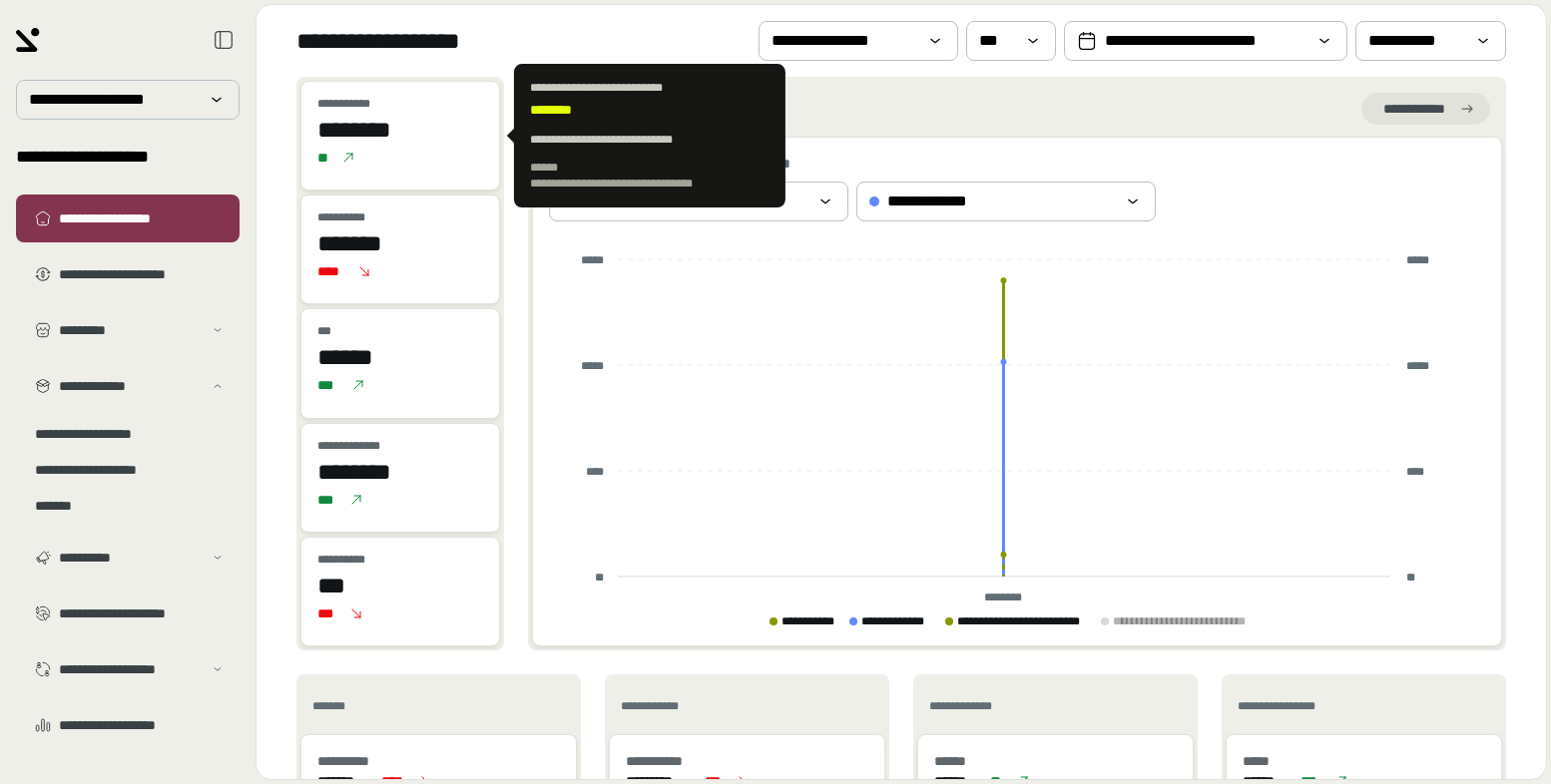 scroll, scrollTop: 0, scrollLeft: 0, axis: both 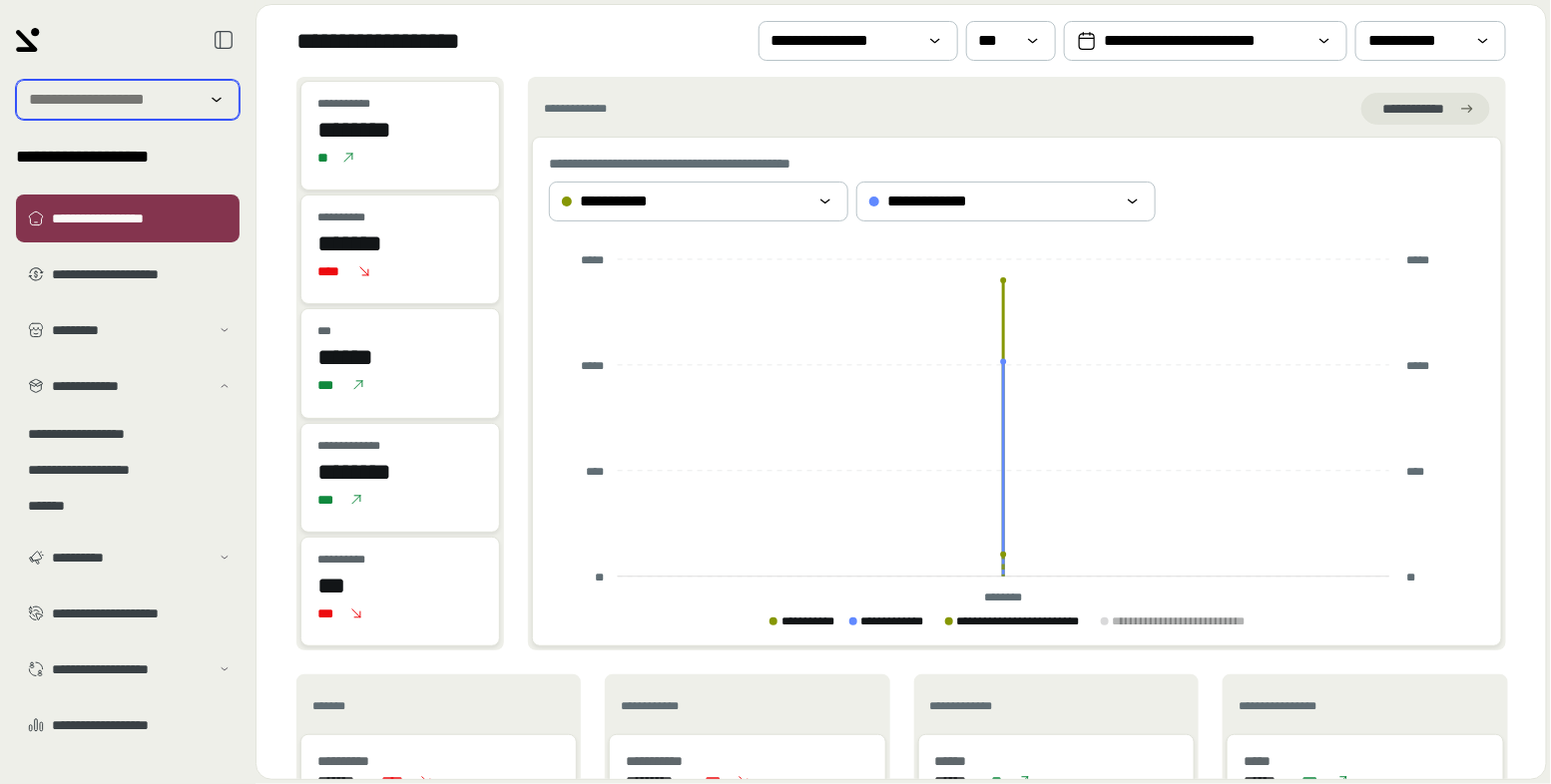click at bounding box center (114, 100) 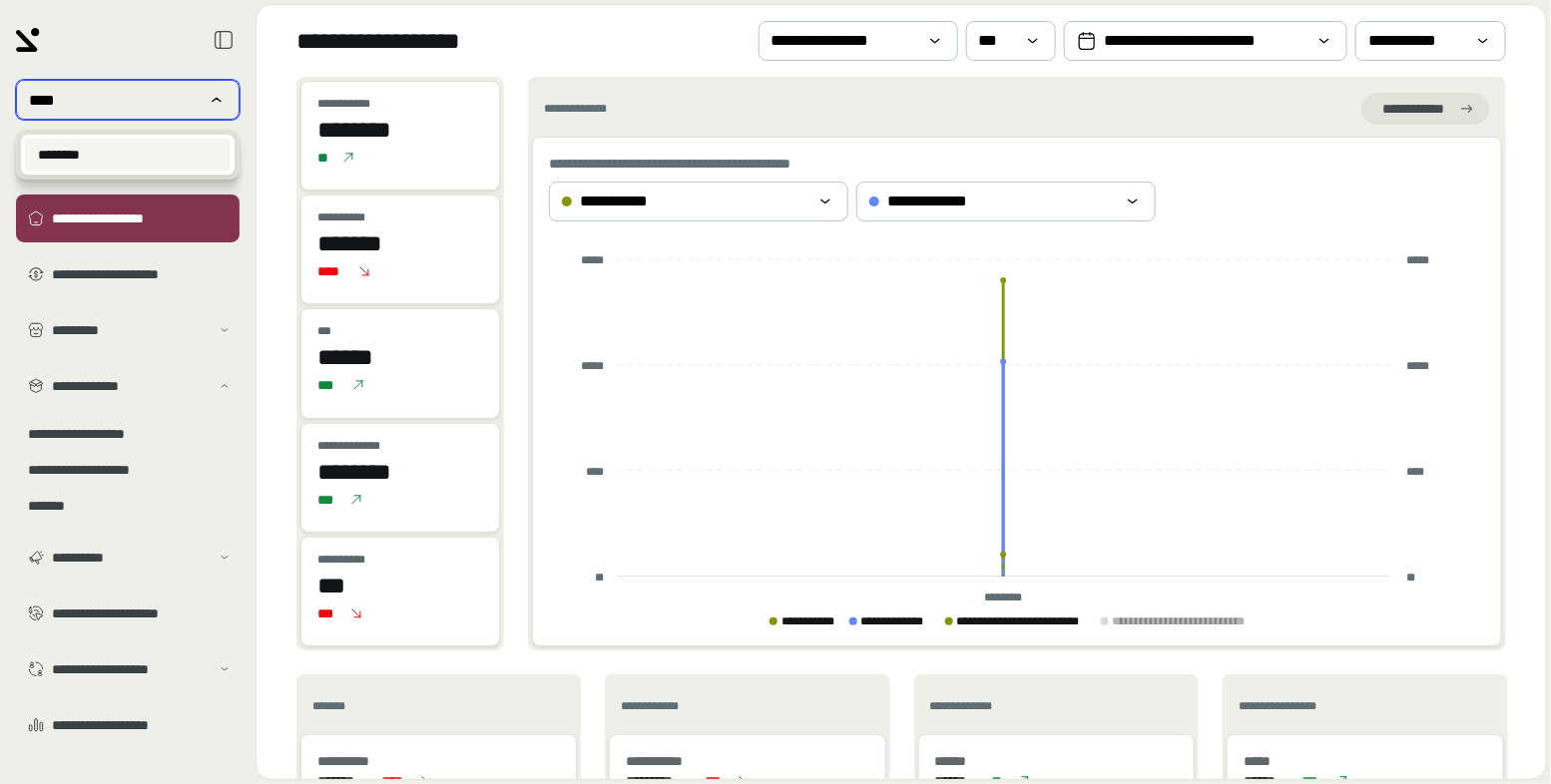 type on "****" 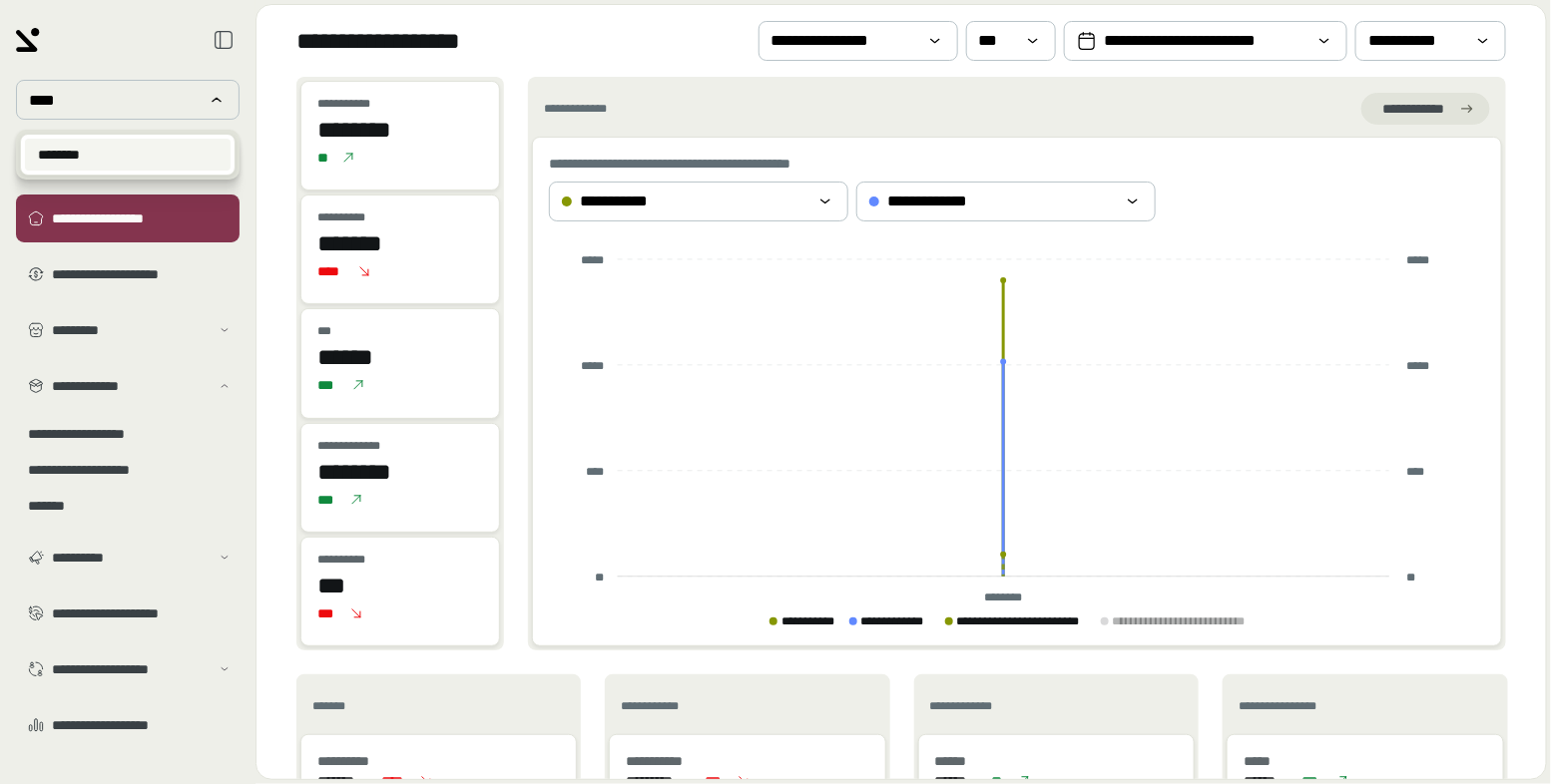 click on "********" at bounding box center (128, 155) 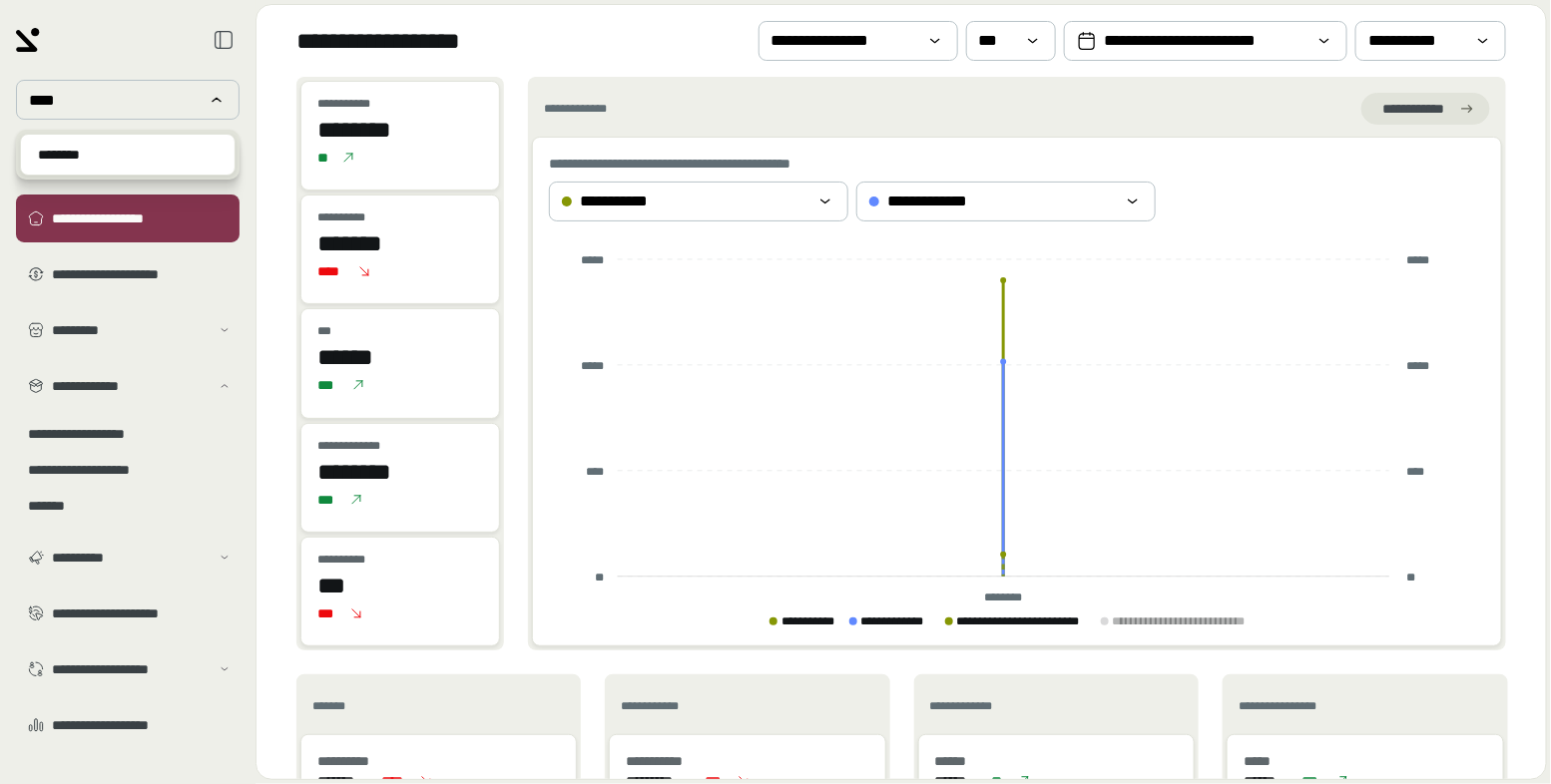 type 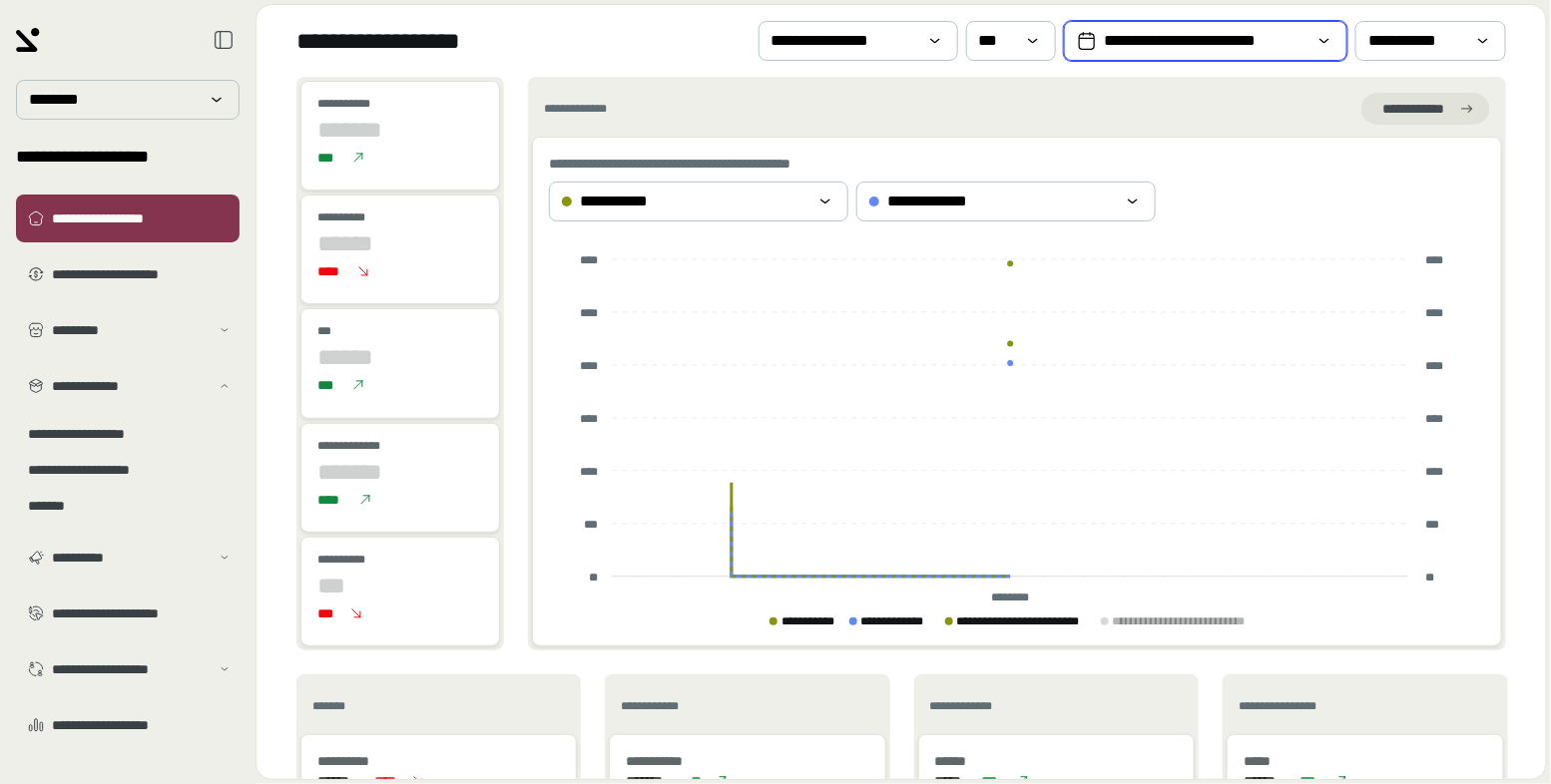 click on "**********" at bounding box center (1206, 41) 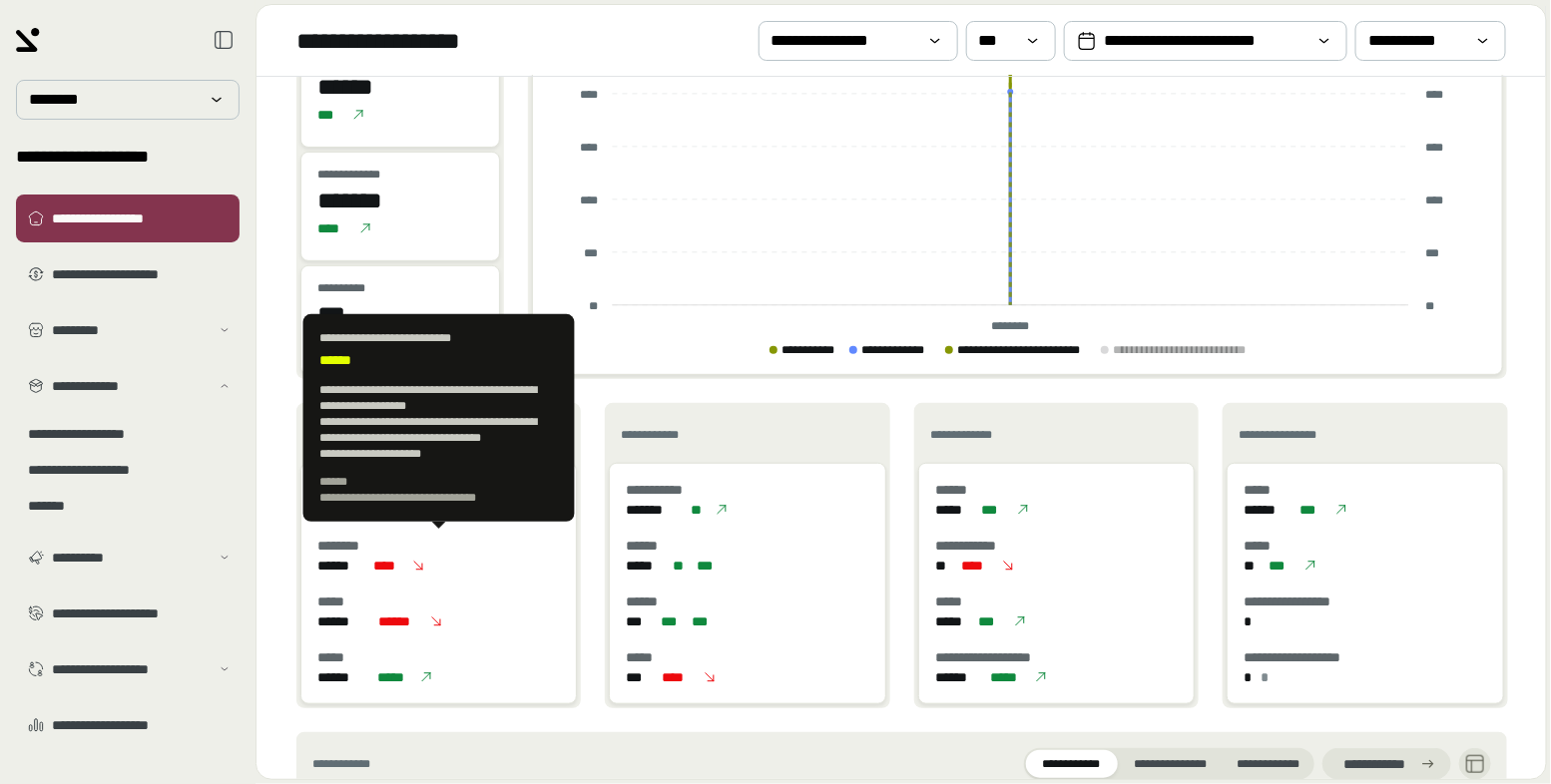 click on "[FIRST] [LAST] [PHONE] [EMAIL] [ADDRESS] [CITY] [STATE] [ZIP]" at bounding box center (438, 584) 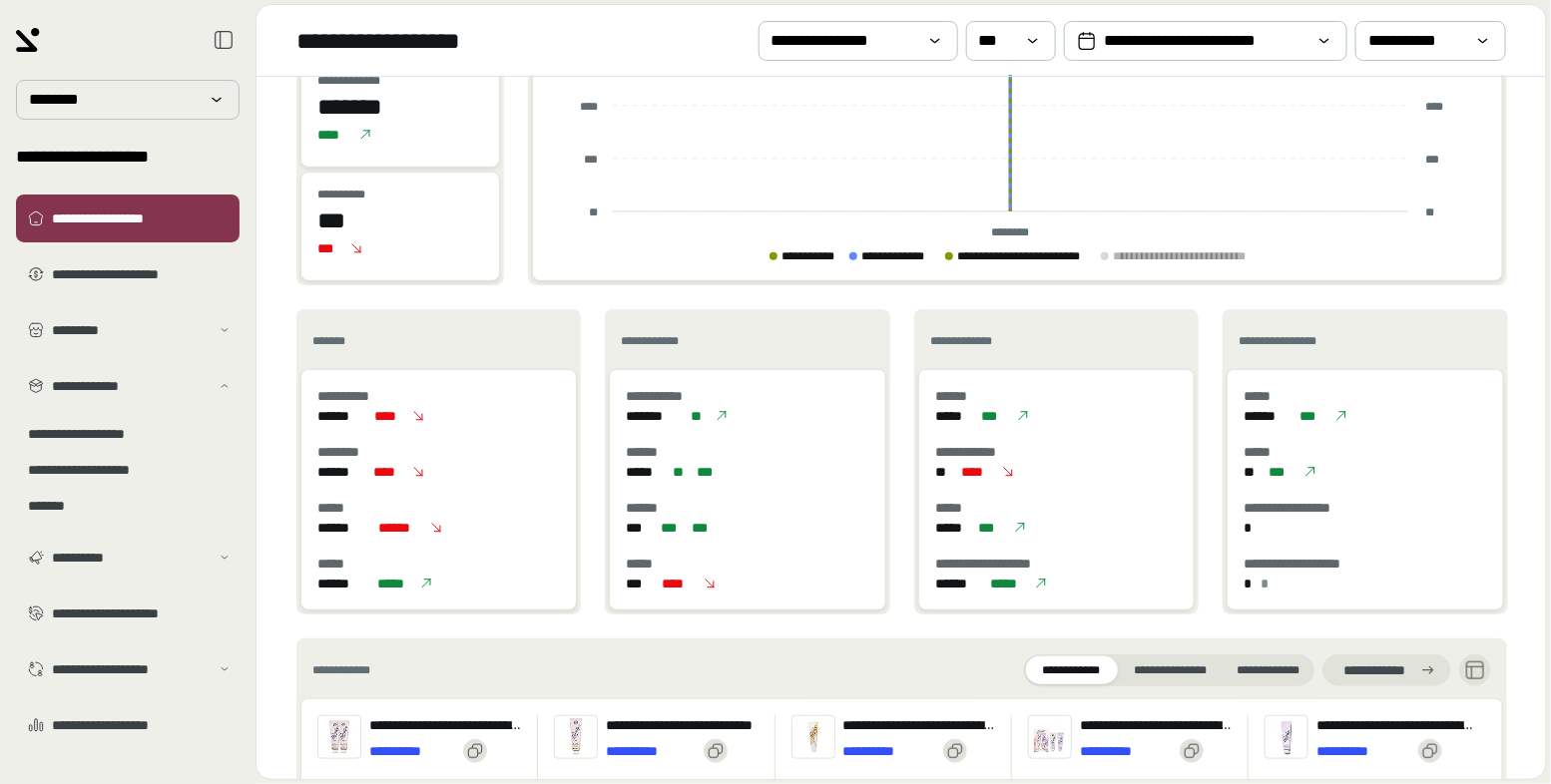 scroll, scrollTop: 448, scrollLeft: 0, axis: vertical 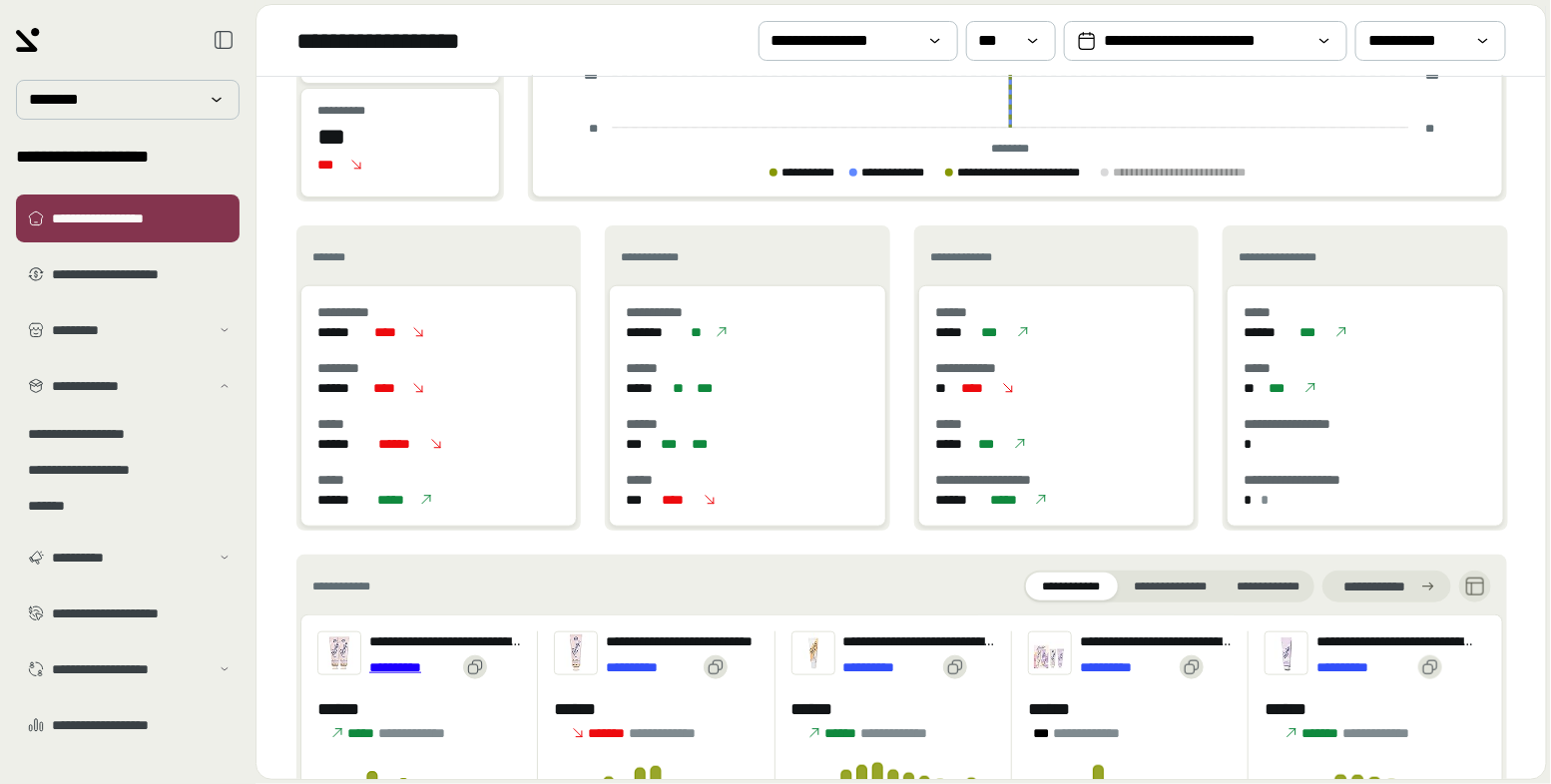 click on "**********" at bounding box center (412, 667) 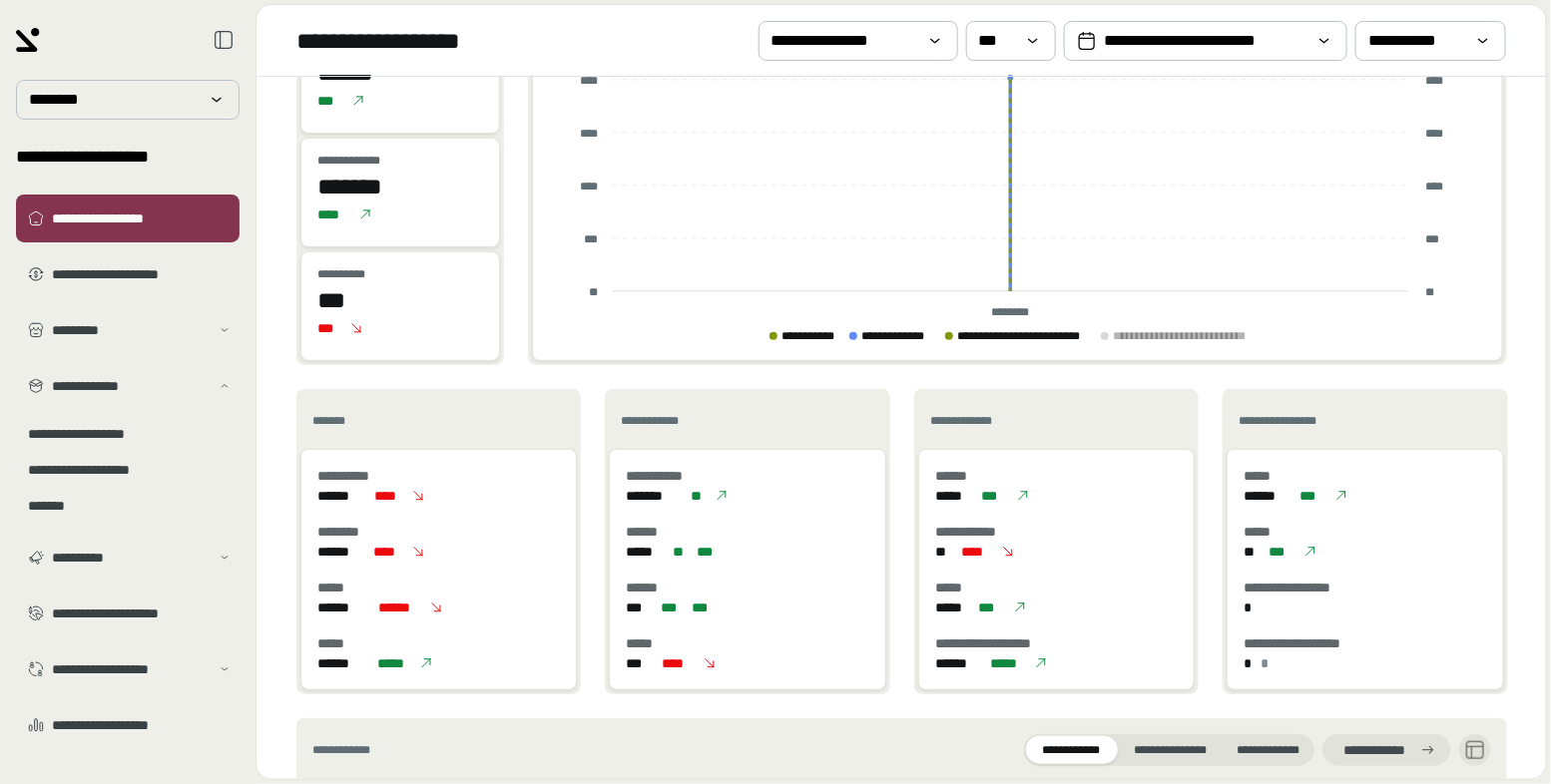 scroll, scrollTop: 297, scrollLeft: 0, axis: vertical 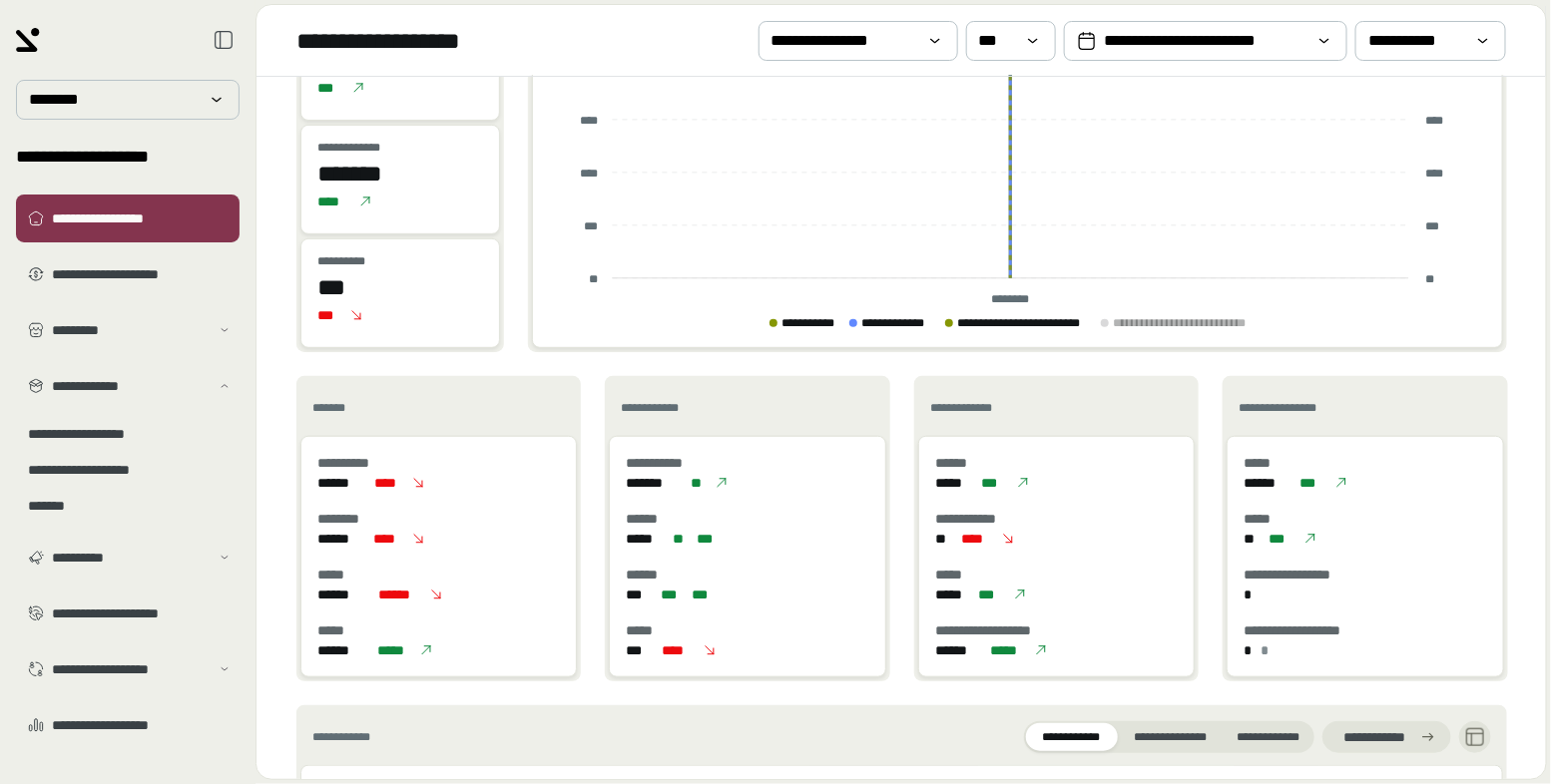 click on "[FIRST] [LAST] [PHONE] [EMAIL] [ADDRESS] [CITY] [STATE] [ZIP] [COUNTRY] [REGION] [PROVINCE] [COUNTY] [TOWN]" at bounding box center [901, 529] 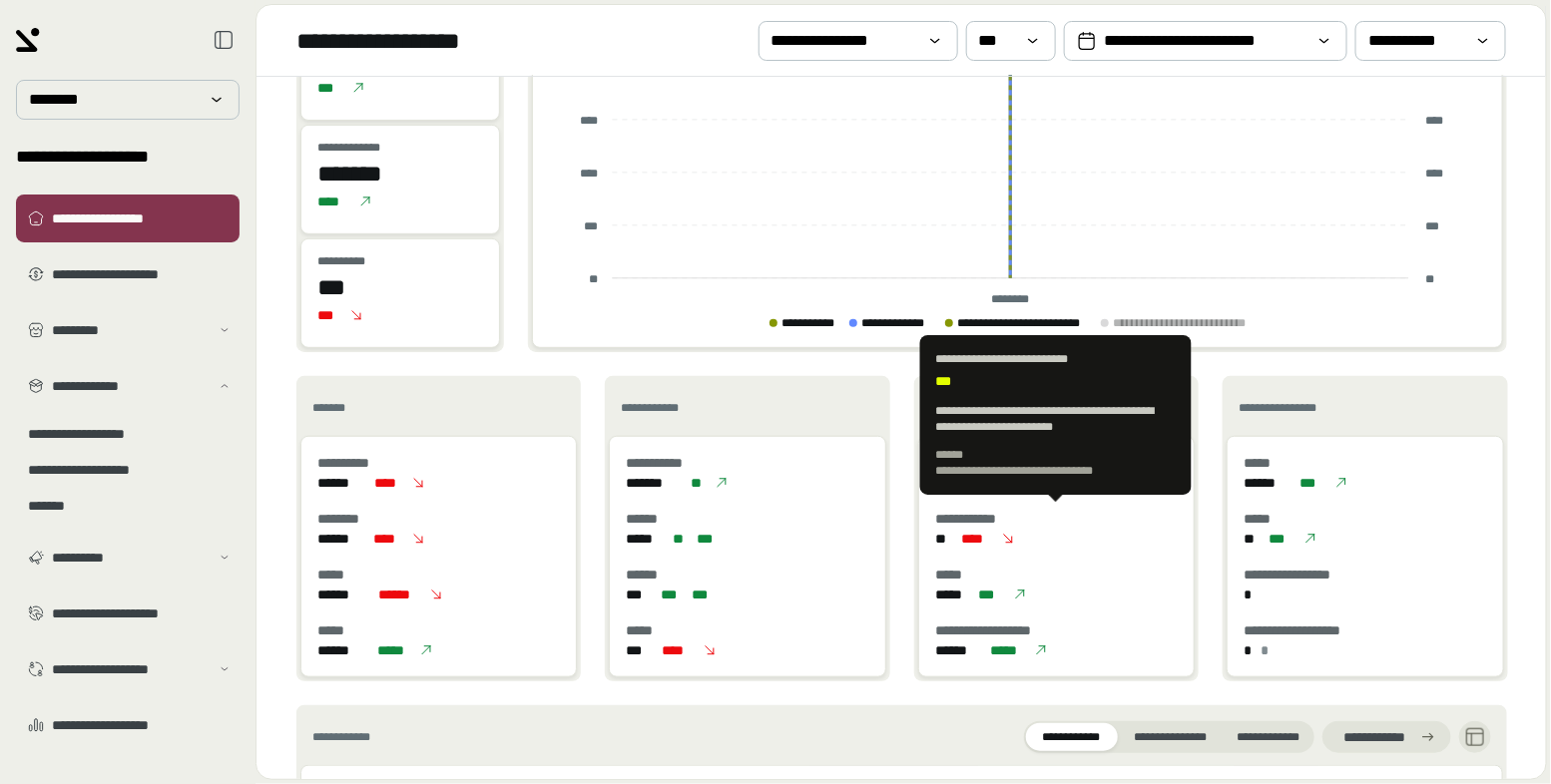 click on "**" at bounding box center [944, 539] 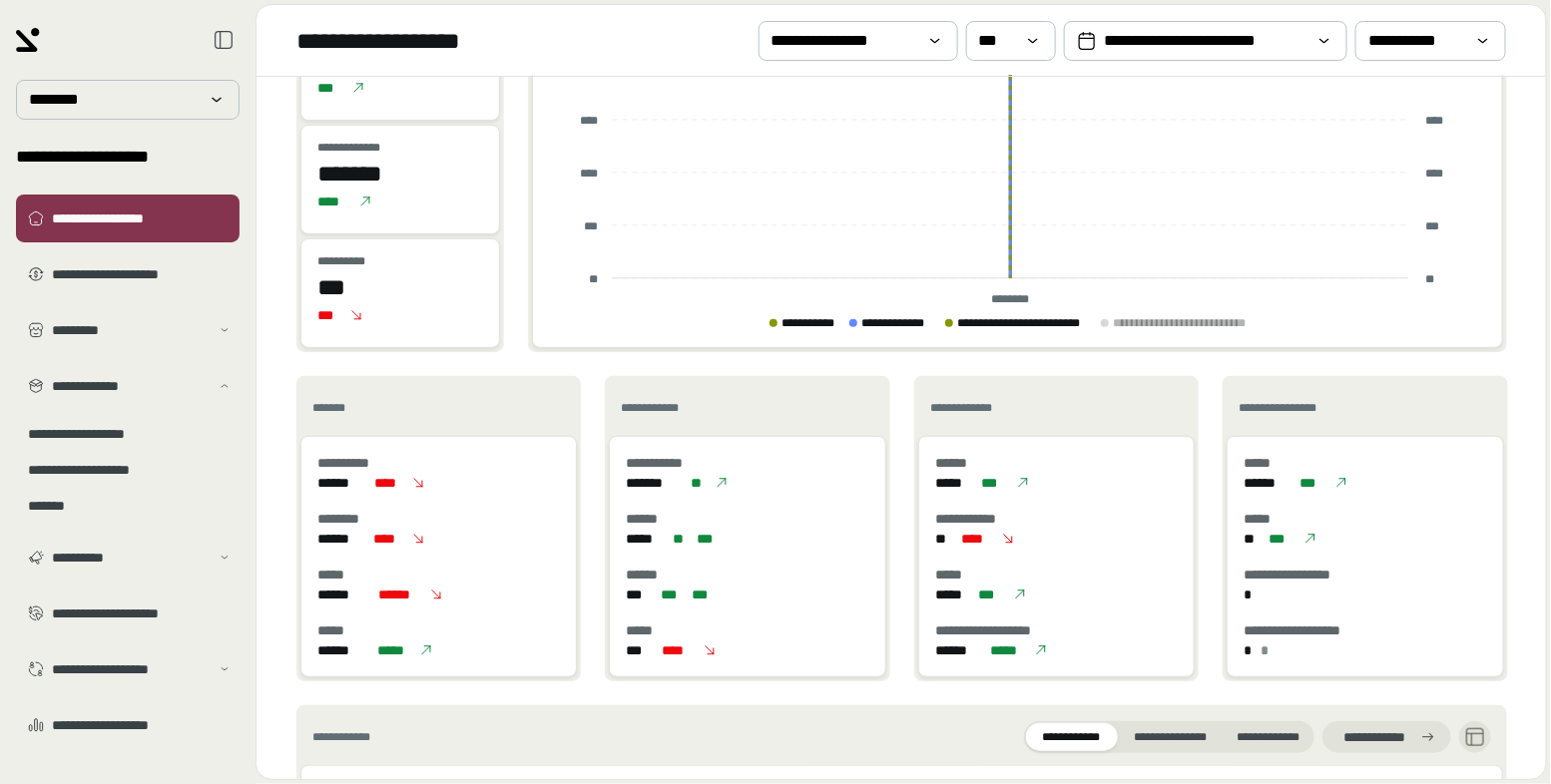 click on "[FIRST] [LAST] [PHONE] [EMAIL] [ADDRESS] [CITY] [STATE] [ZIP] [COUNTRY] [REGION] [PROVINCE] [COUNTY] [TOWN]" at bounding box center (901, 529) 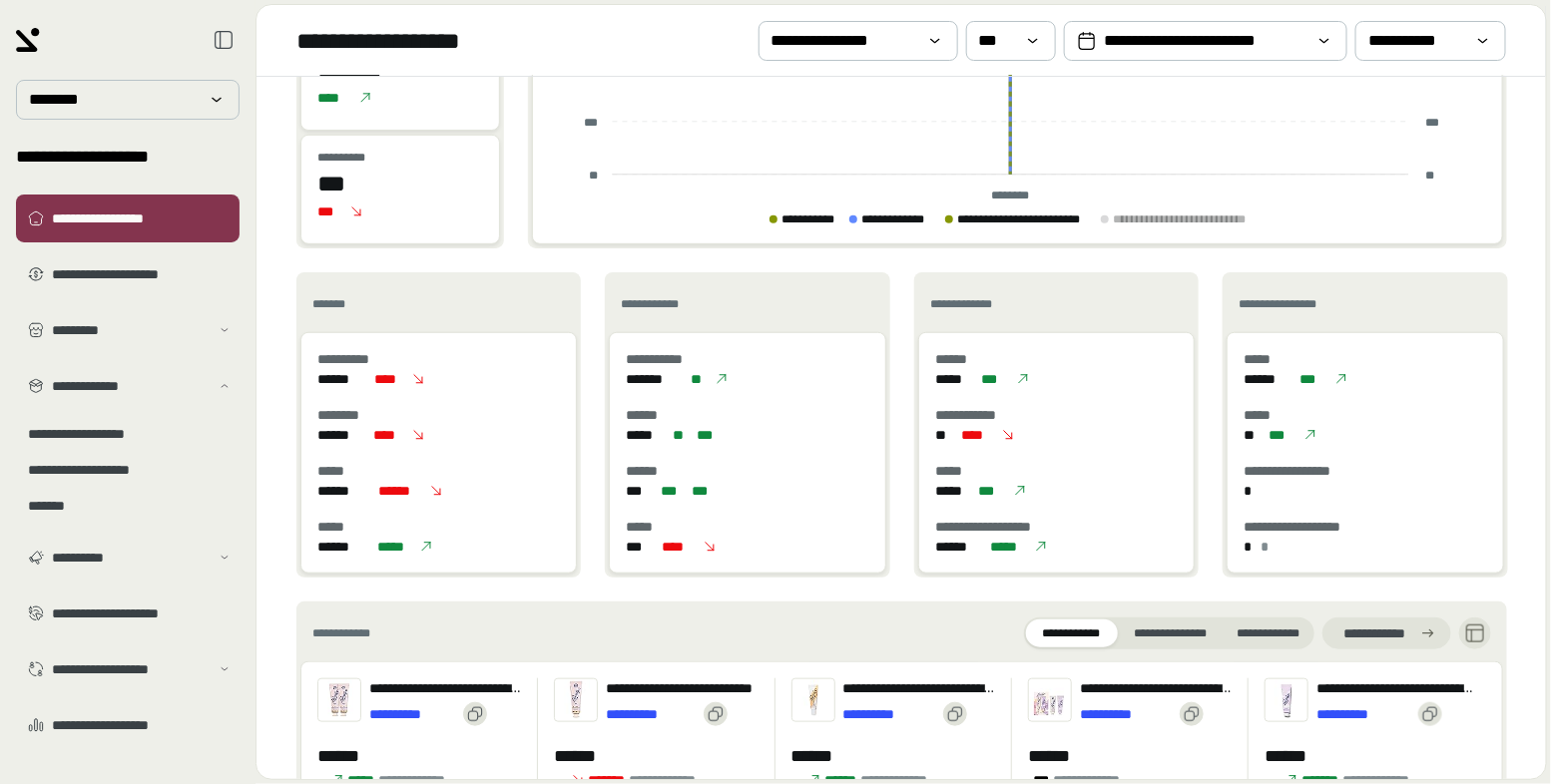 scroll, scrollTop: 418, scrollLeft: 0, axis: vertical 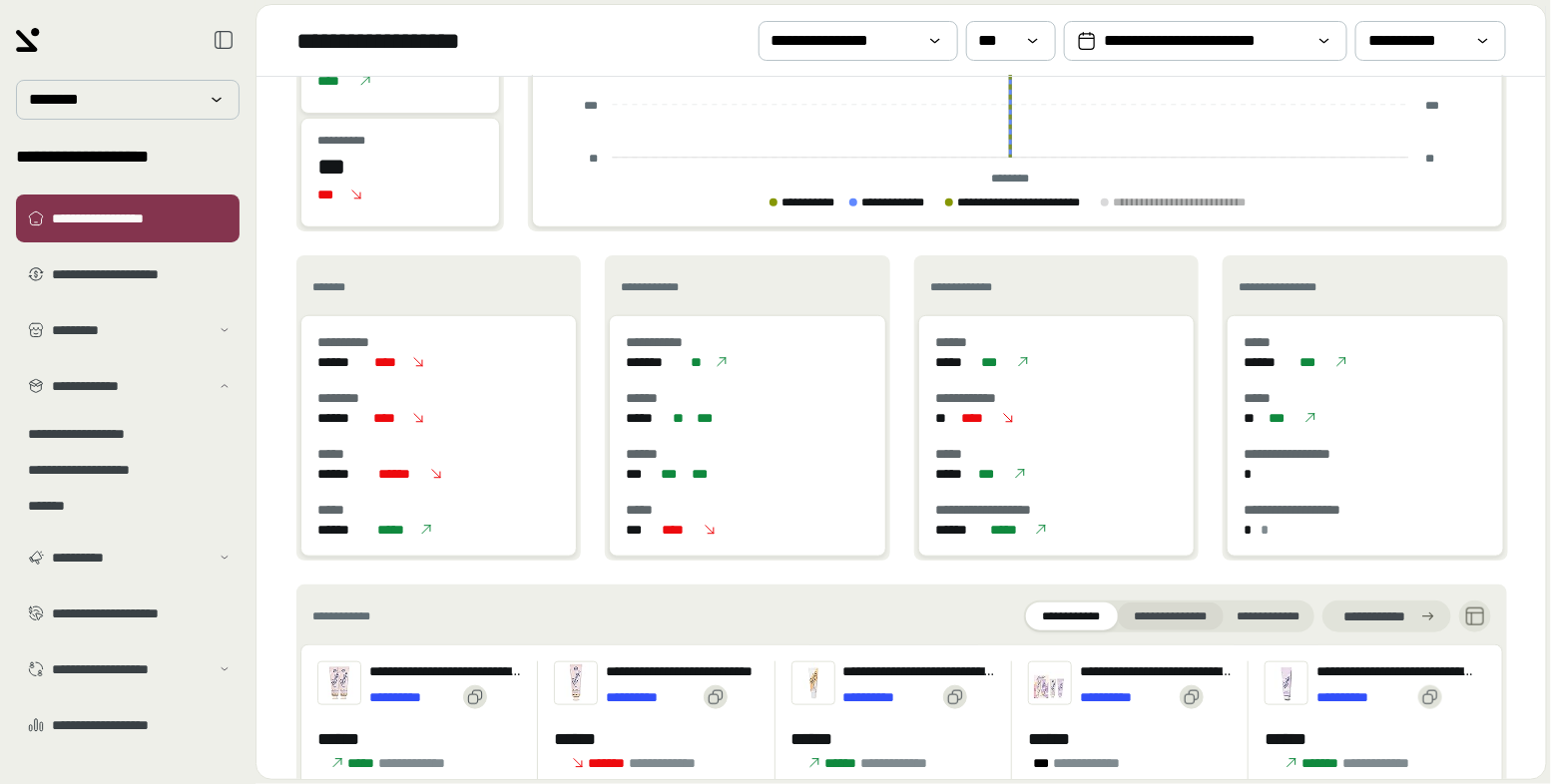 click on "**********" at bounding box center [1171, 616] 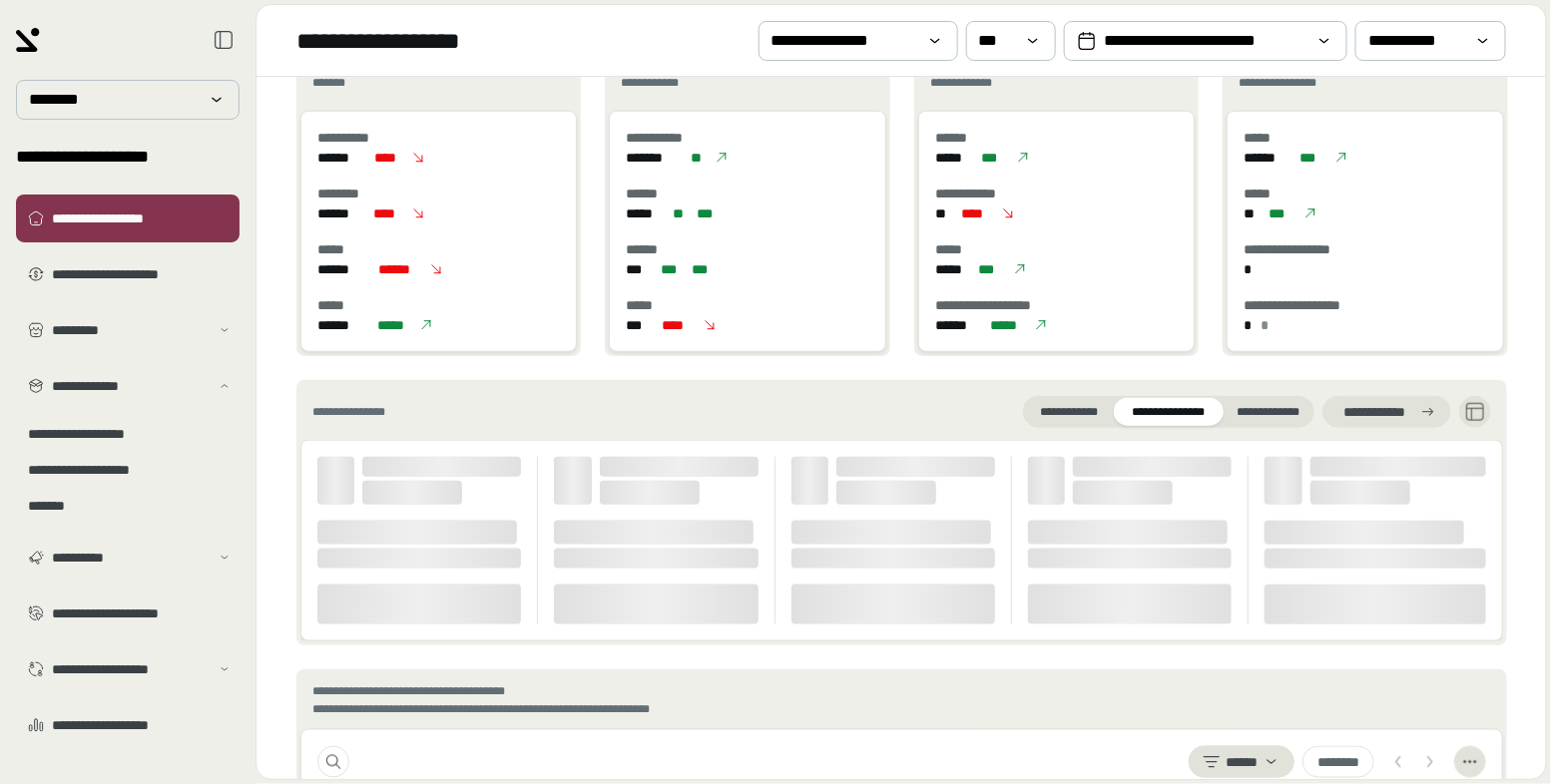 scroll, scrollTop: 639, scrollLeft: 0, axis: vertical 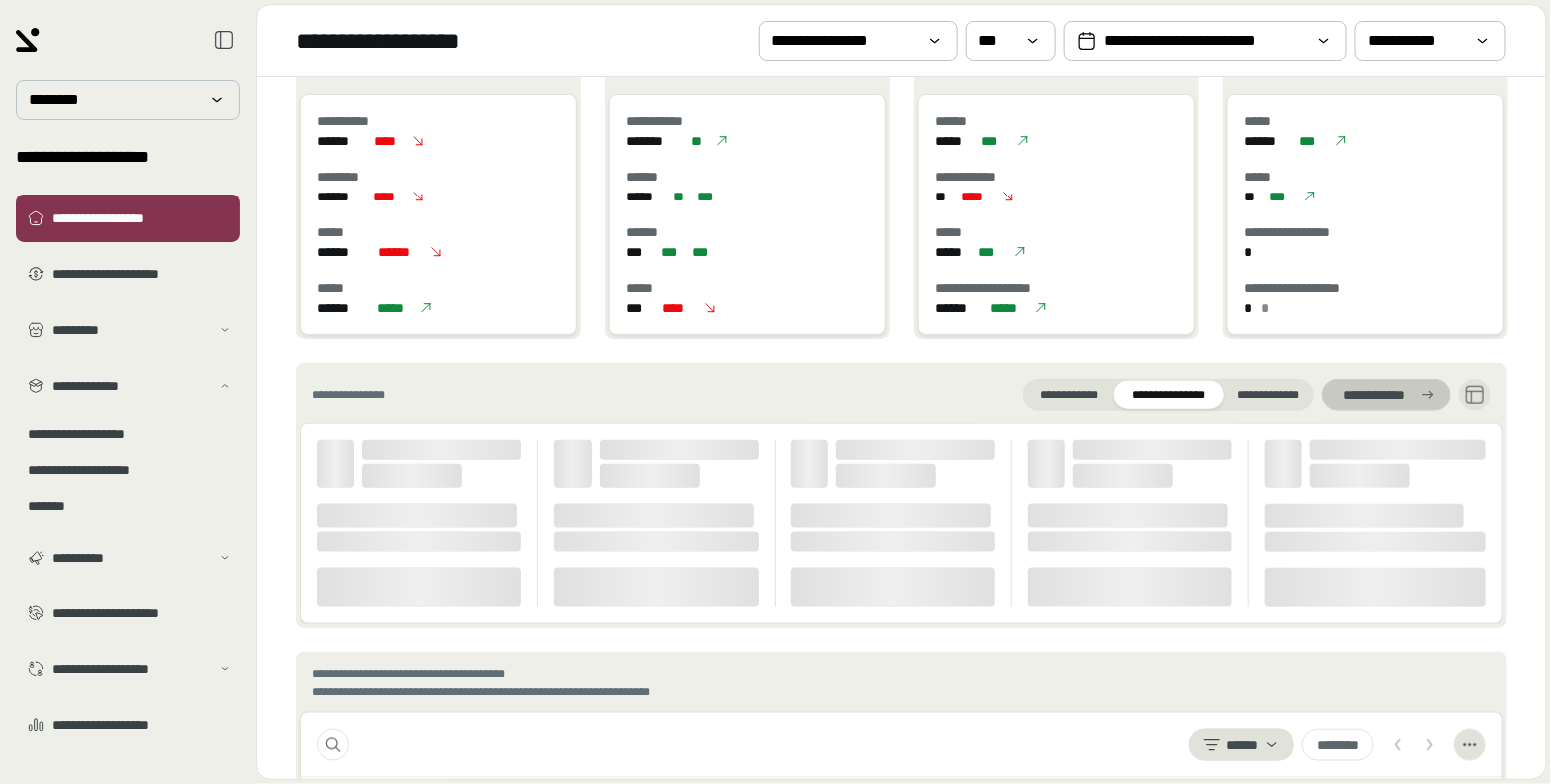 click on "**********" at bounding box center [1374, 395] 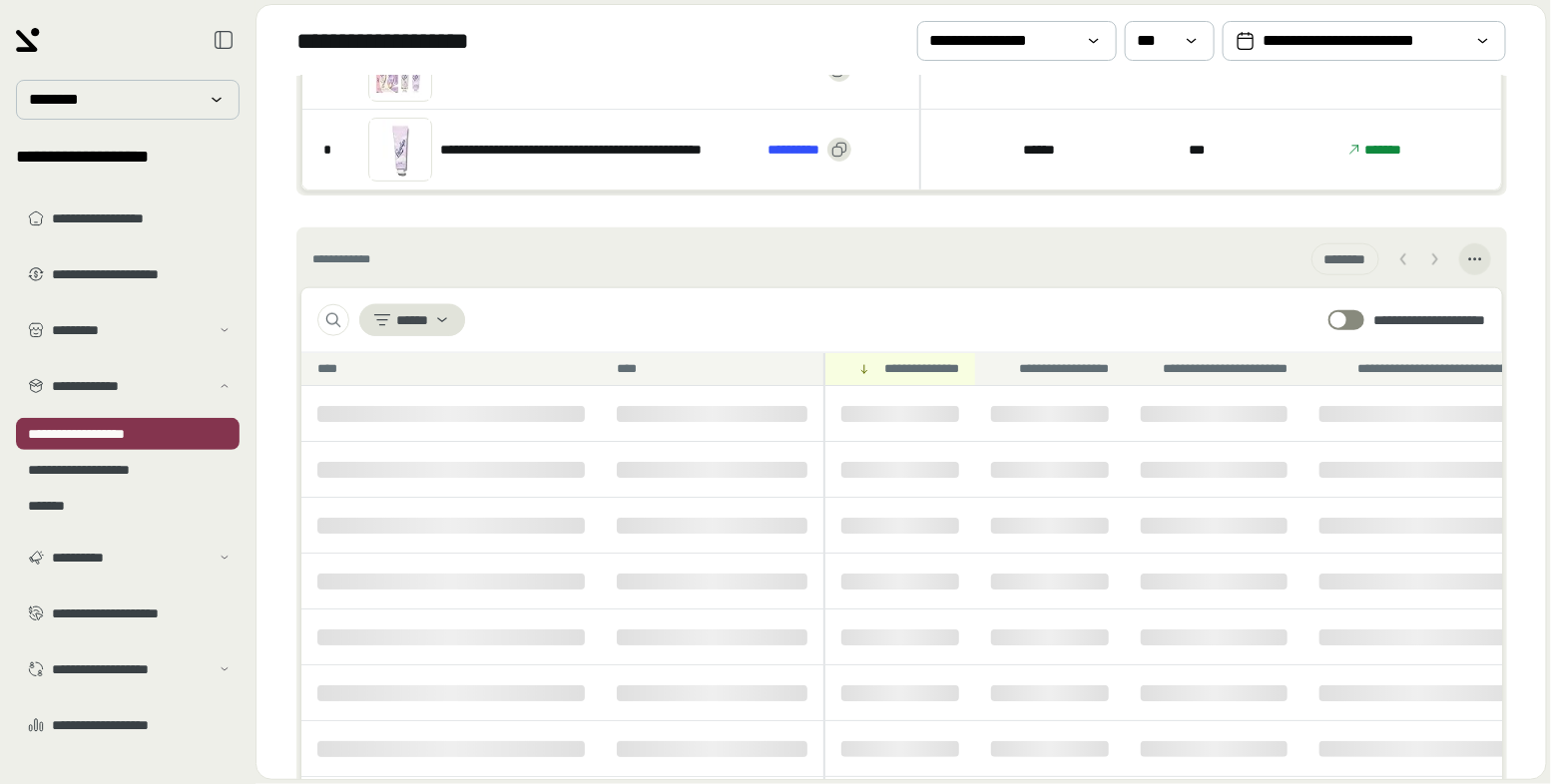 scroll, scrollTop: 0, scrollLeft: 0, axis: both 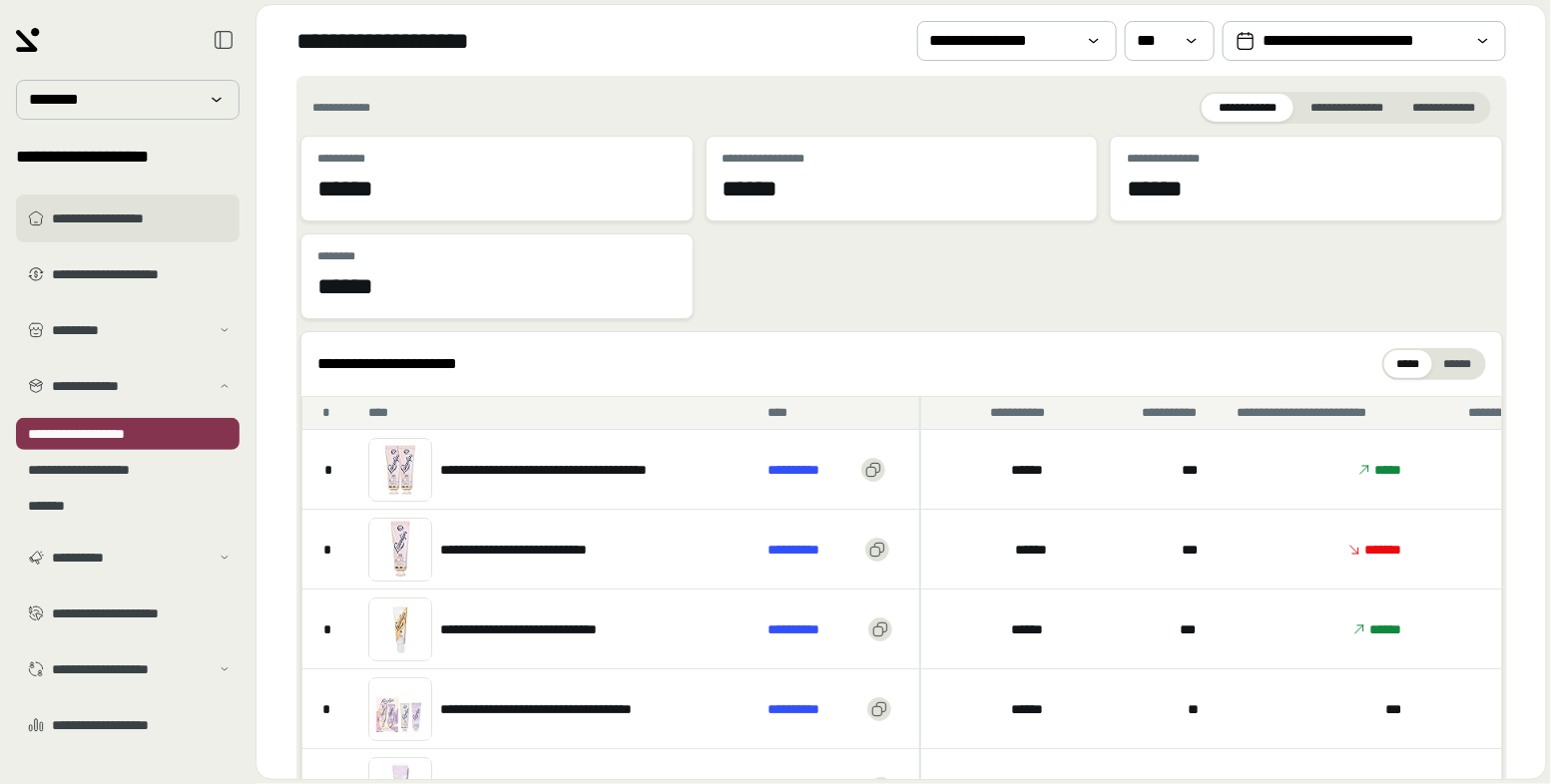 click on "**********" at bounding box center [128, 218] 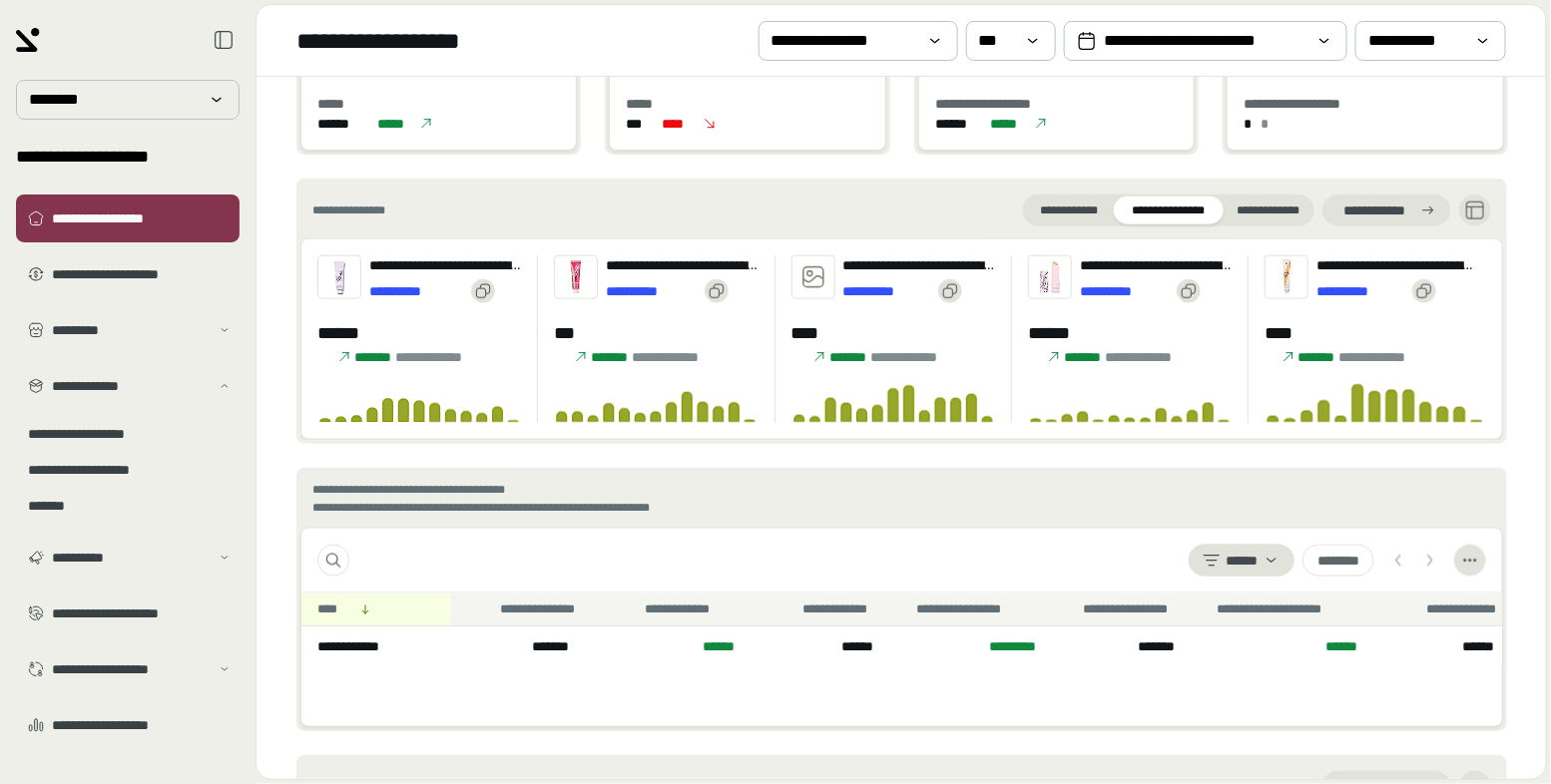 scroll, scrollTop: 1057, scrollLeft: 0, axis: vertical 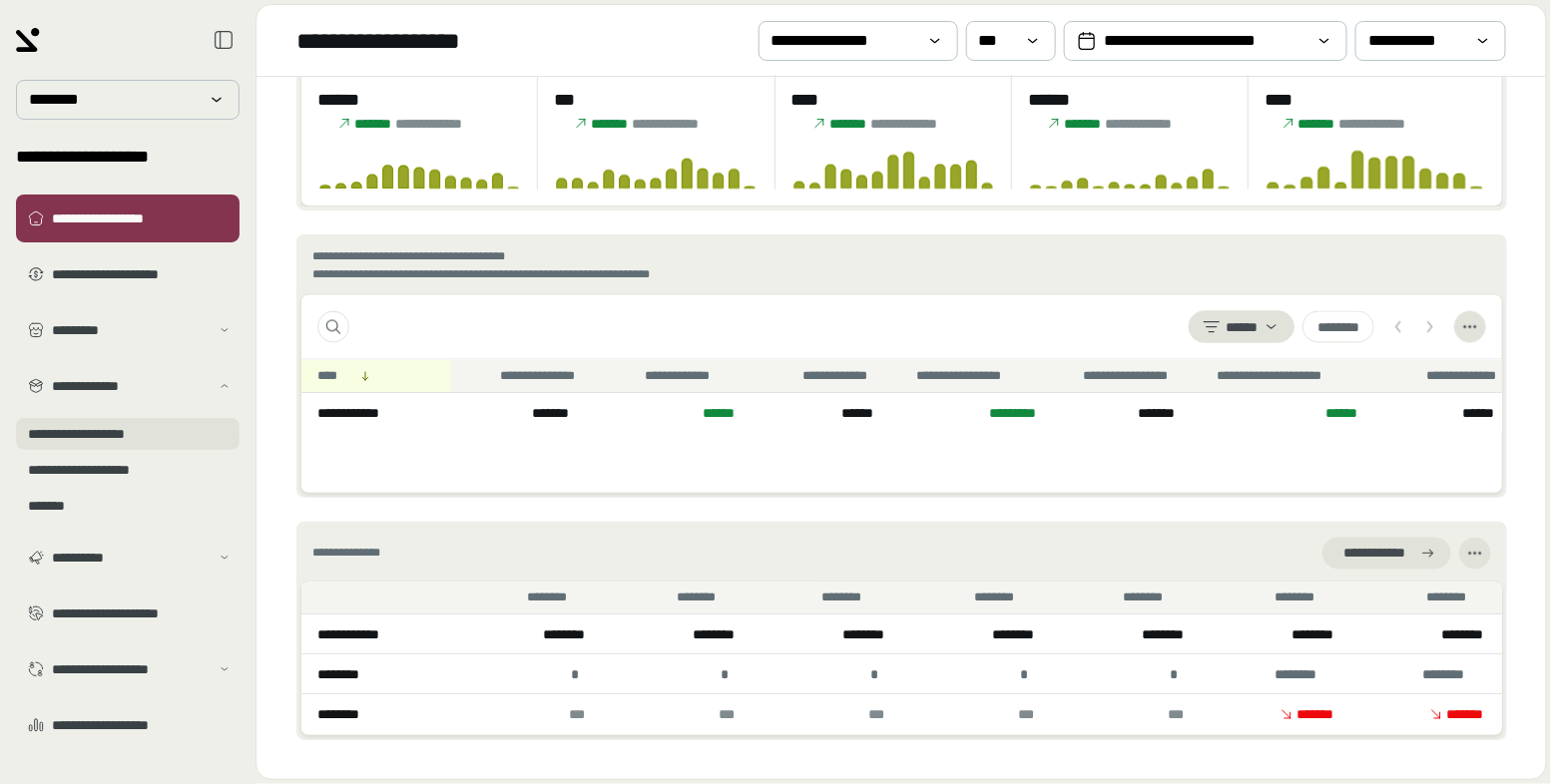 click on "**********" at bounding box center [128, 434] 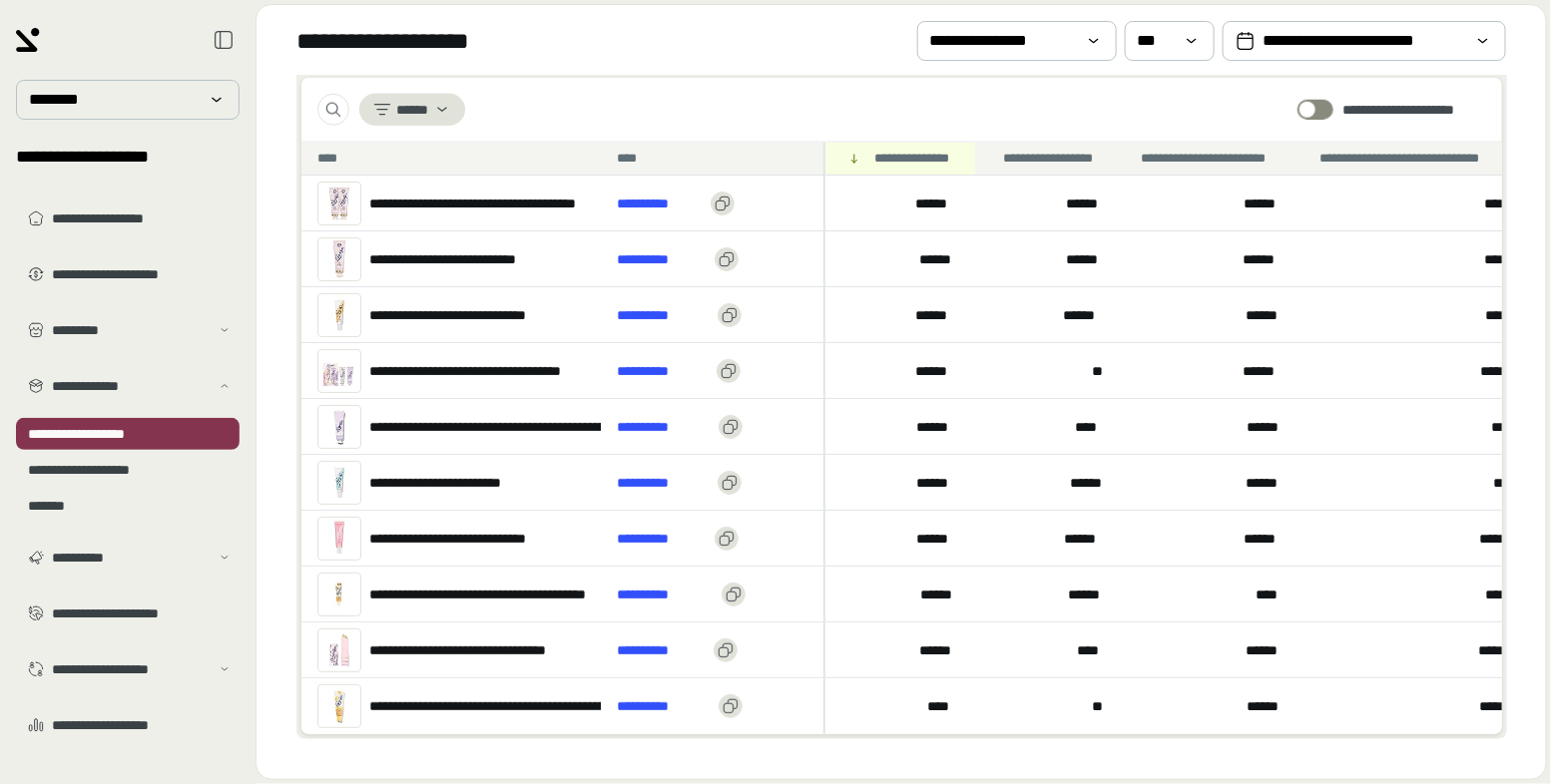 scroll, scrollTop: 0, scrollLeft: 0, axis: both 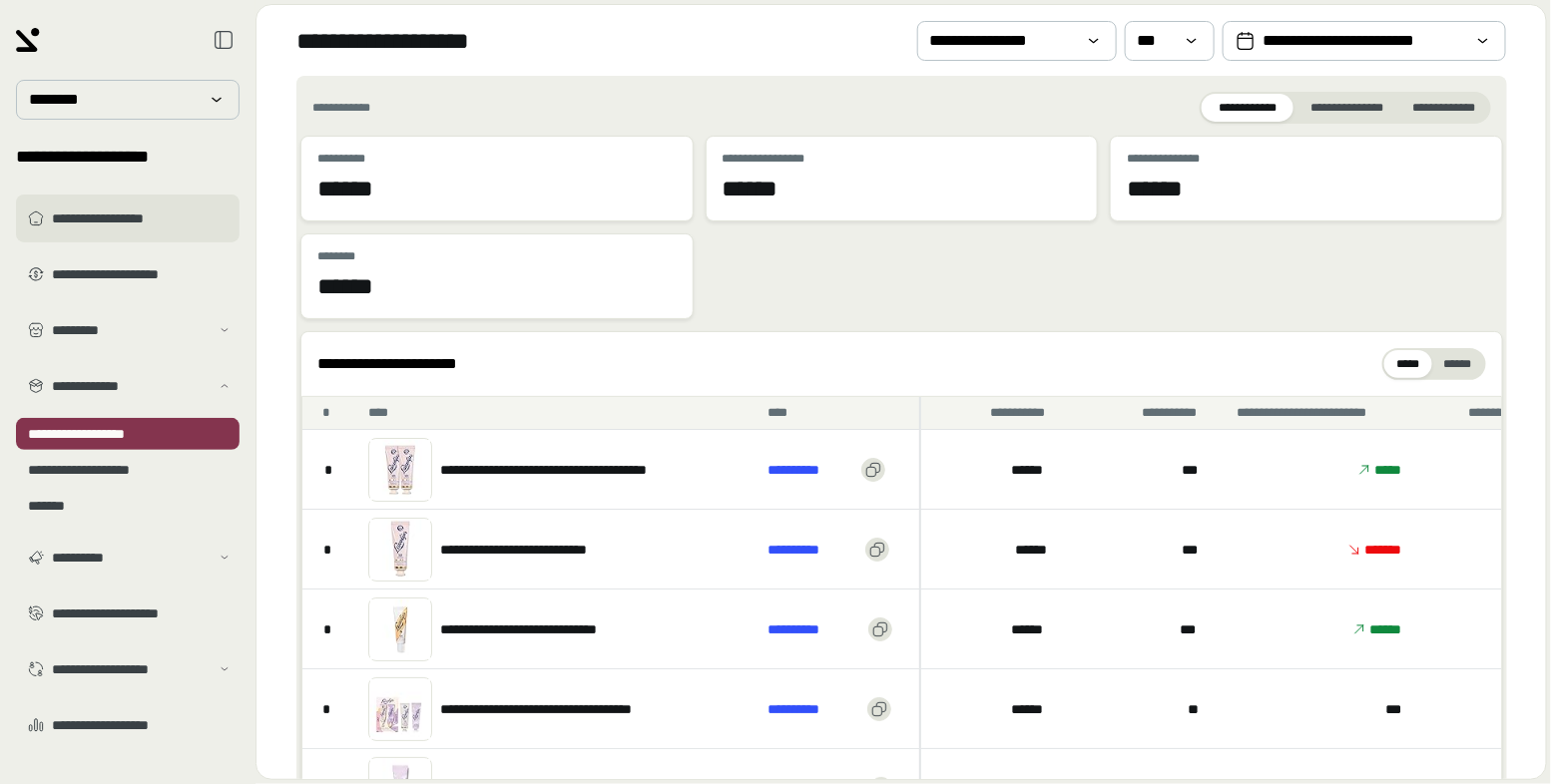 click on "**********" at bounding box center (142, 218) 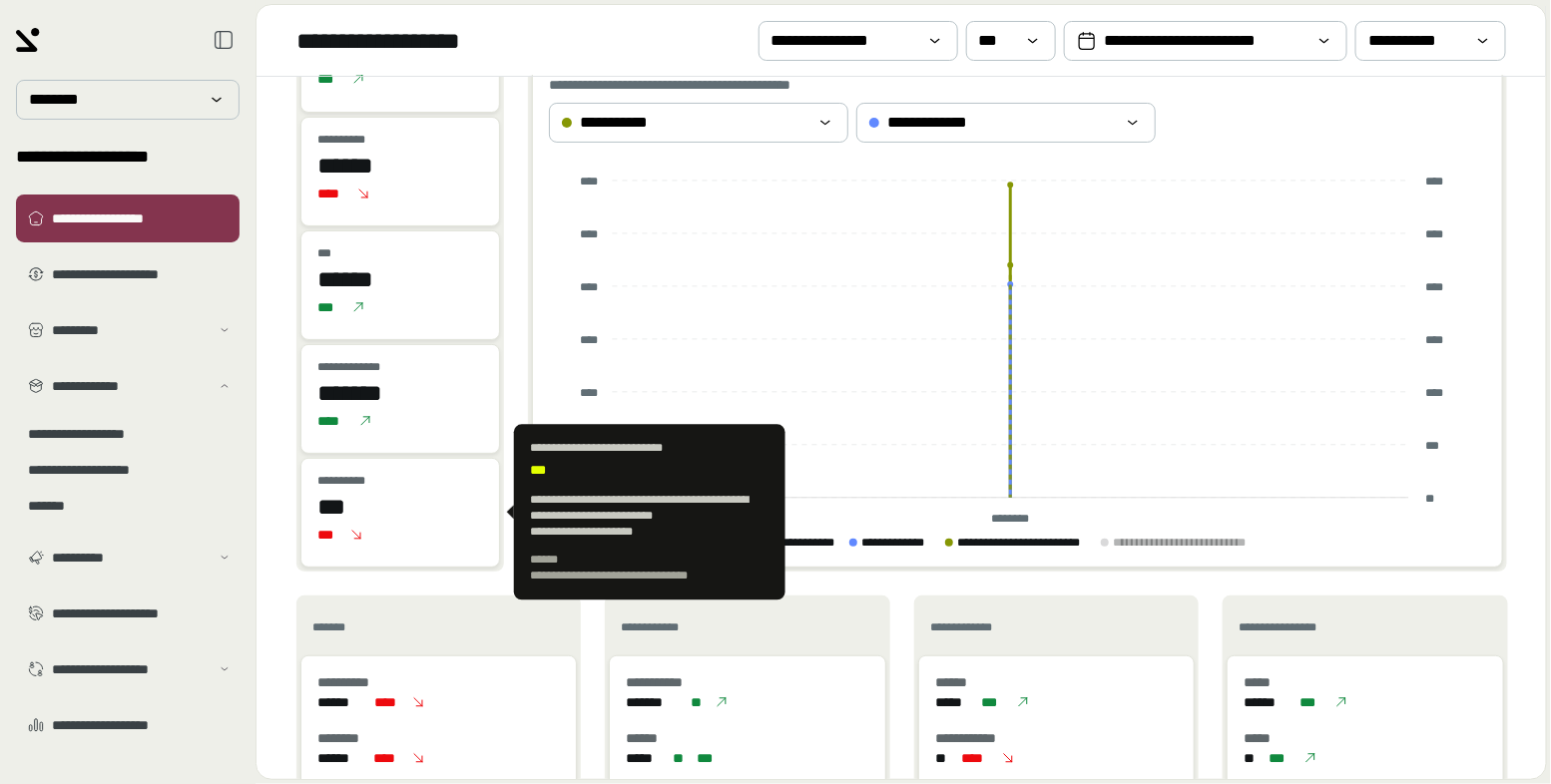 scroll, scrollTop: 260, scrollLeft: 0, axis: vertical 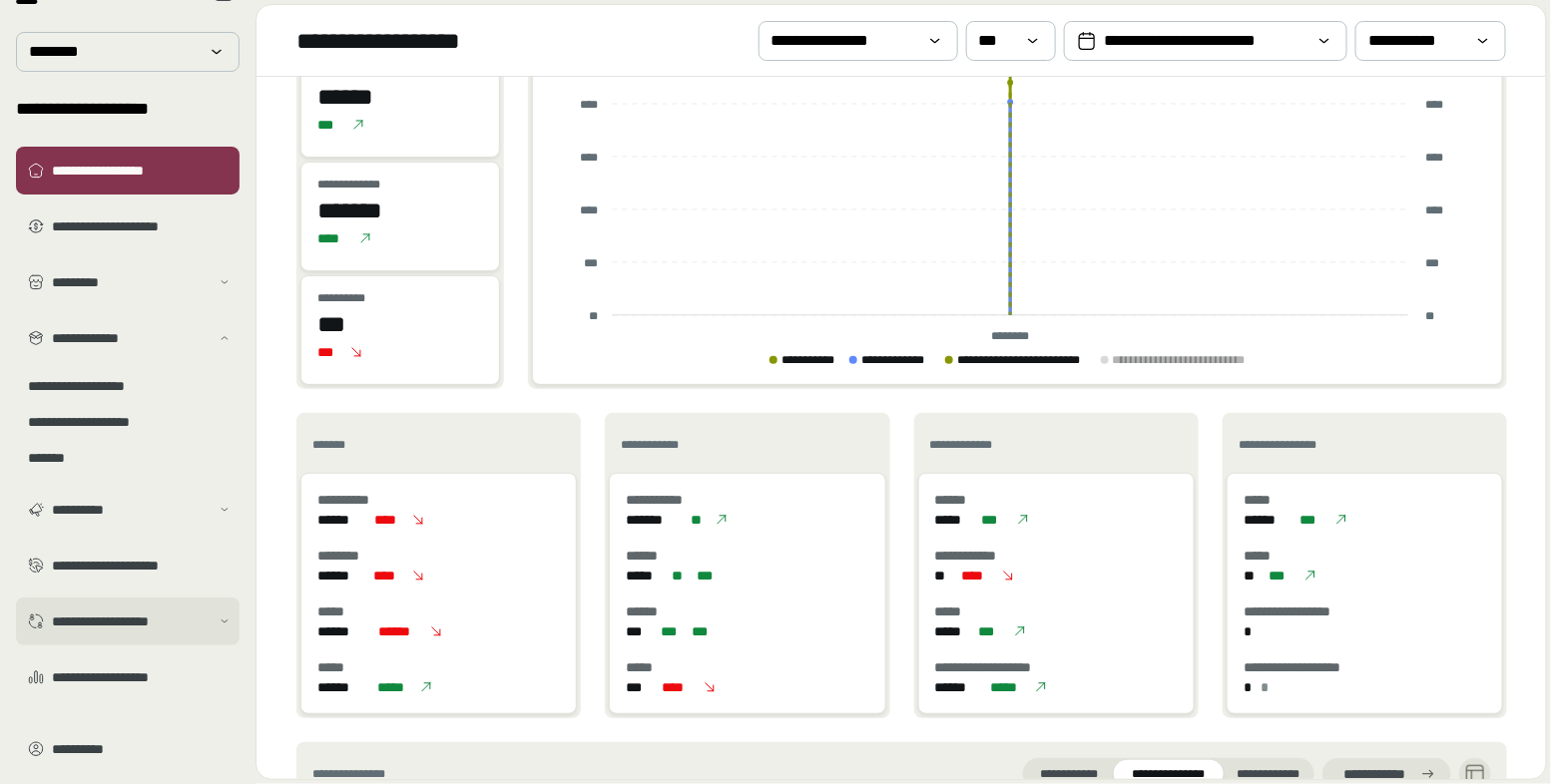 click on "**********" at bounding box center [131, 621] 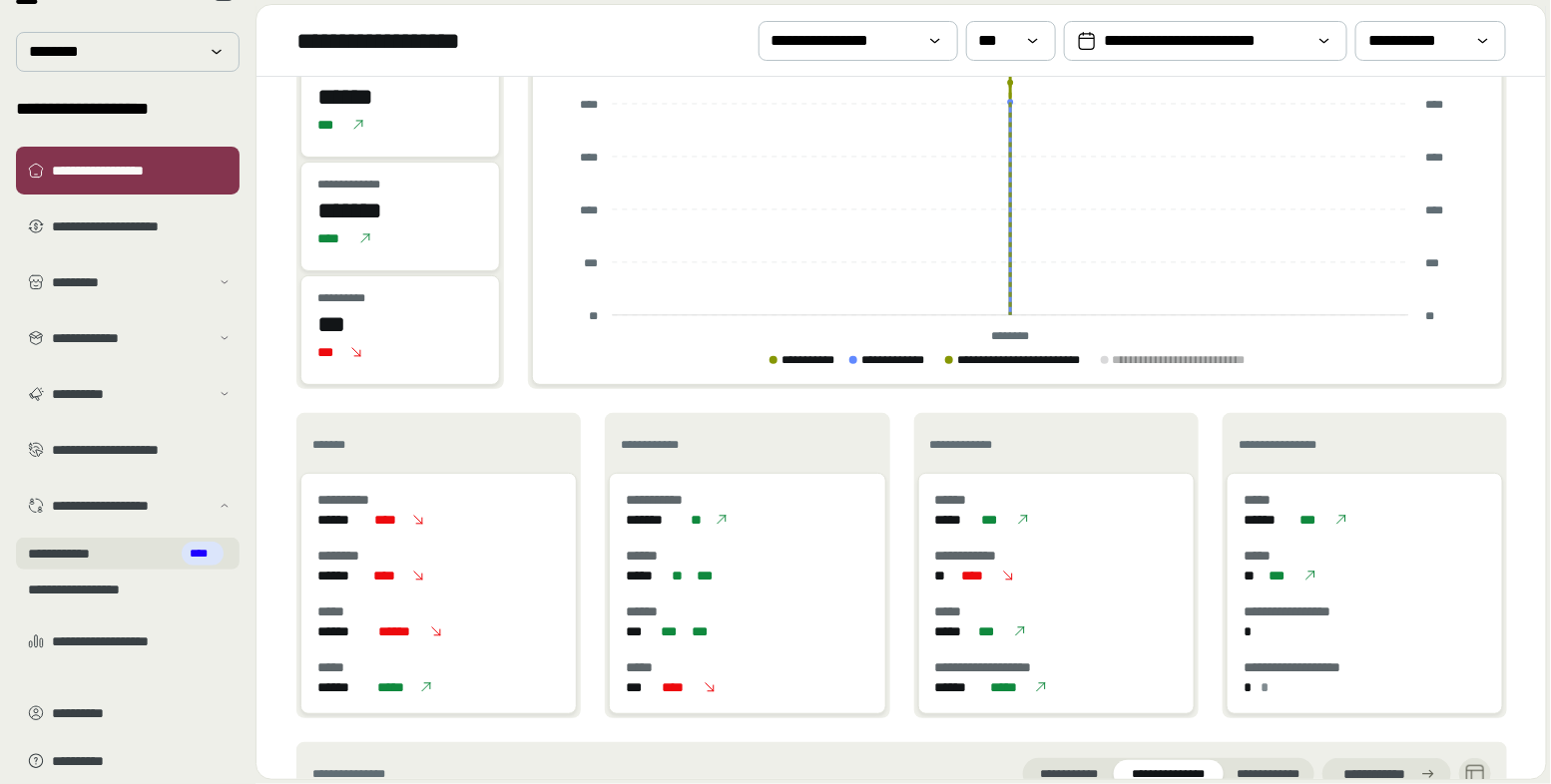 click on "**********" at bounding box center [126, 554] 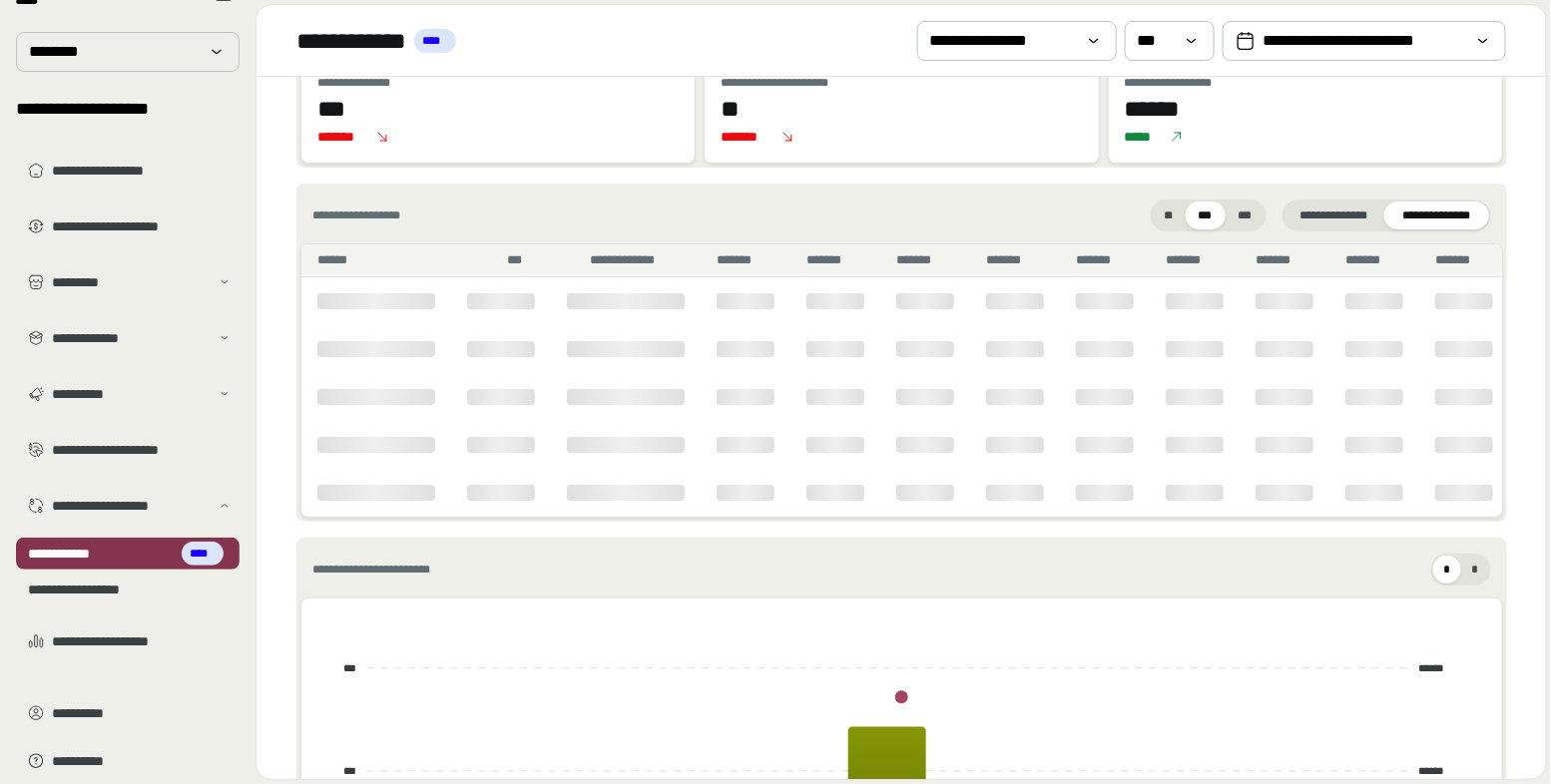 scroll, scrollTop: 0, scrollLeft: 0, axis: both 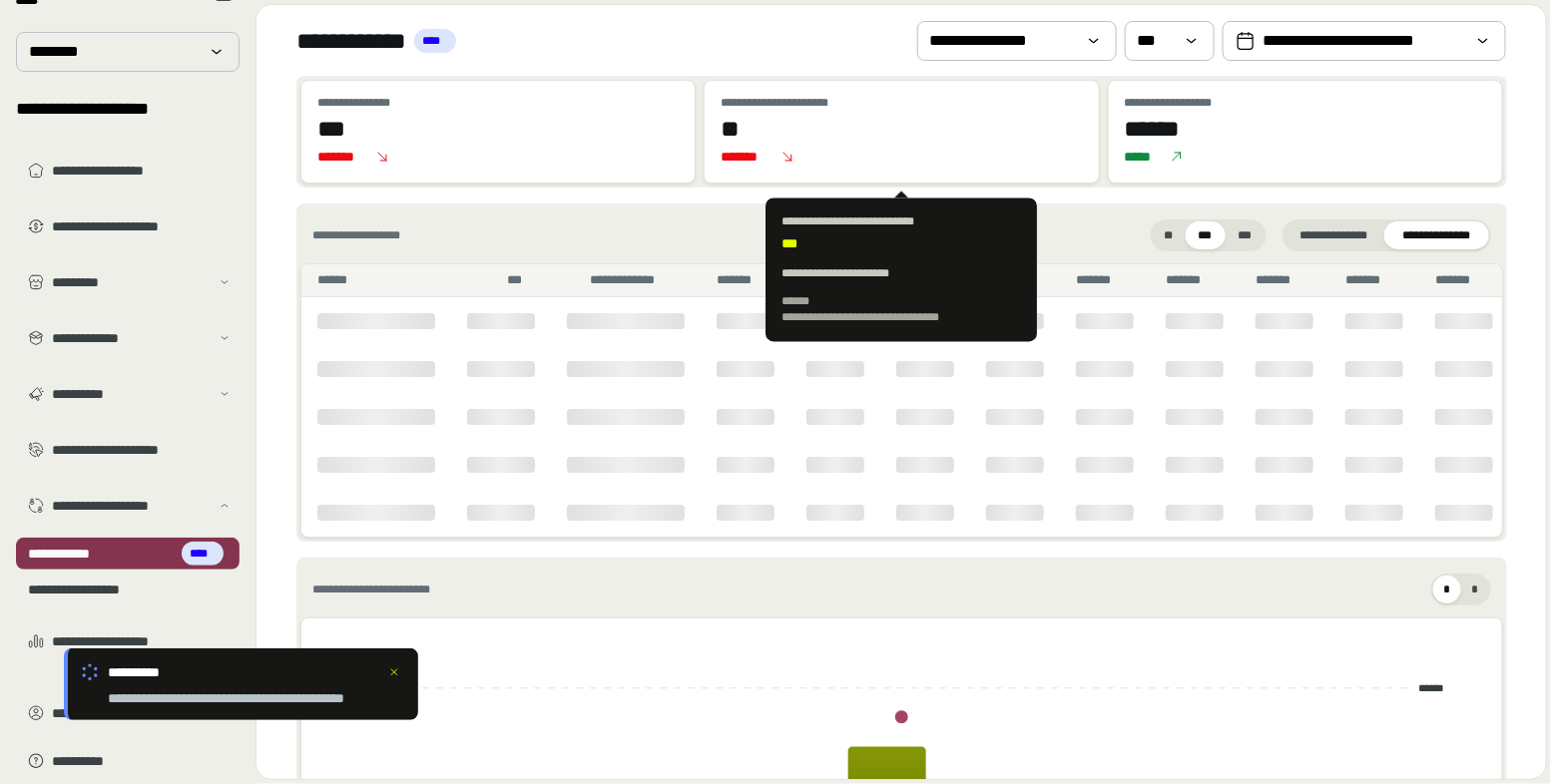 click on "**" at bounding box center (901, 129) 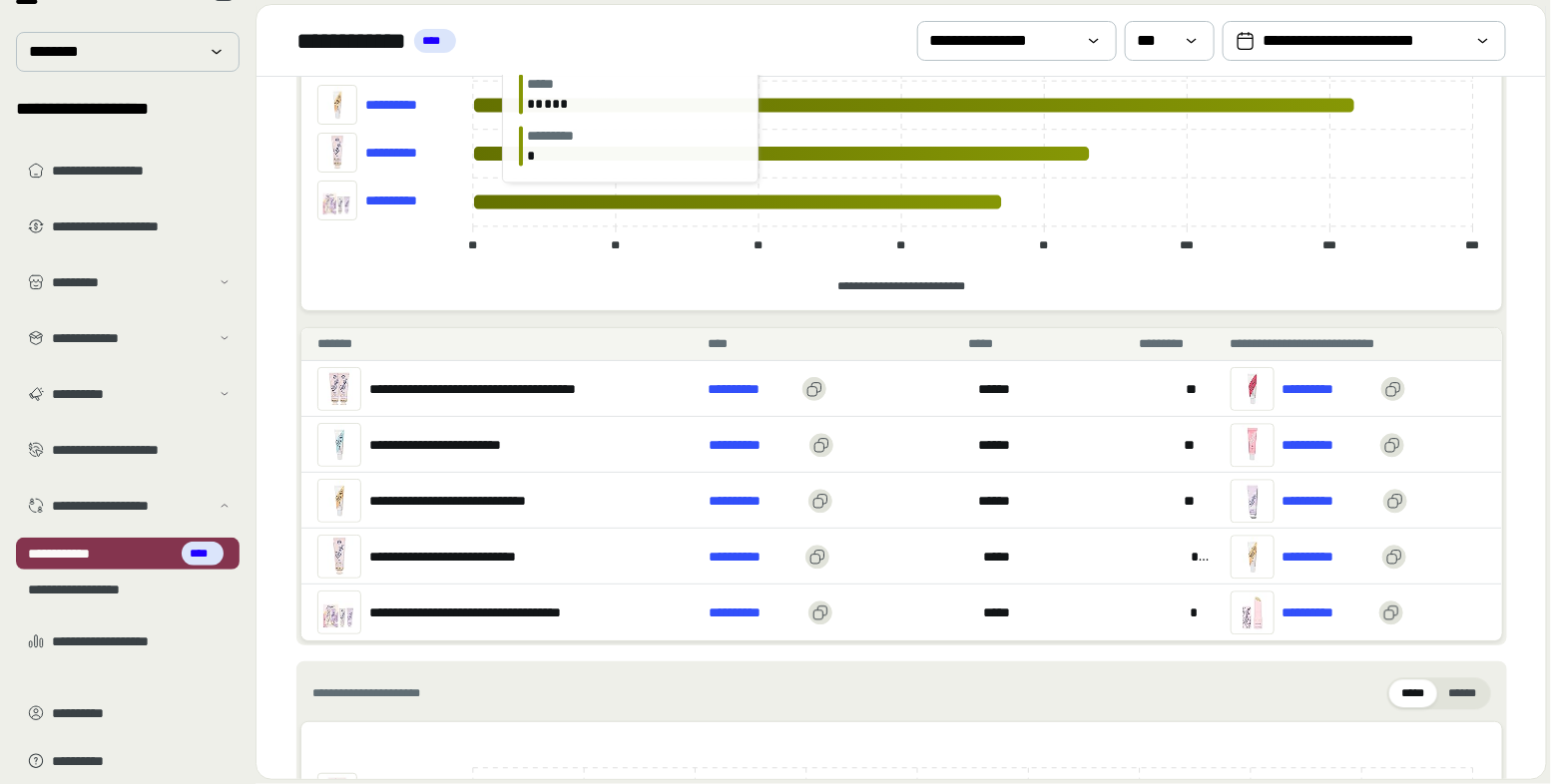 scroll, scrollTop: 1599, scrollLeft: 0, axis: vertical 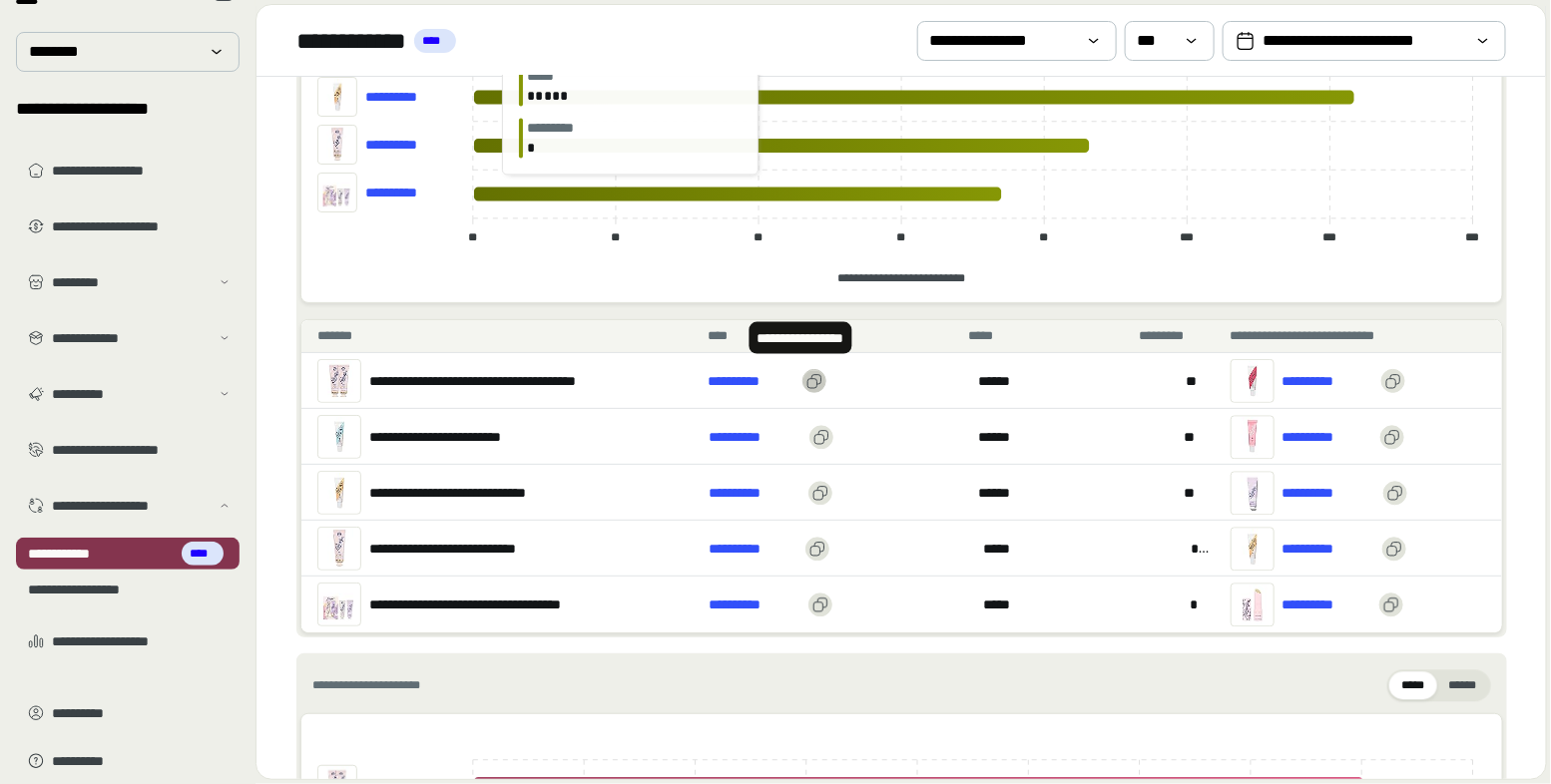 click 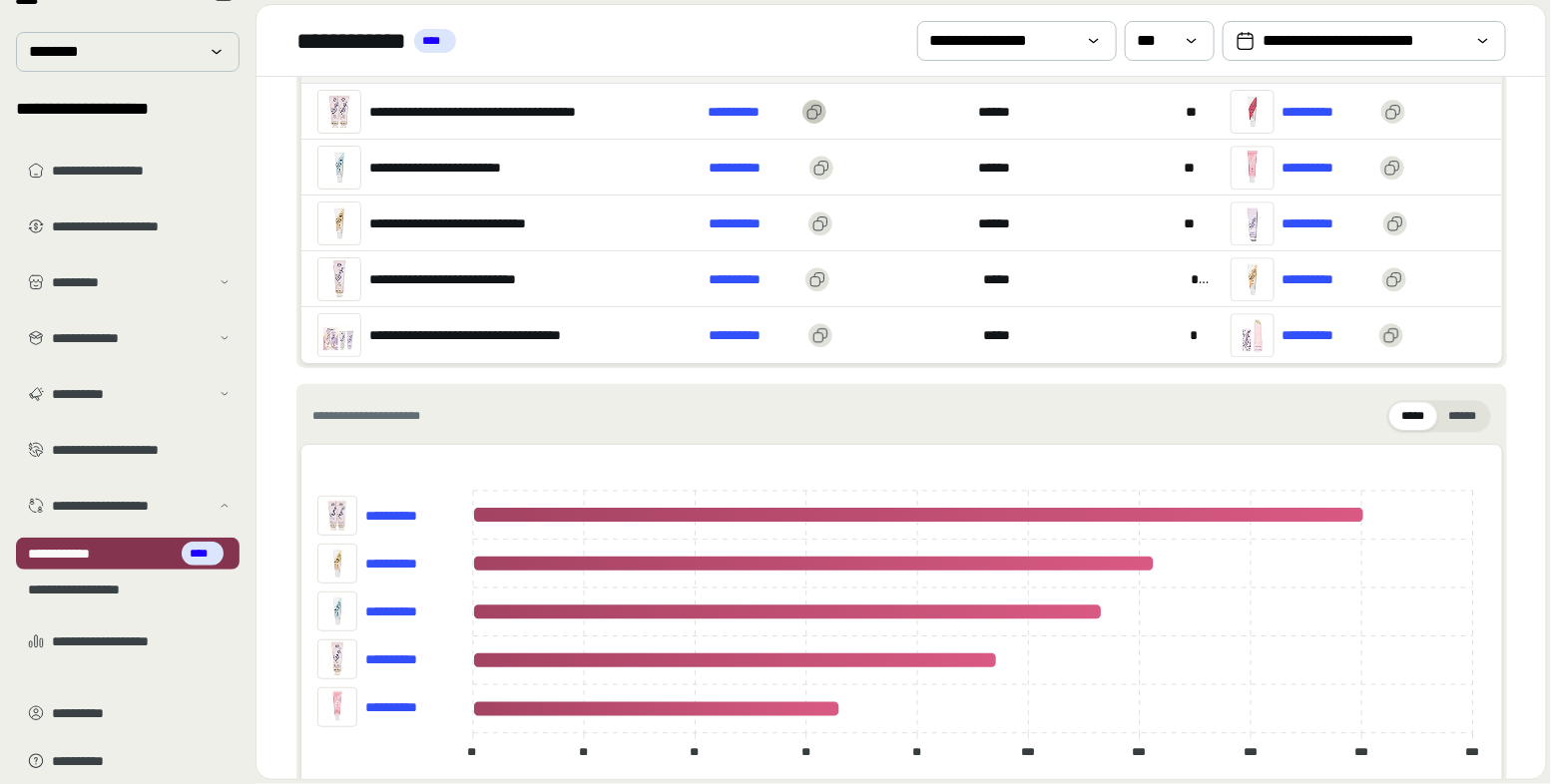 scroll, scrollTop: 1817, scrollLeft: 0, axis: vertical 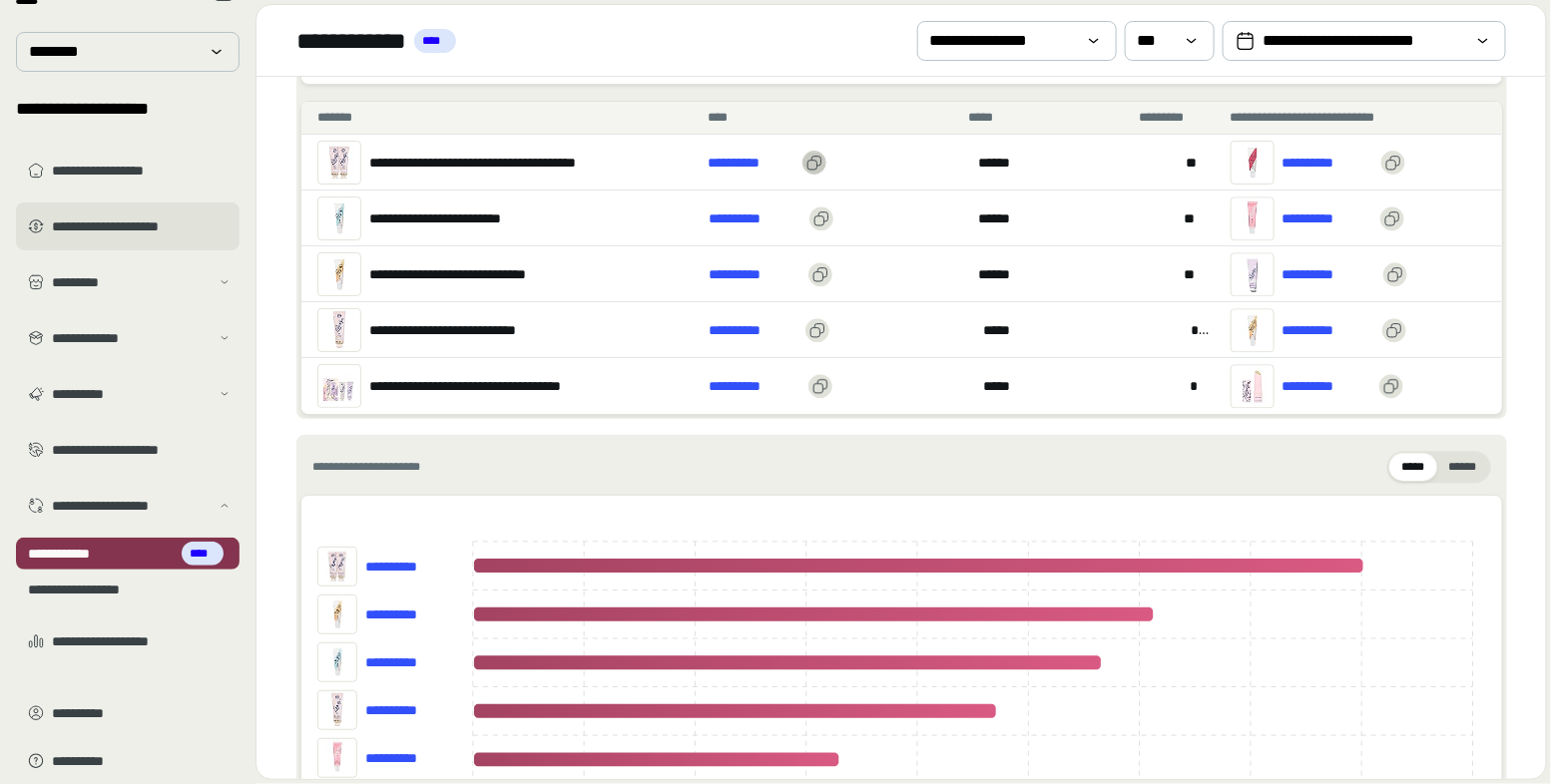 click on "**********" at bounding box center (142, 226) 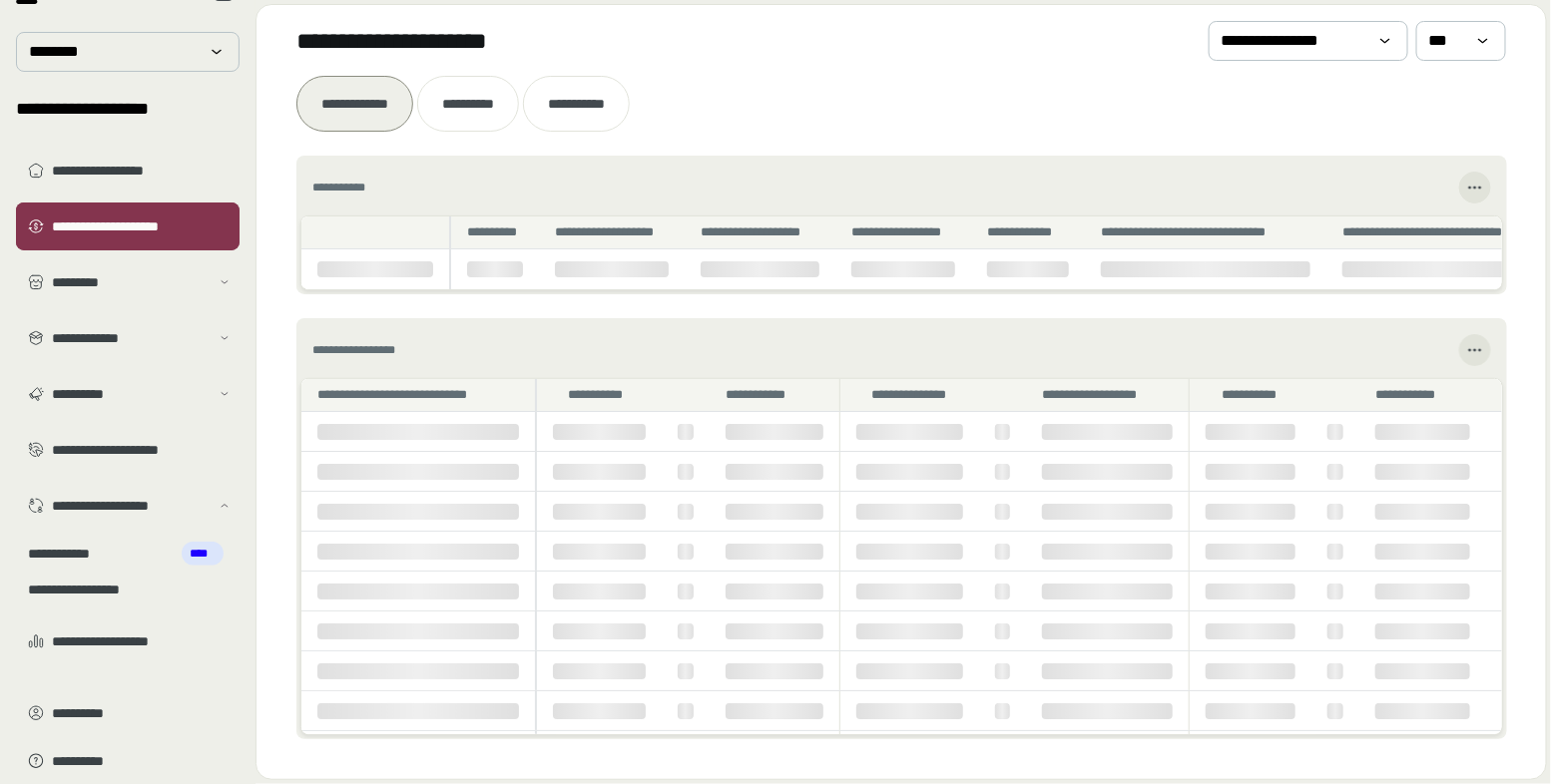 scroll, scrollTop: 0, scrollLeft: 0, axis: both 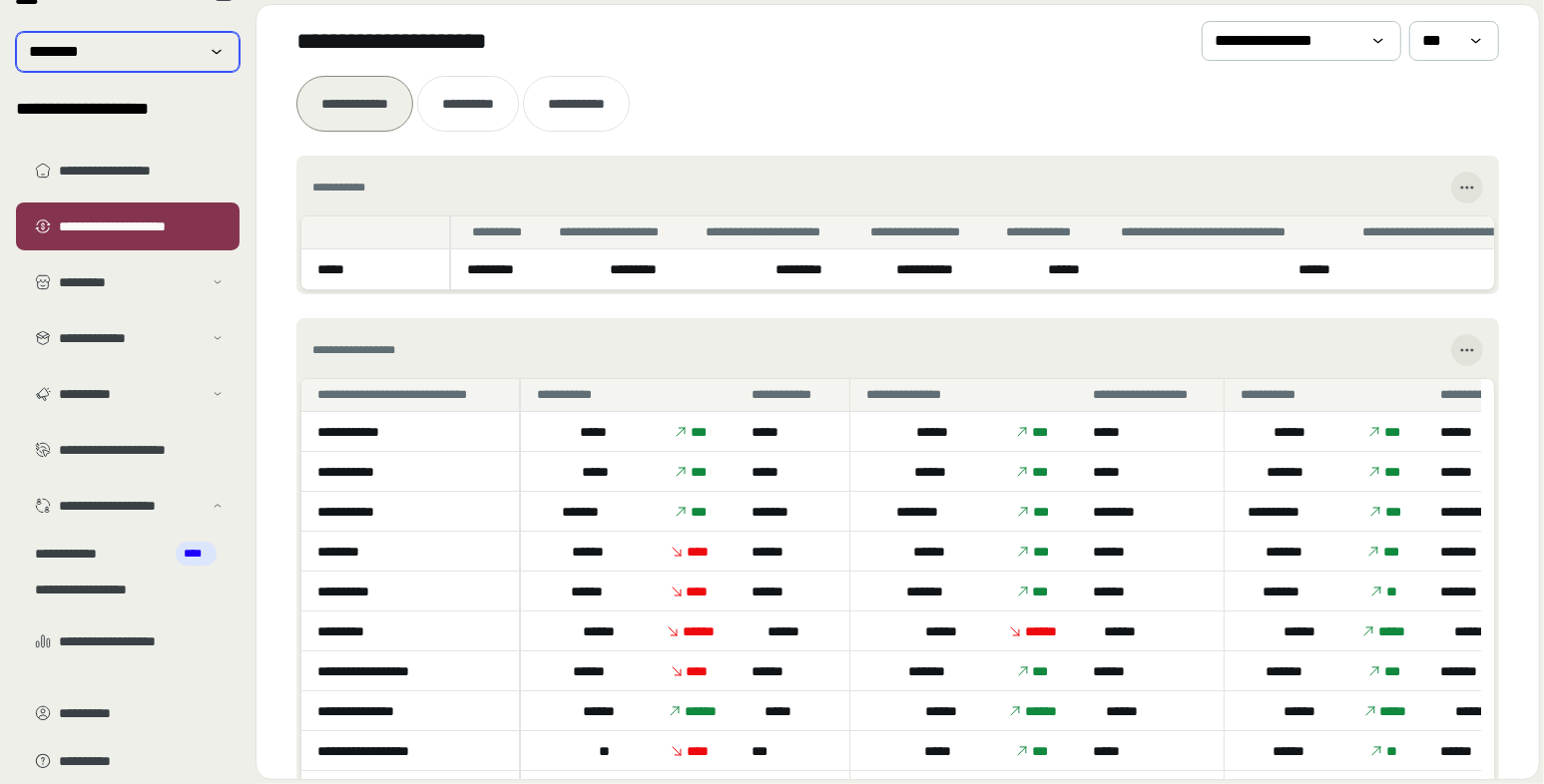 click on "********" at bounding box center (128, 52) 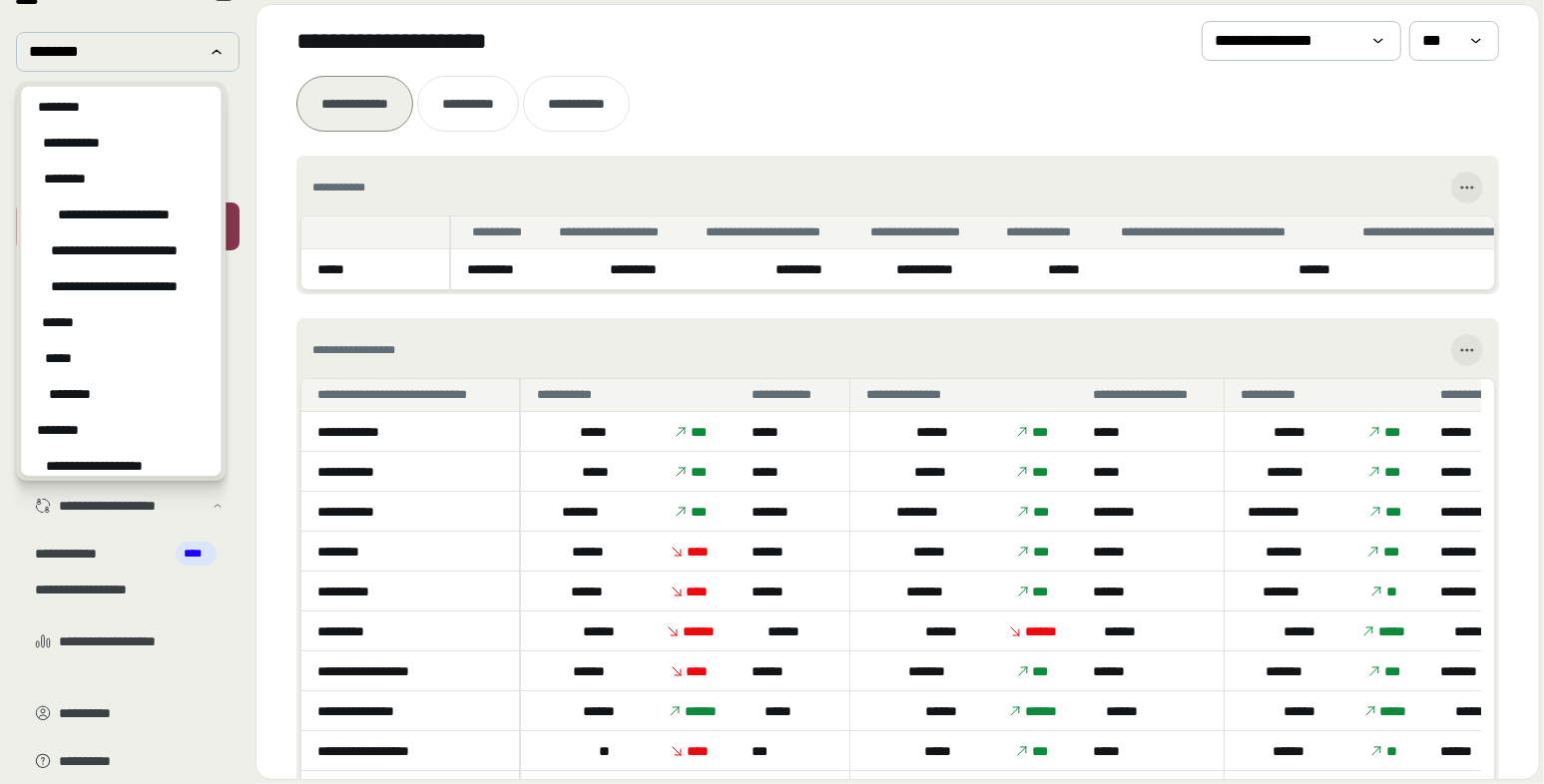click on "**********" at bounding box center [128, 320] 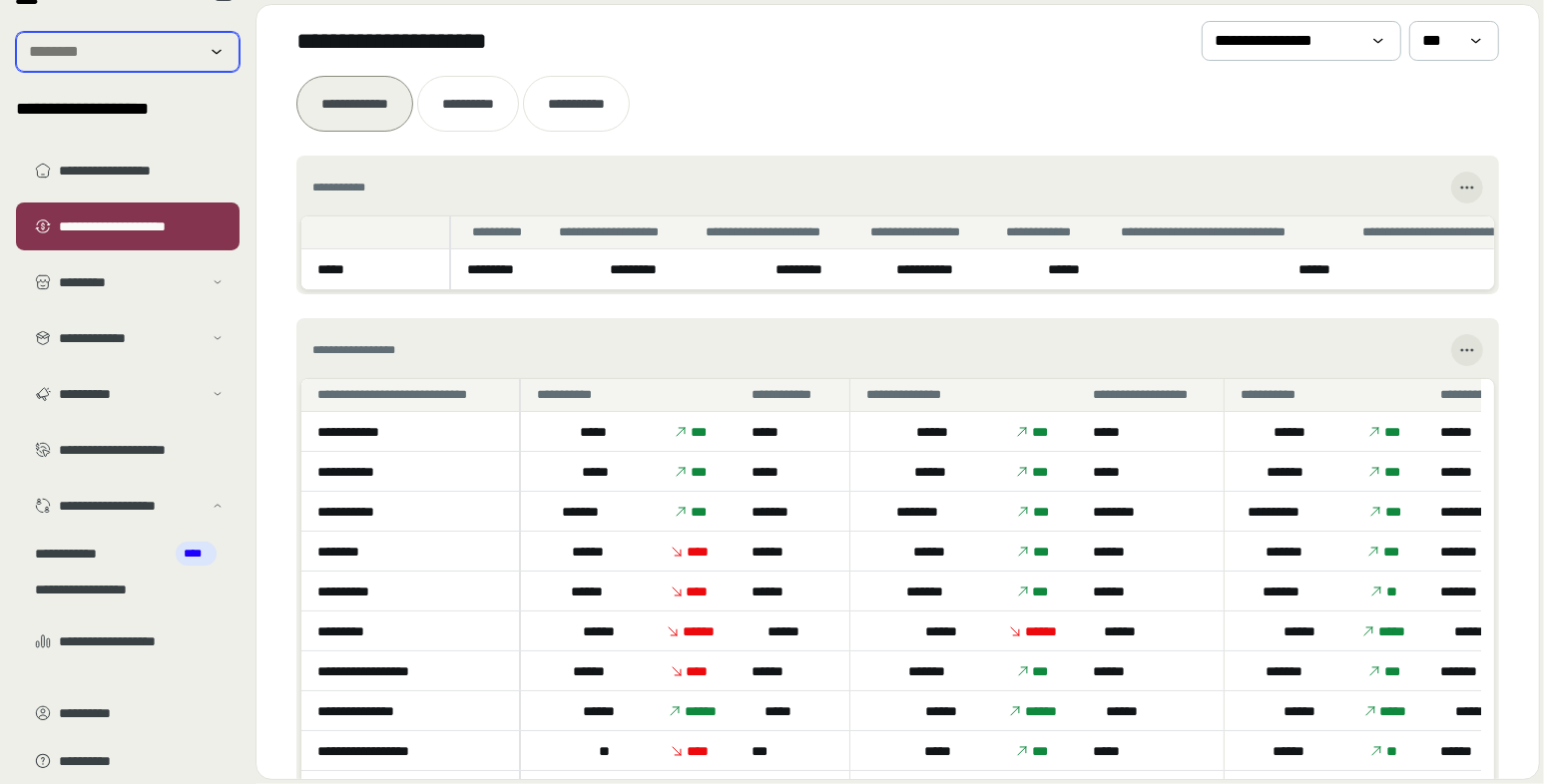 click at bounding box center (114, 52) 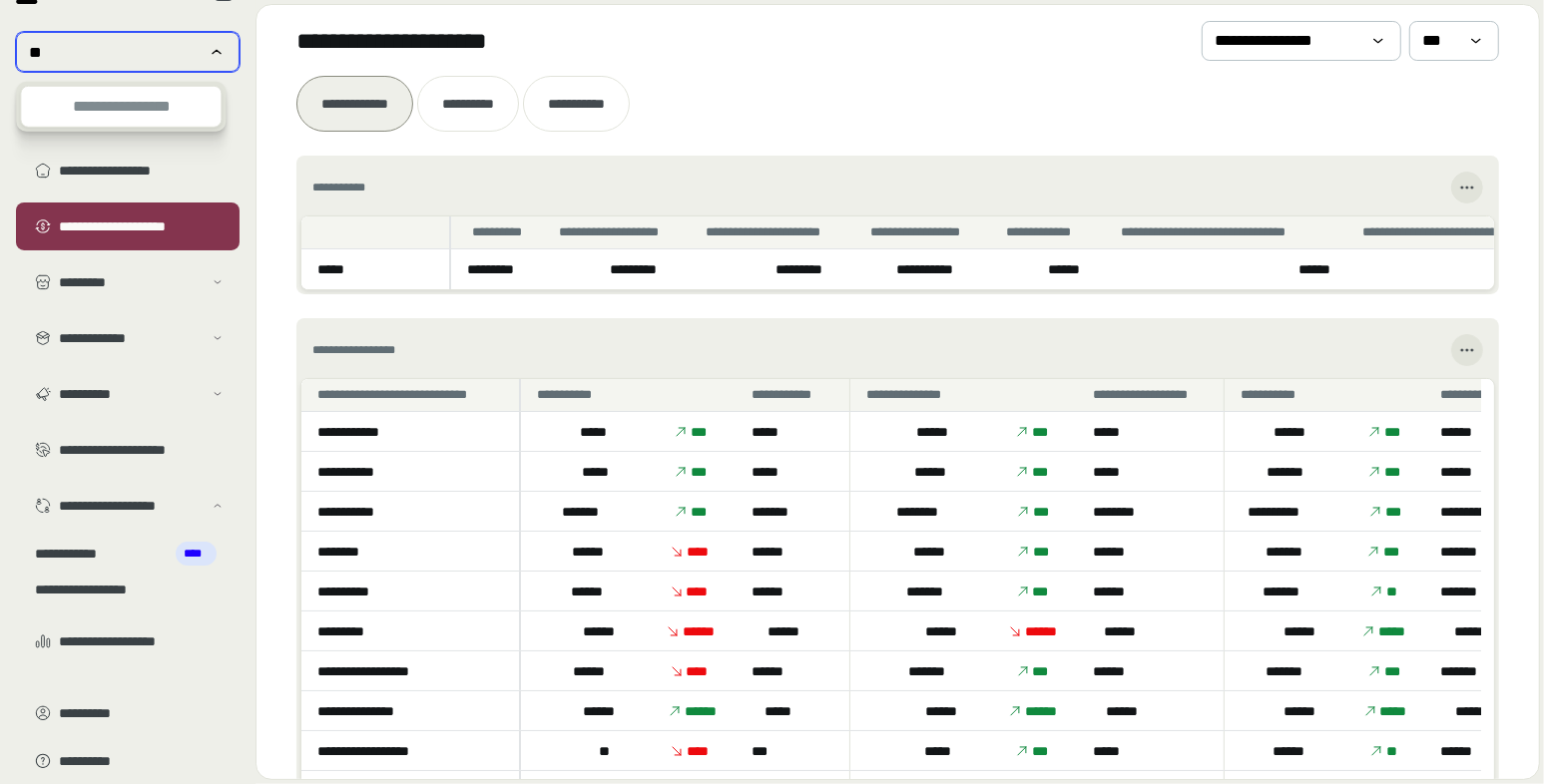 type on "*" 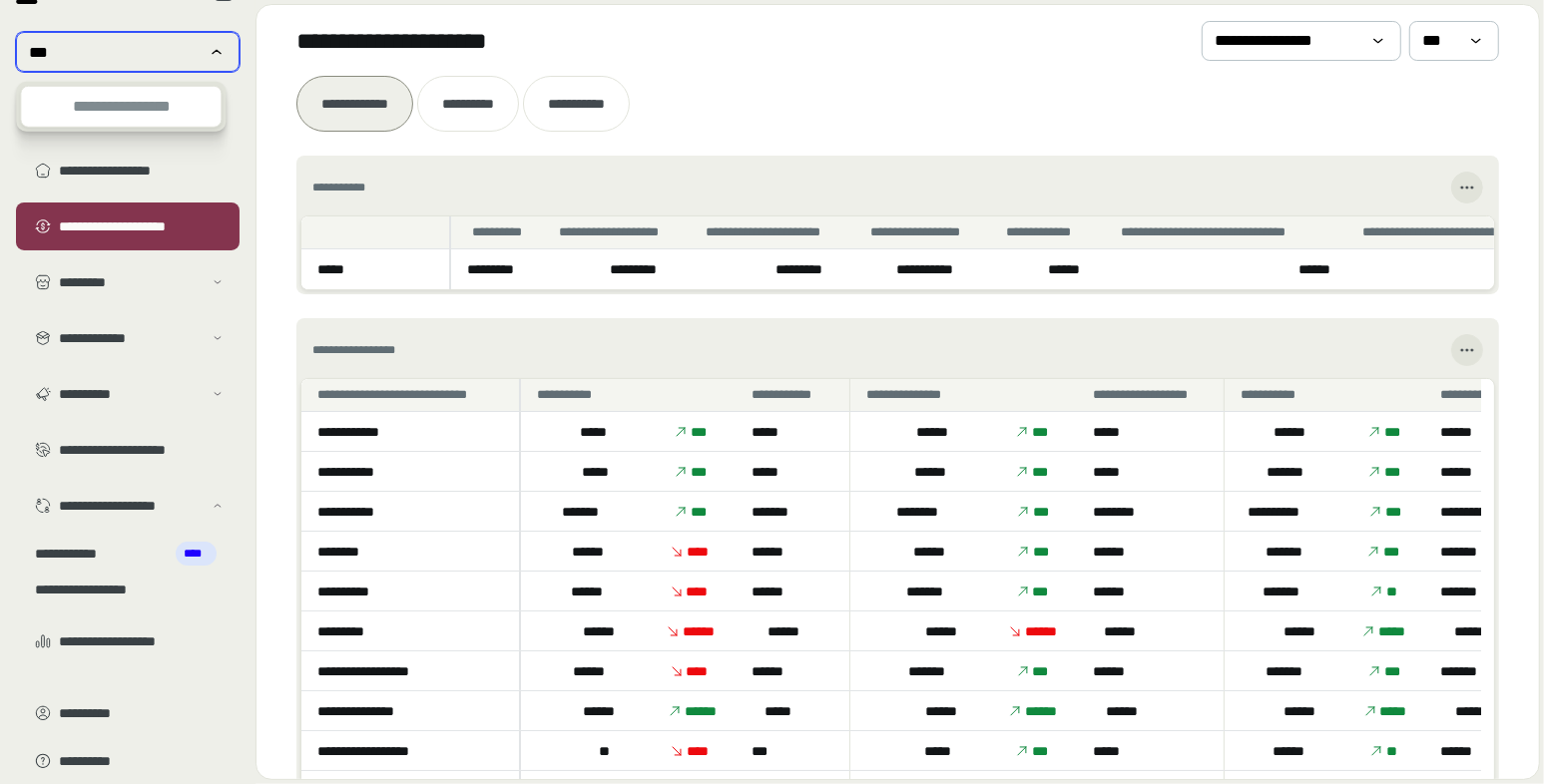 click on "***" at bounding box center [114, 52] 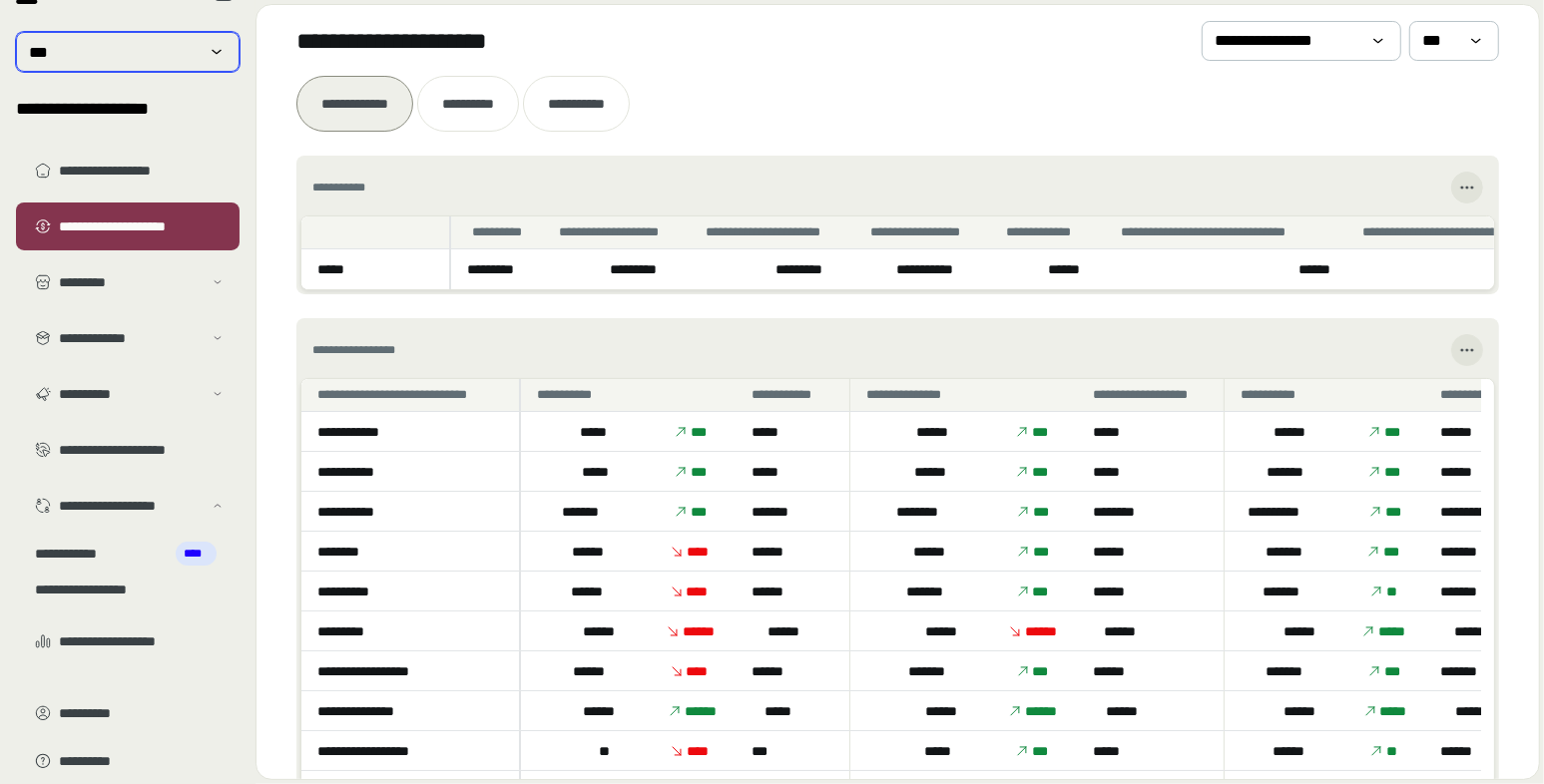 click on "***" at bounding box center (114, 52) 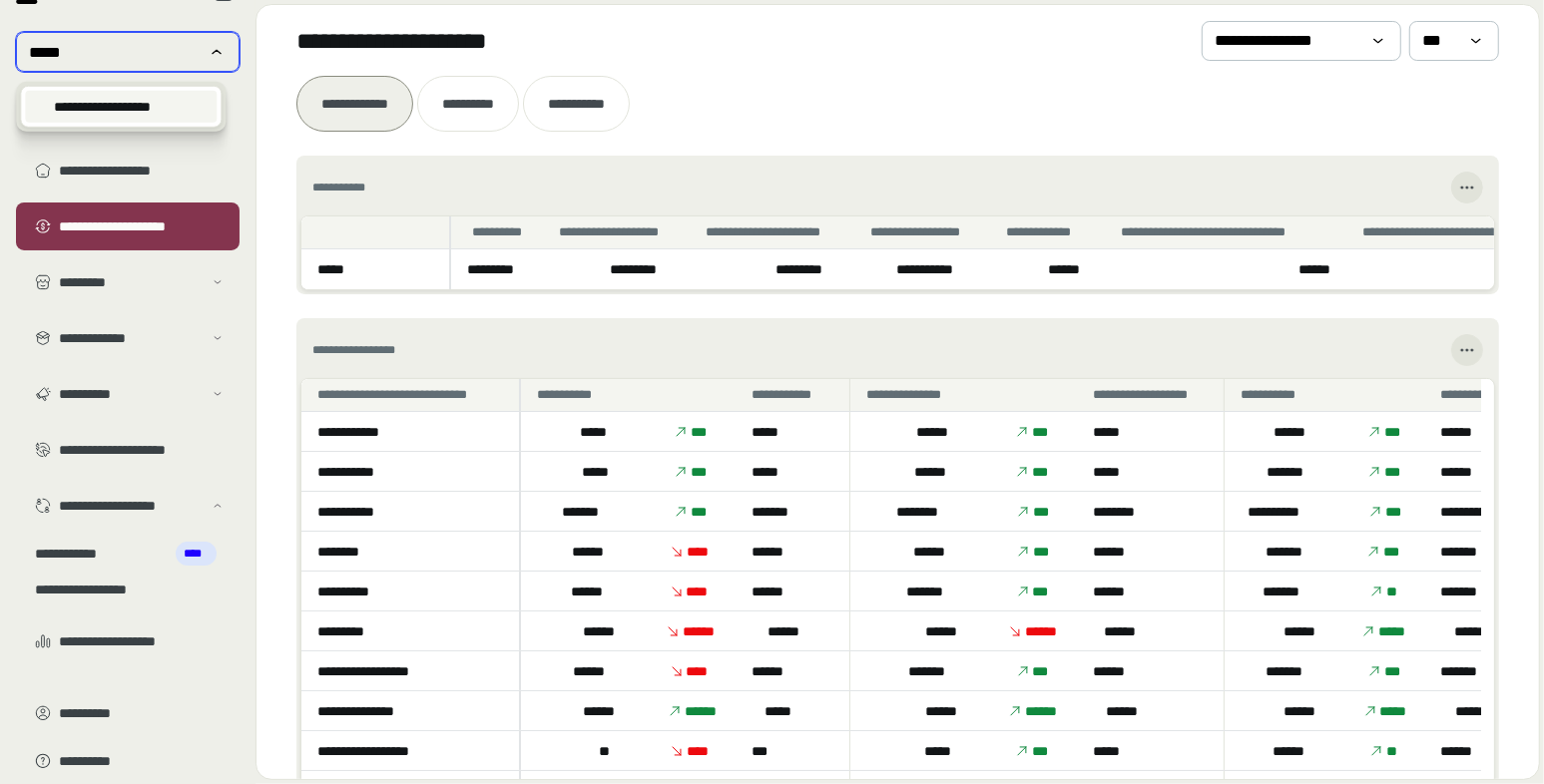 type on "*****" 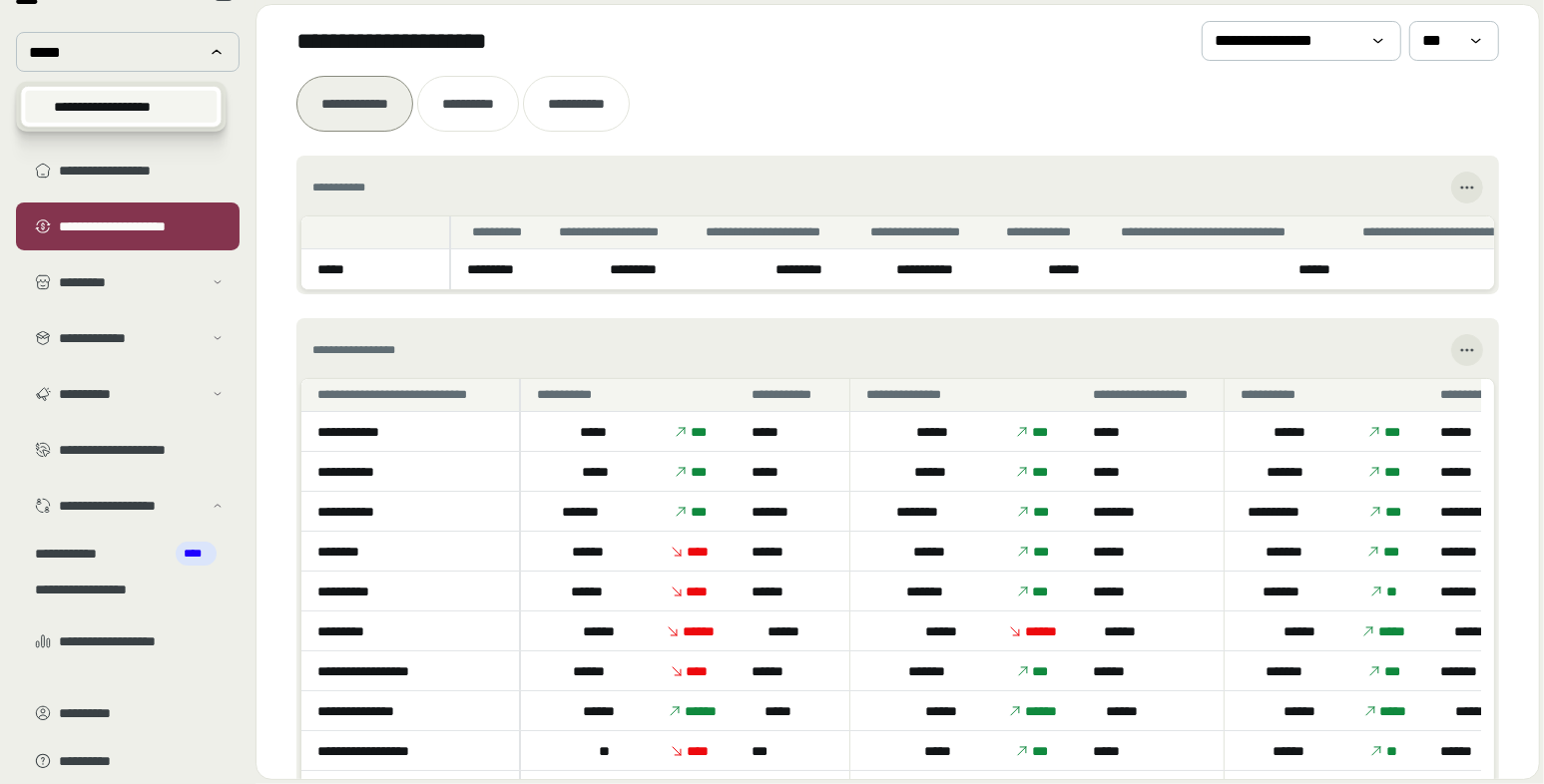 click on "**********" at bounding box center (121, 107) 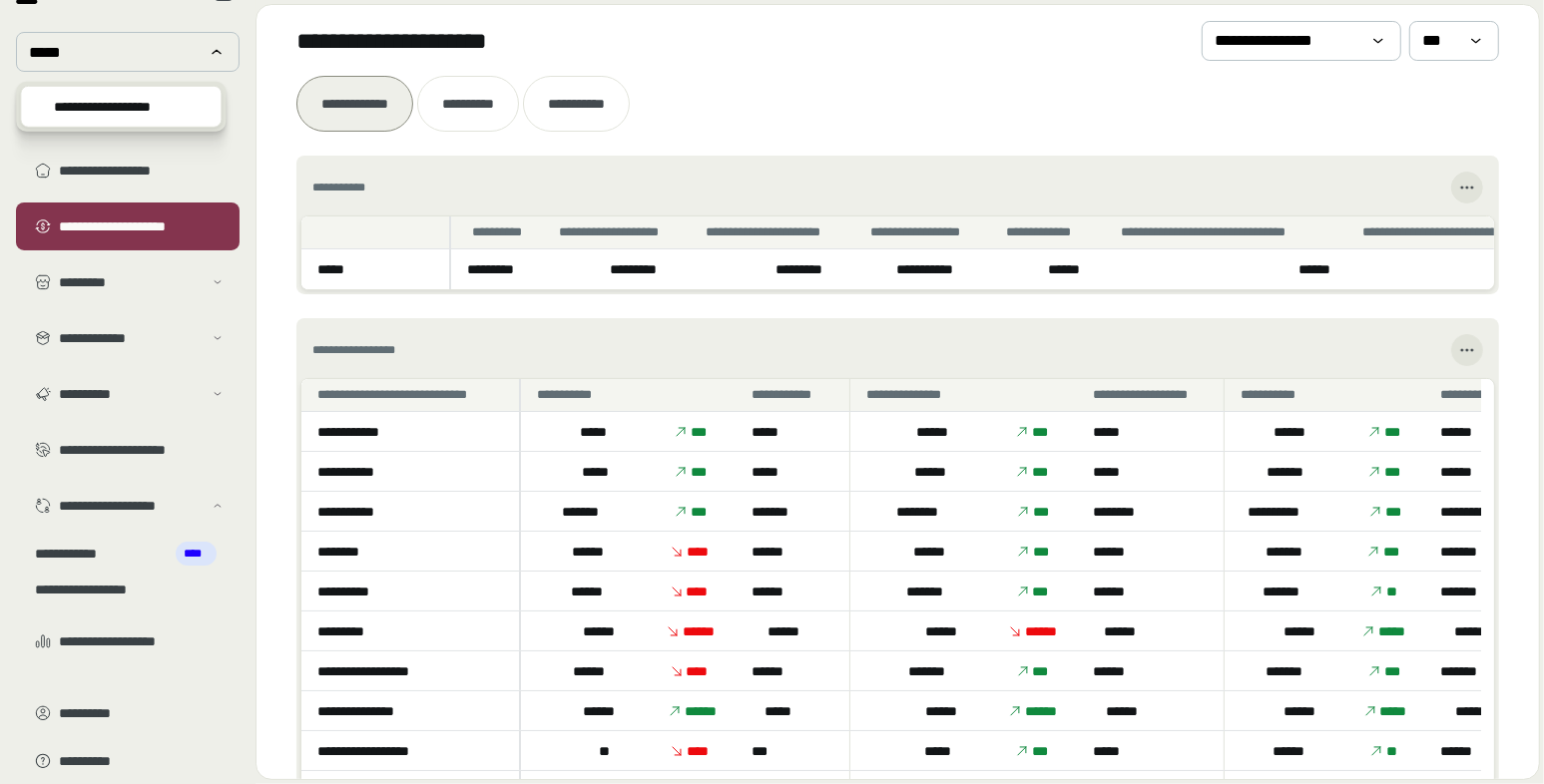 type 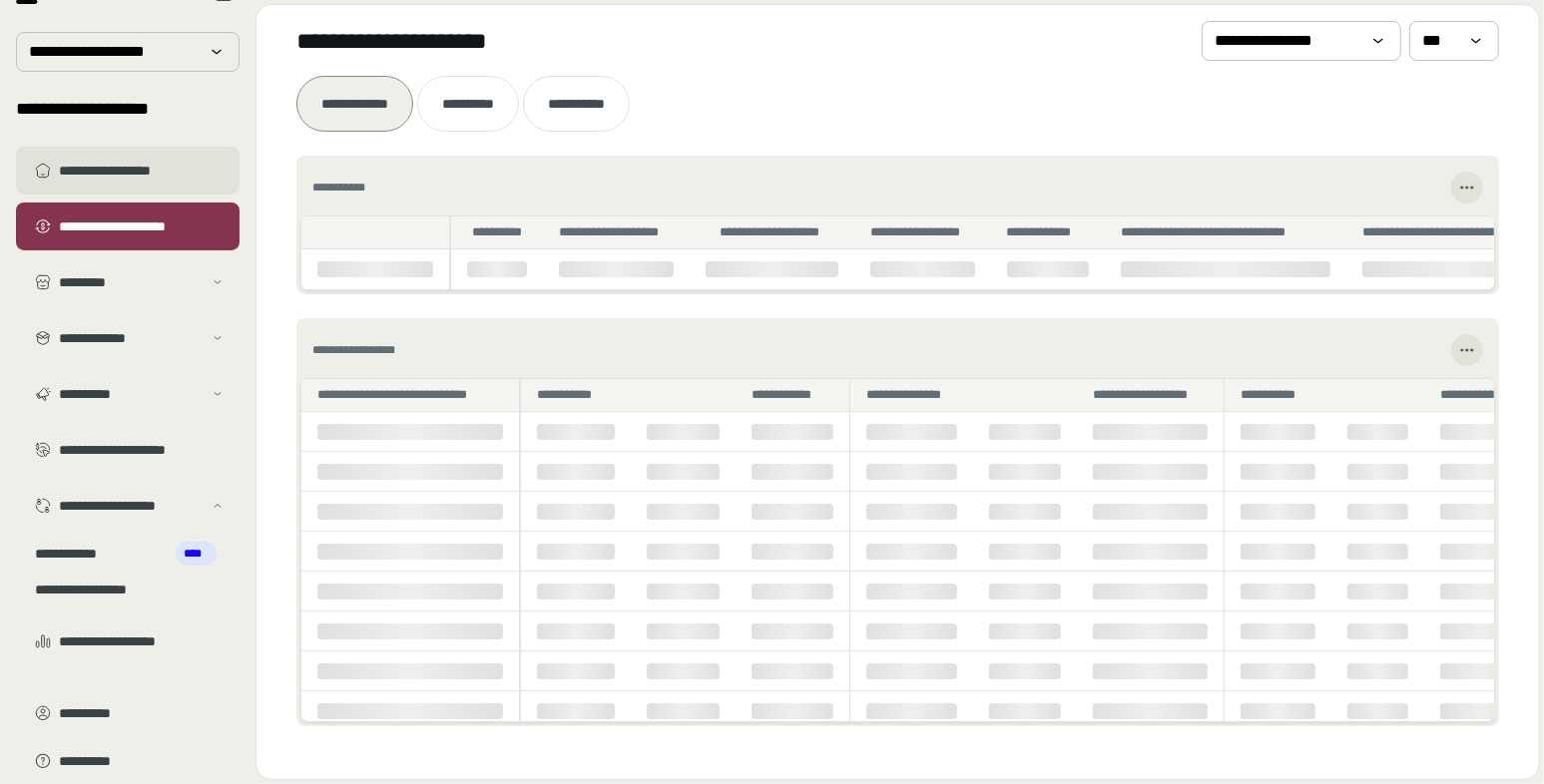 click on "**********" at bounding box center (142, 171) 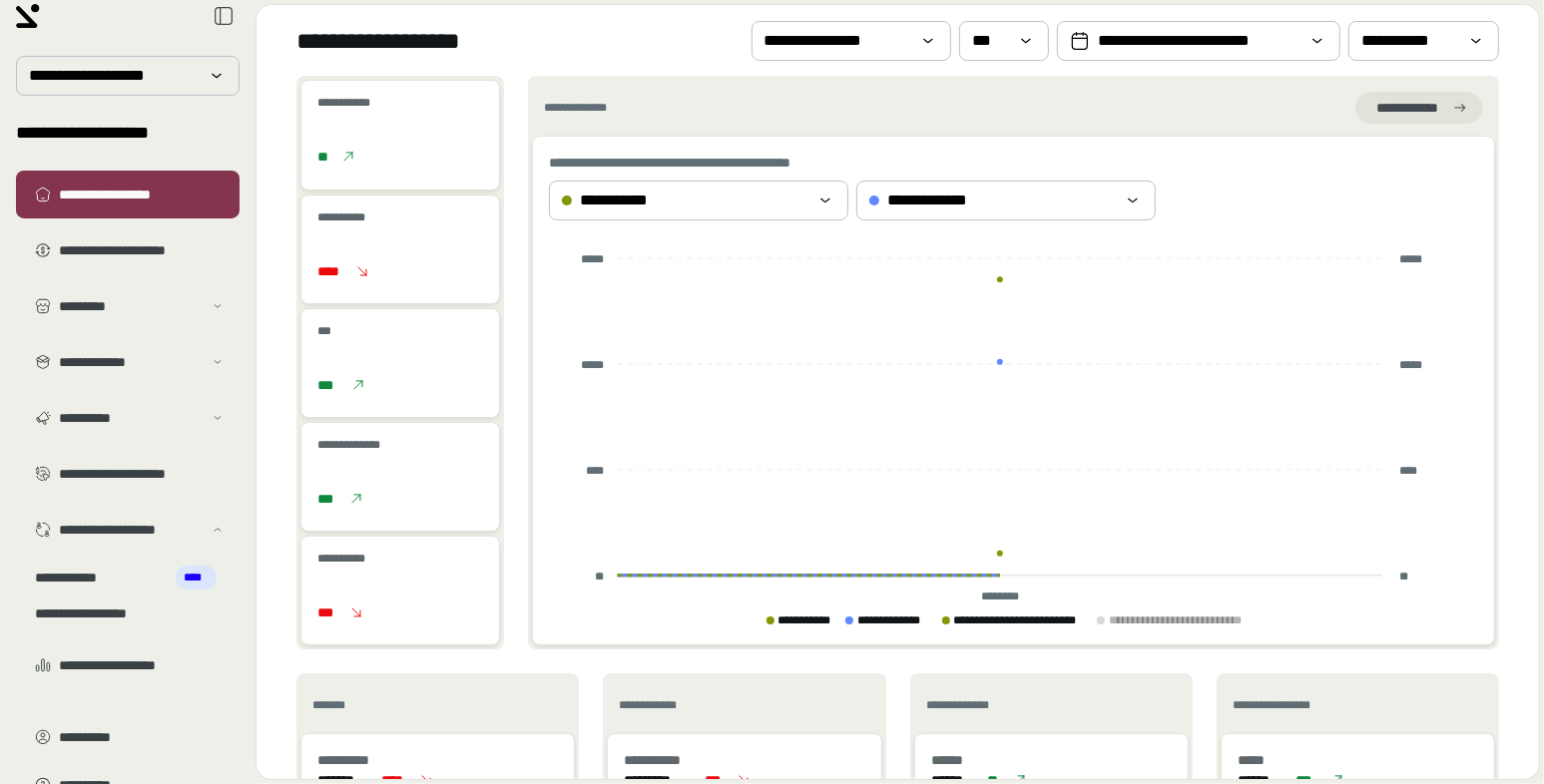 scroll, scrollTop: 0, scrollLeft: 0, axis: both 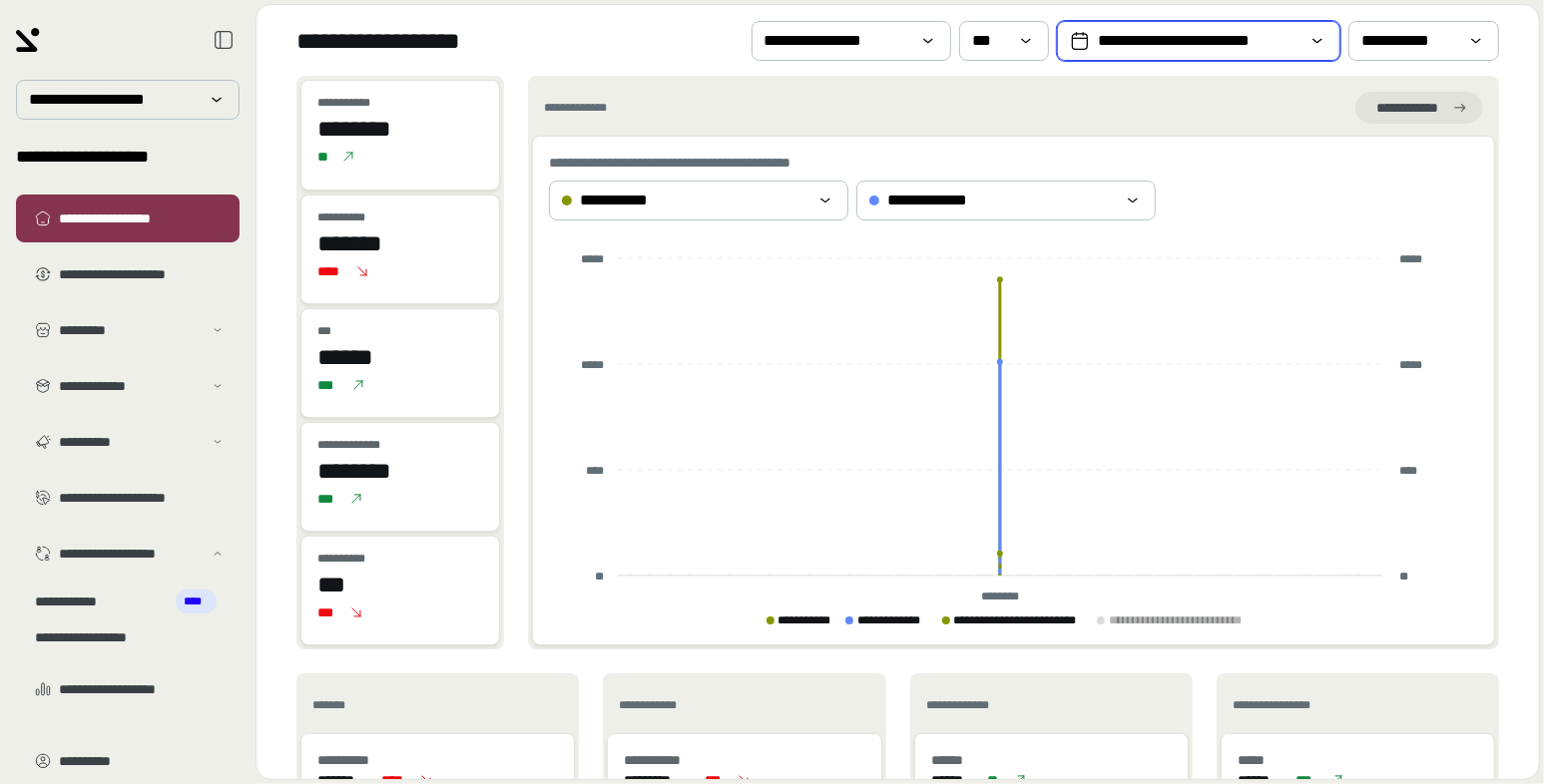 click on "**********" at bounding box center (1199, 41) 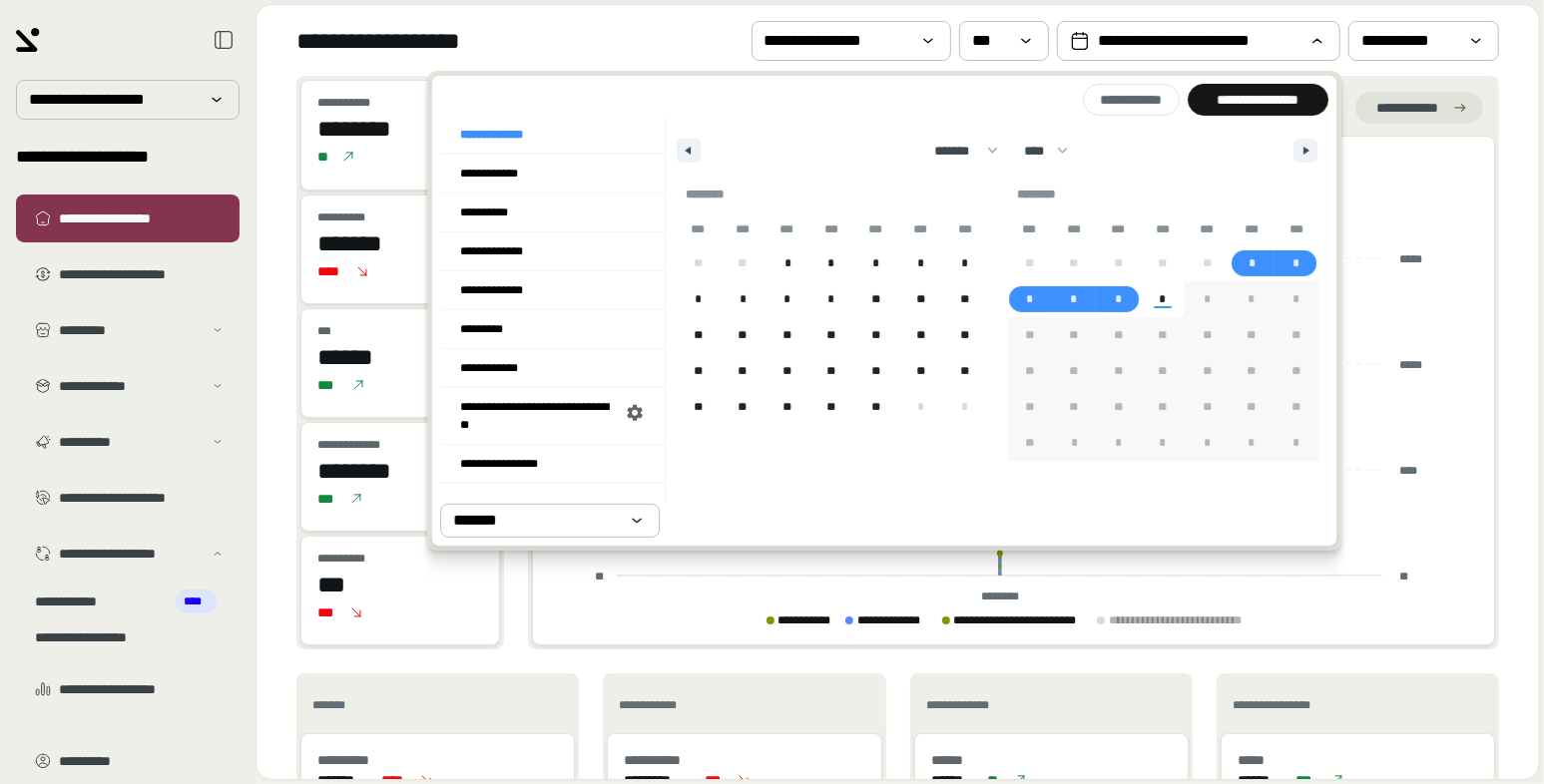 click on "**********" at bounding box center (897, 40) 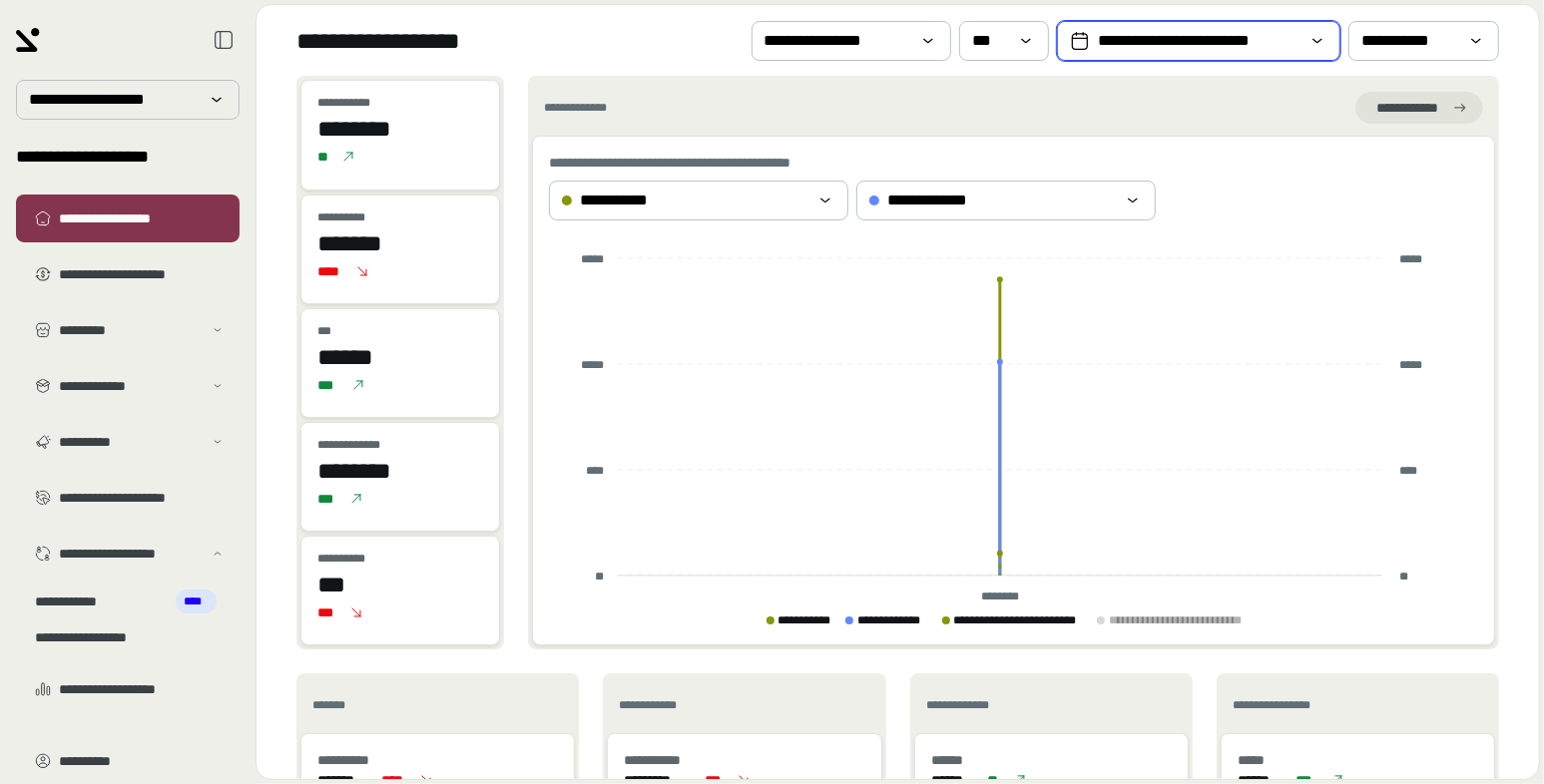click on "**********" at bounding box center [1199, 41] 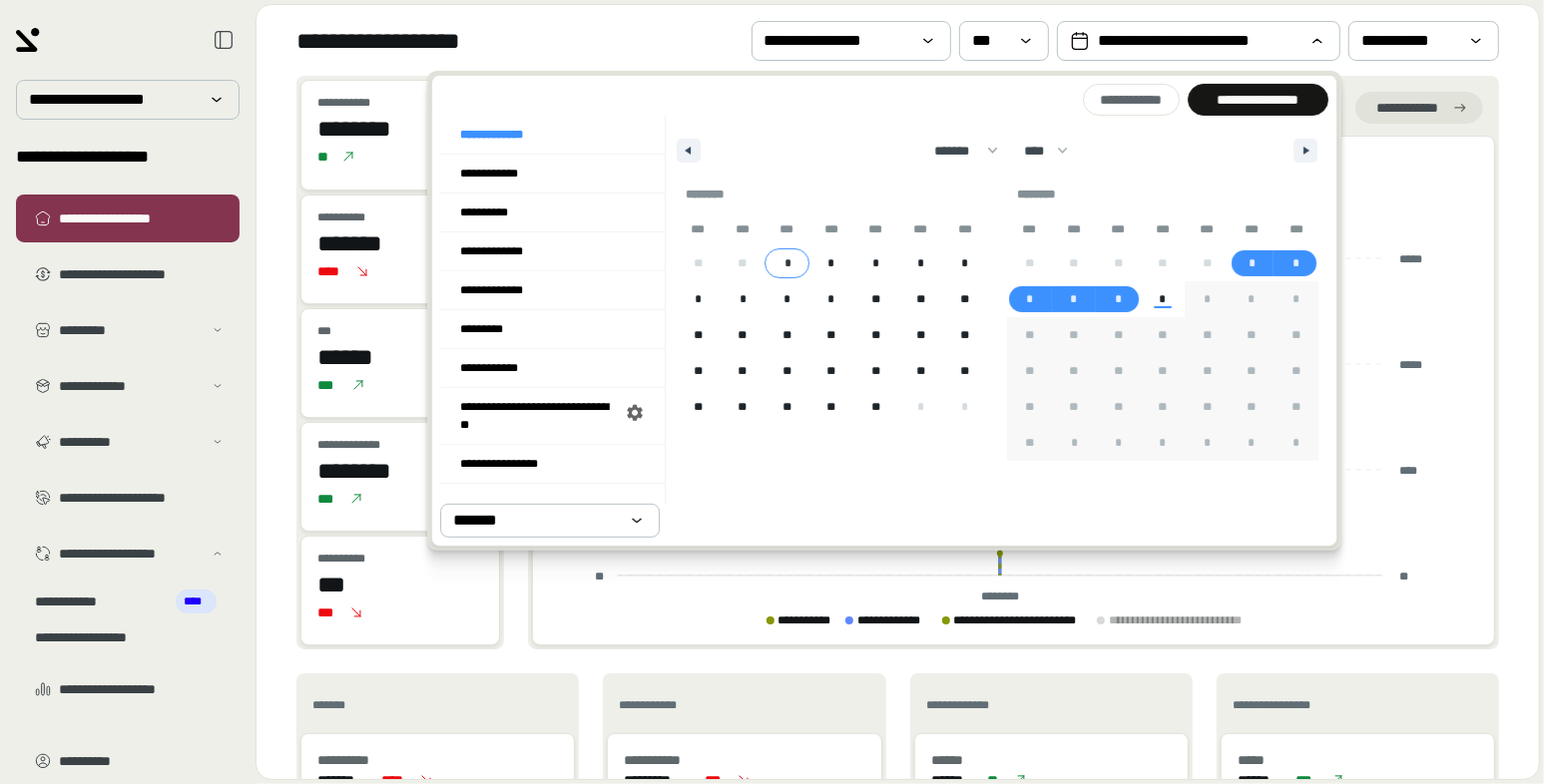 click on "*" at bounding box center [786, 263] 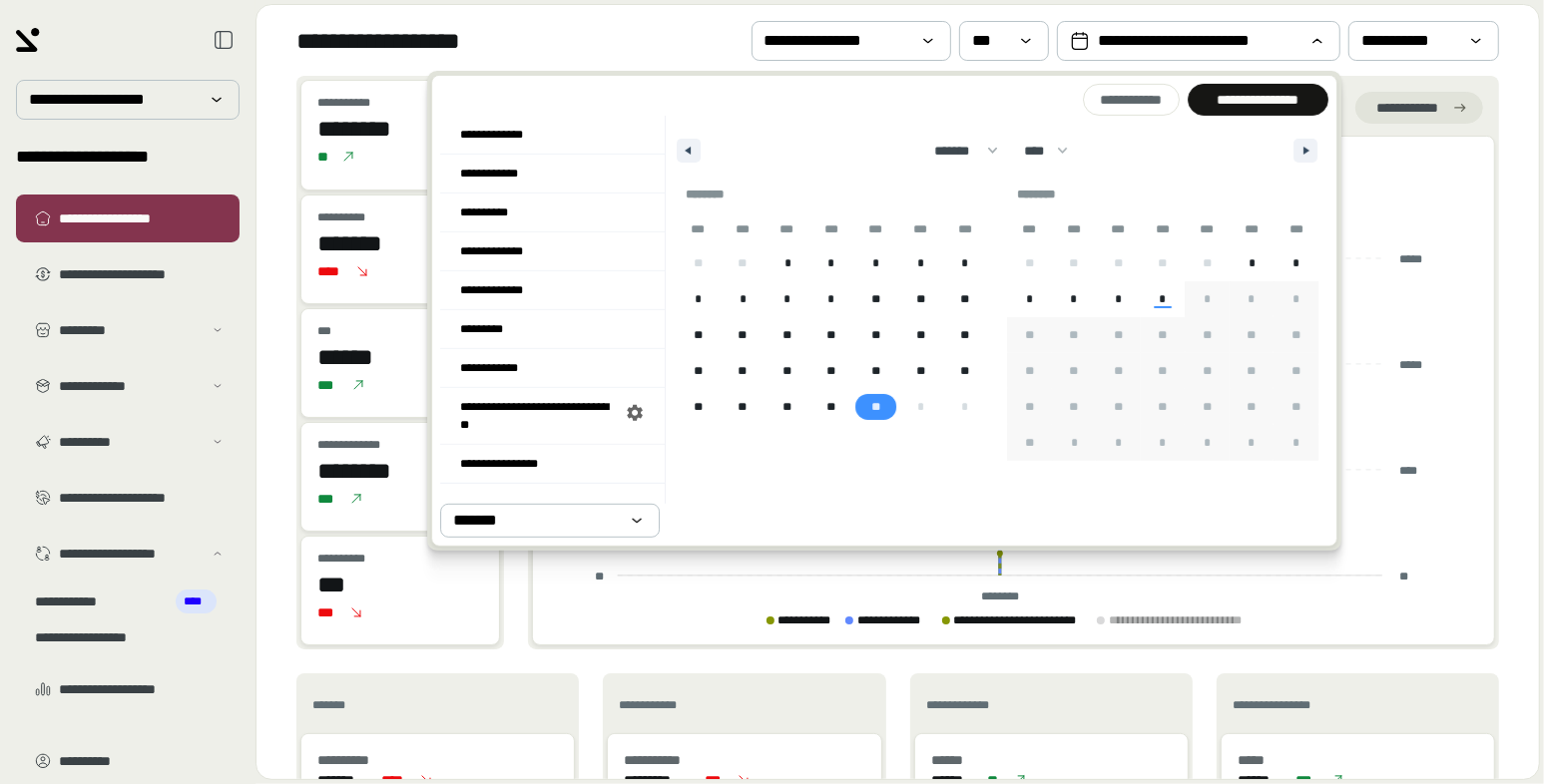 click on "**" at bounding box center (875, 407) 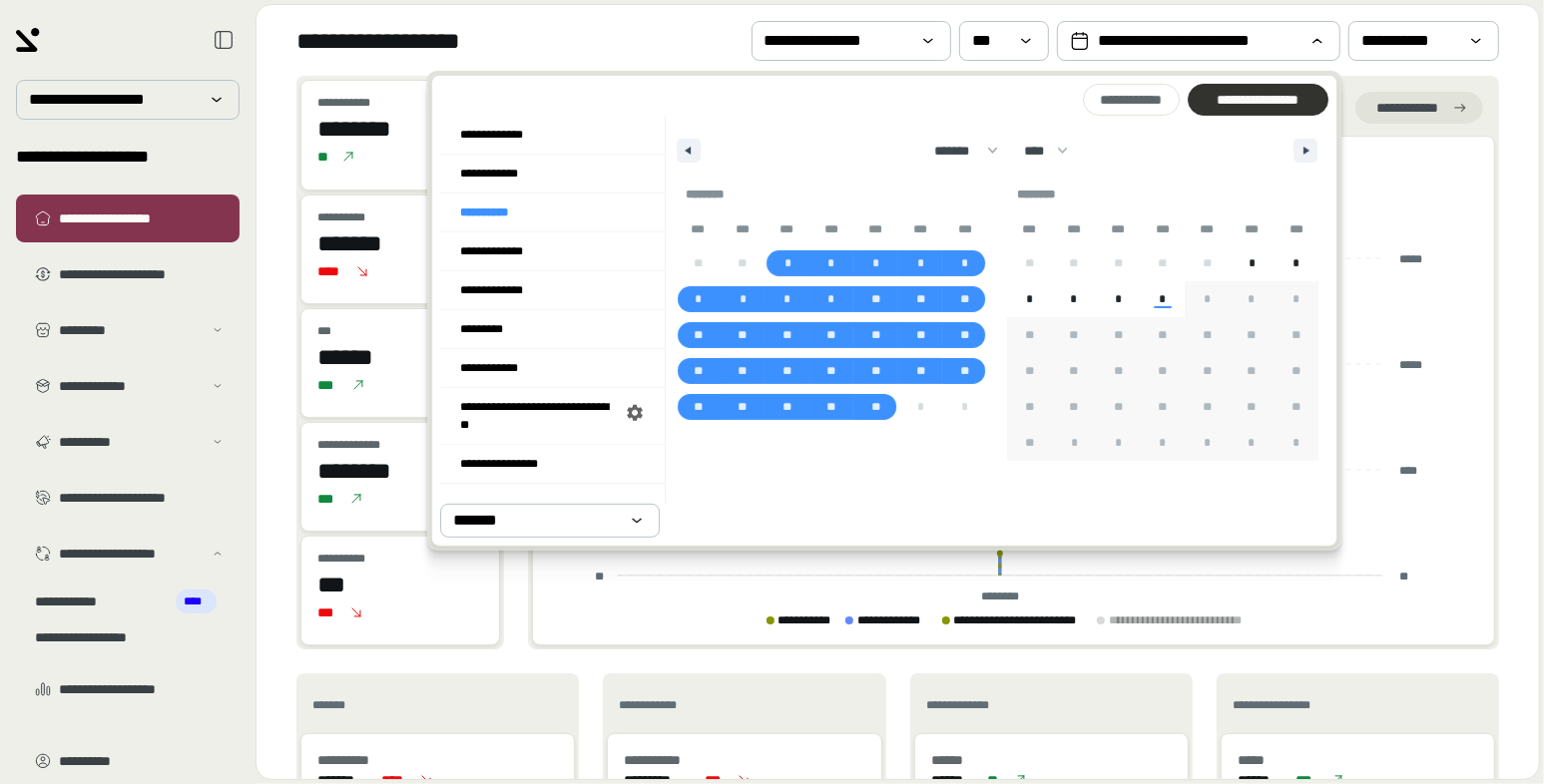 click on "**********" at bounding box center [1258, 100] 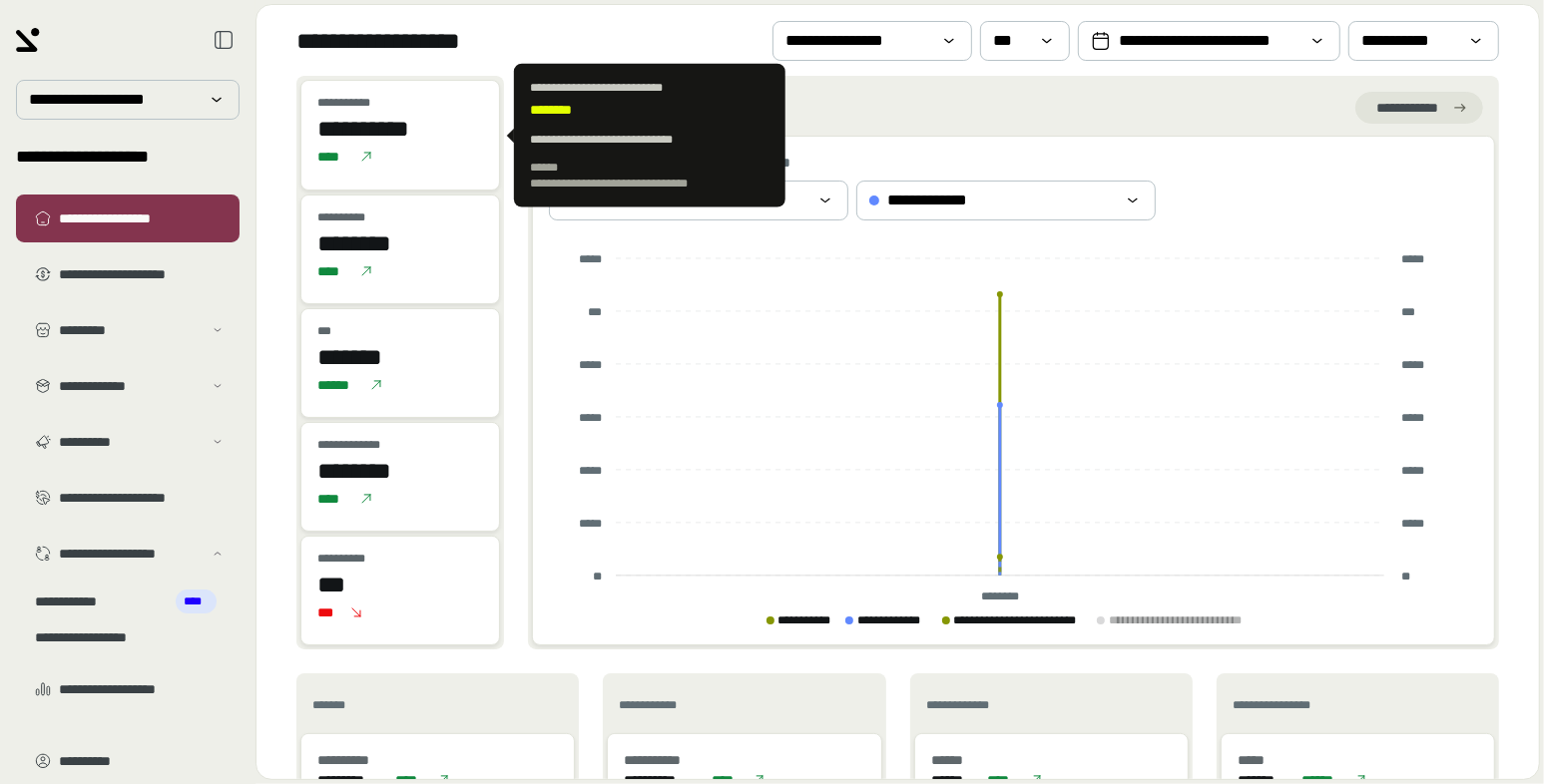 drag, startPoint x: 457, startPoint y: 127, endPoint x: 315, endPoint y: 130, distance: 142.0317 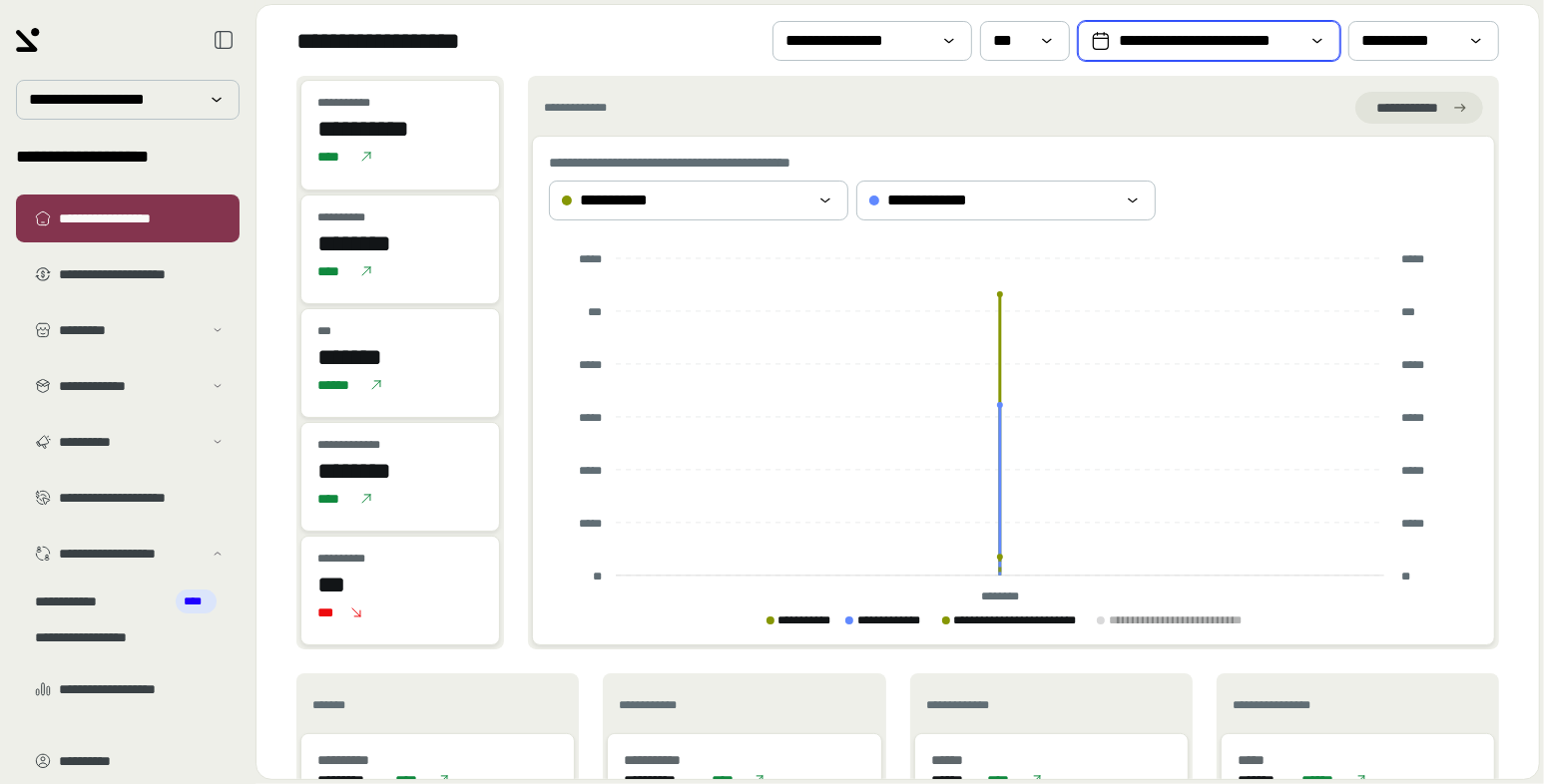 click on "**********" at bounding box center [1209, 41] 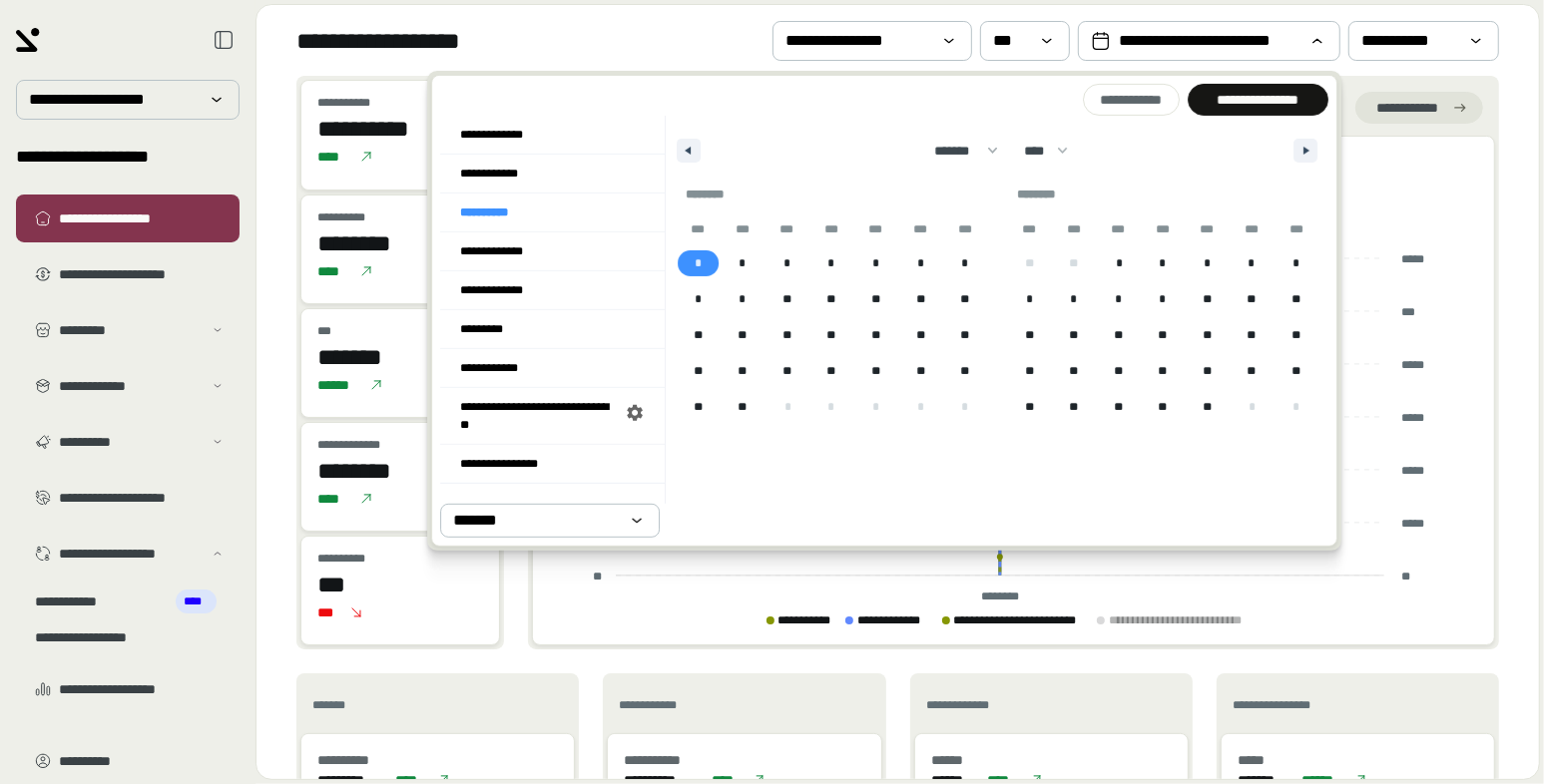 click on "*" at bounding box center (698, 263) 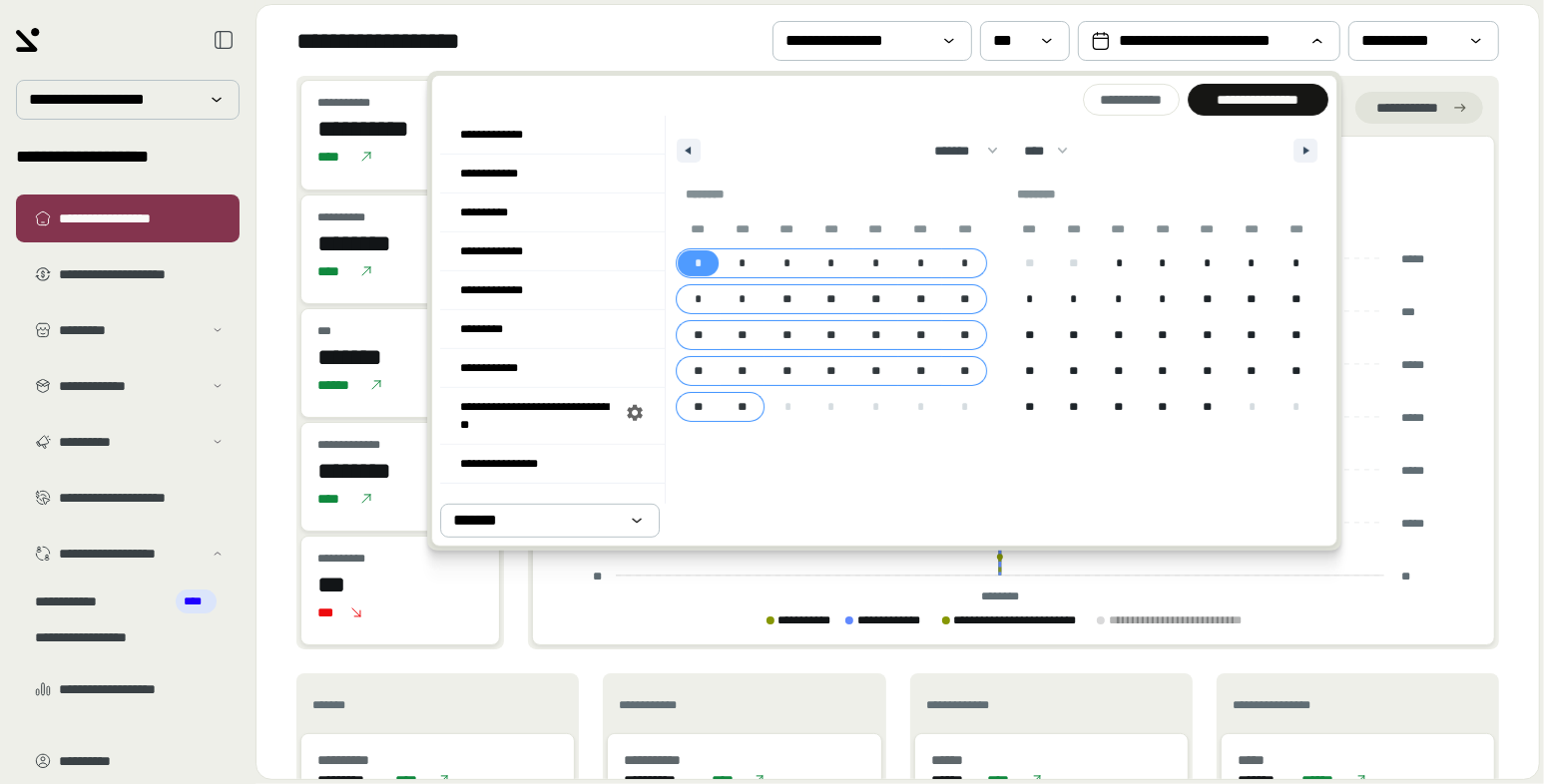 click on "**" at bounding box center [743, 407] 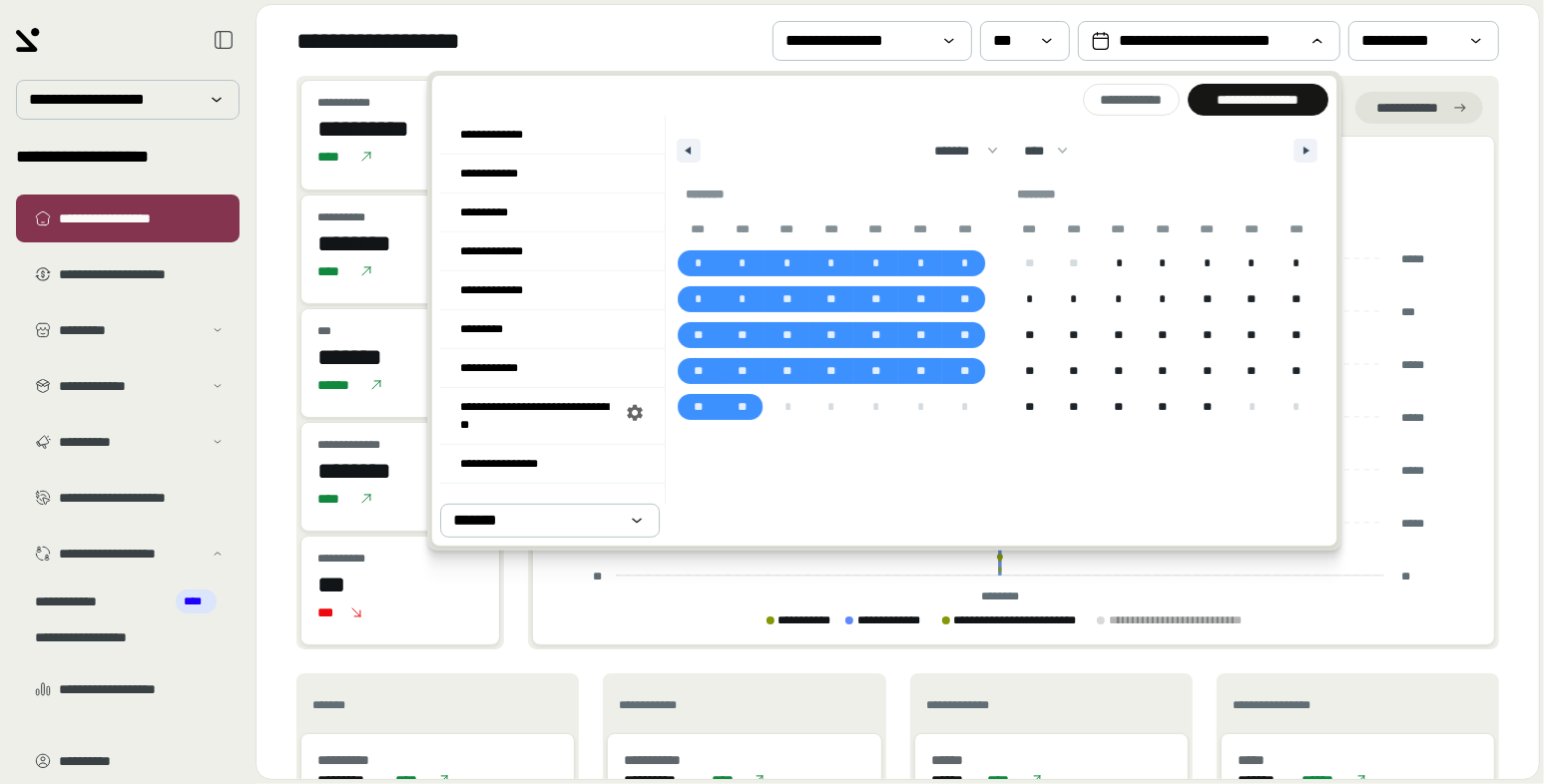 click on "**********" at bounding box center [1258, 100] 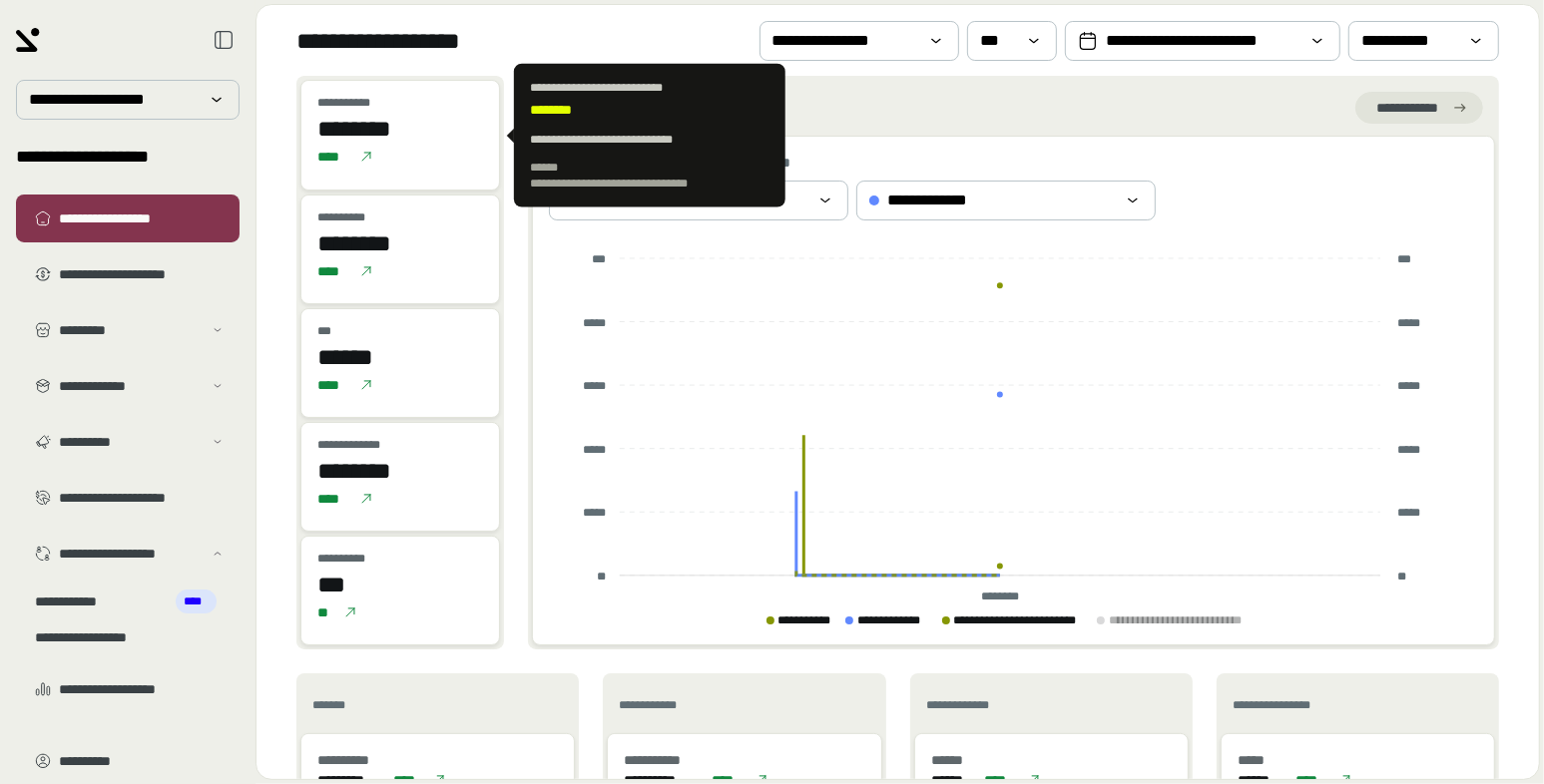 click on "********" at bounding box center (400, 129) 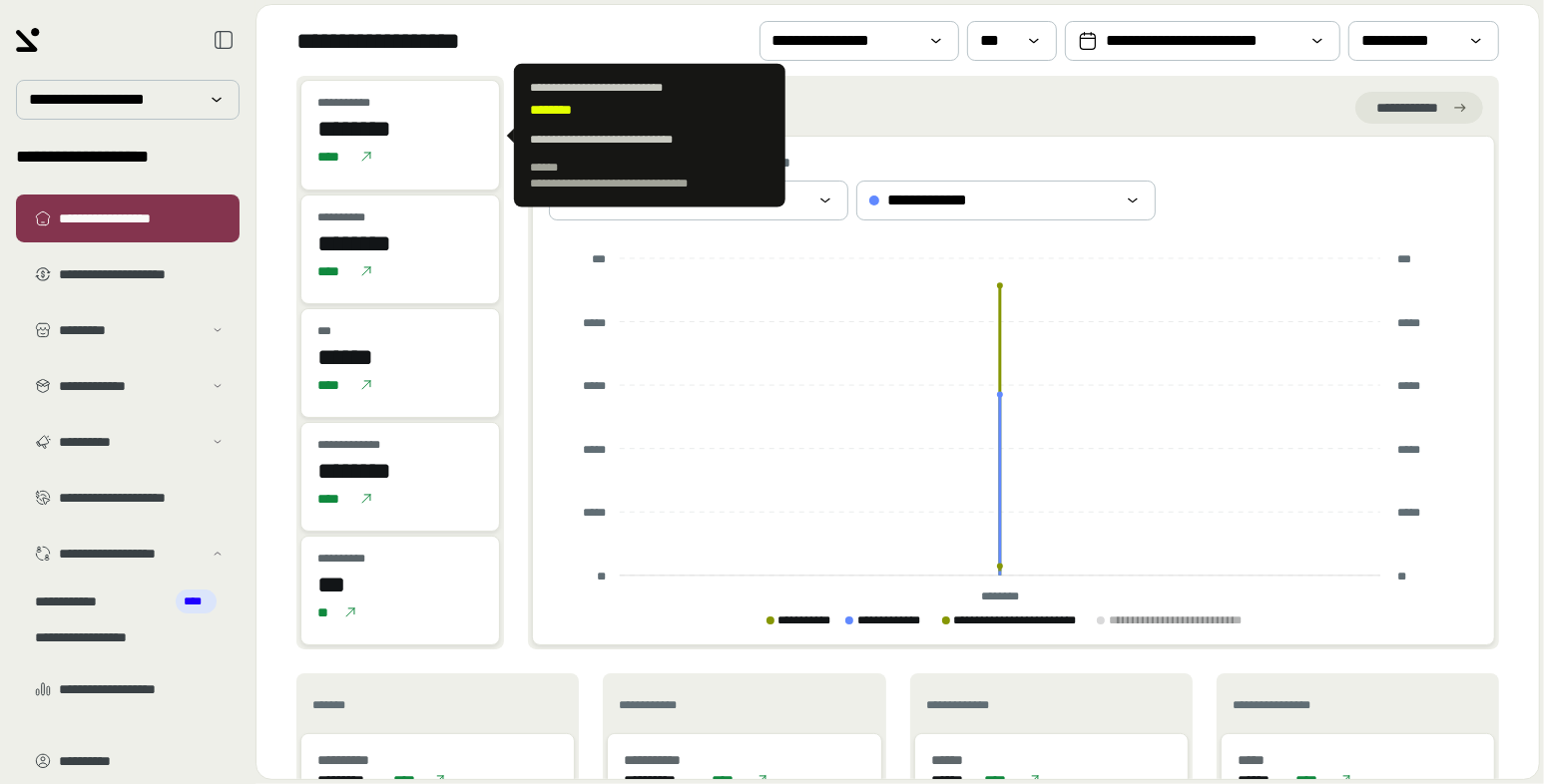 drag, startPoint x: 452, startPoint y: 131, endPoint x: 323, endPoint y: 136, distance: 129.09686 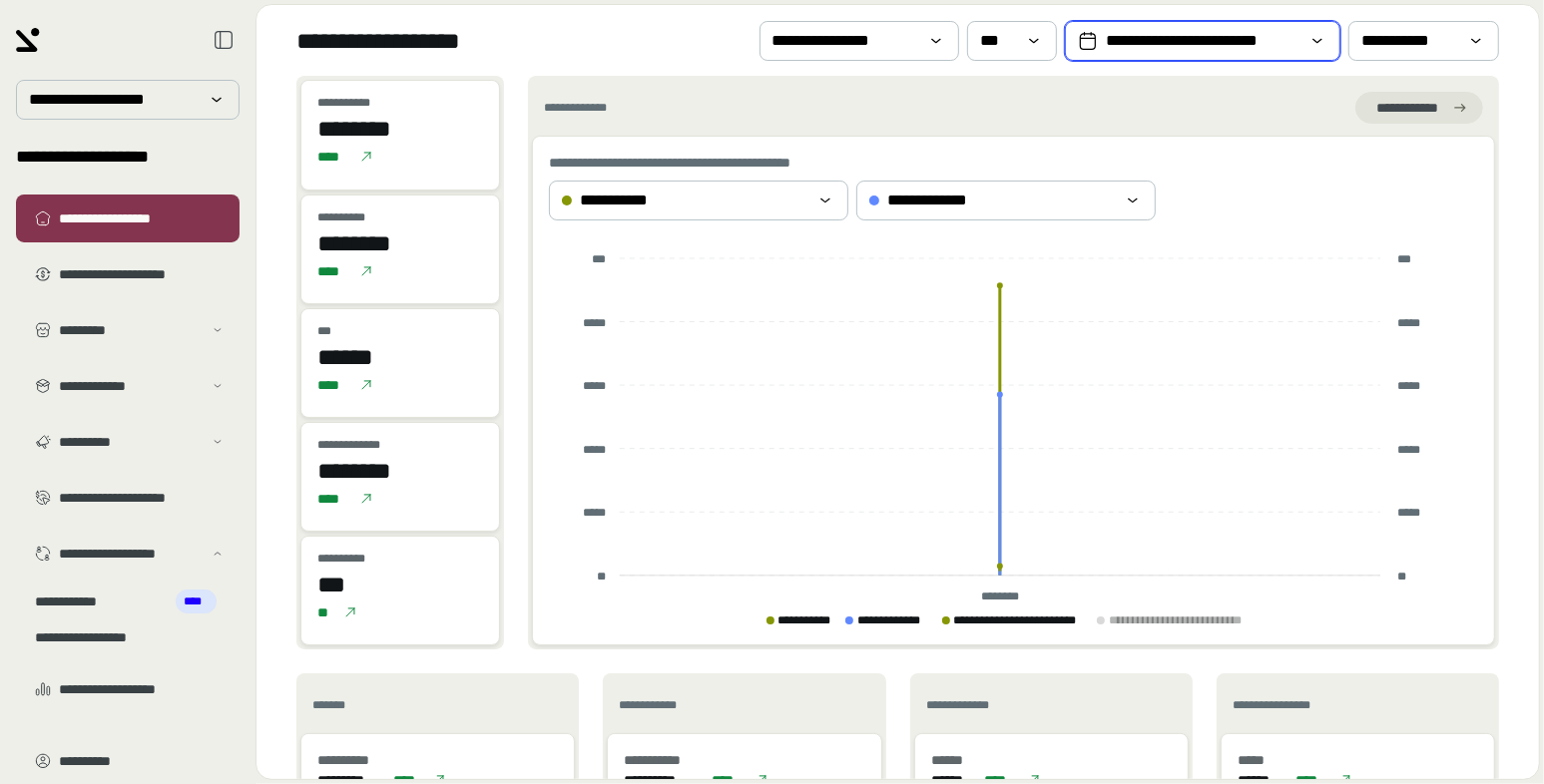 click on "**********" at bounding box center [1203, 41] 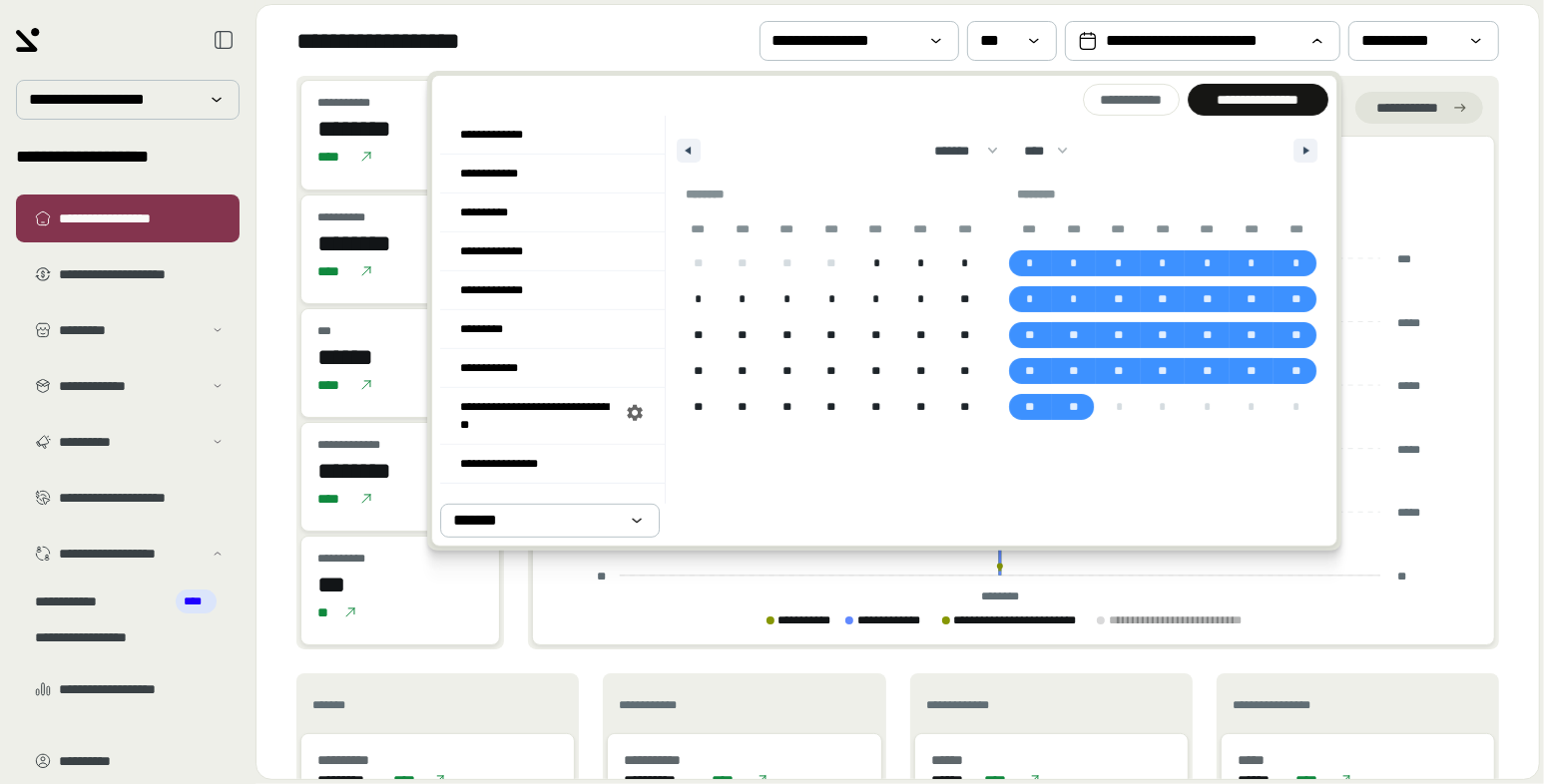 click on "[FIRST] [LAST] [PHONE]" at bounding box center (400, 135) 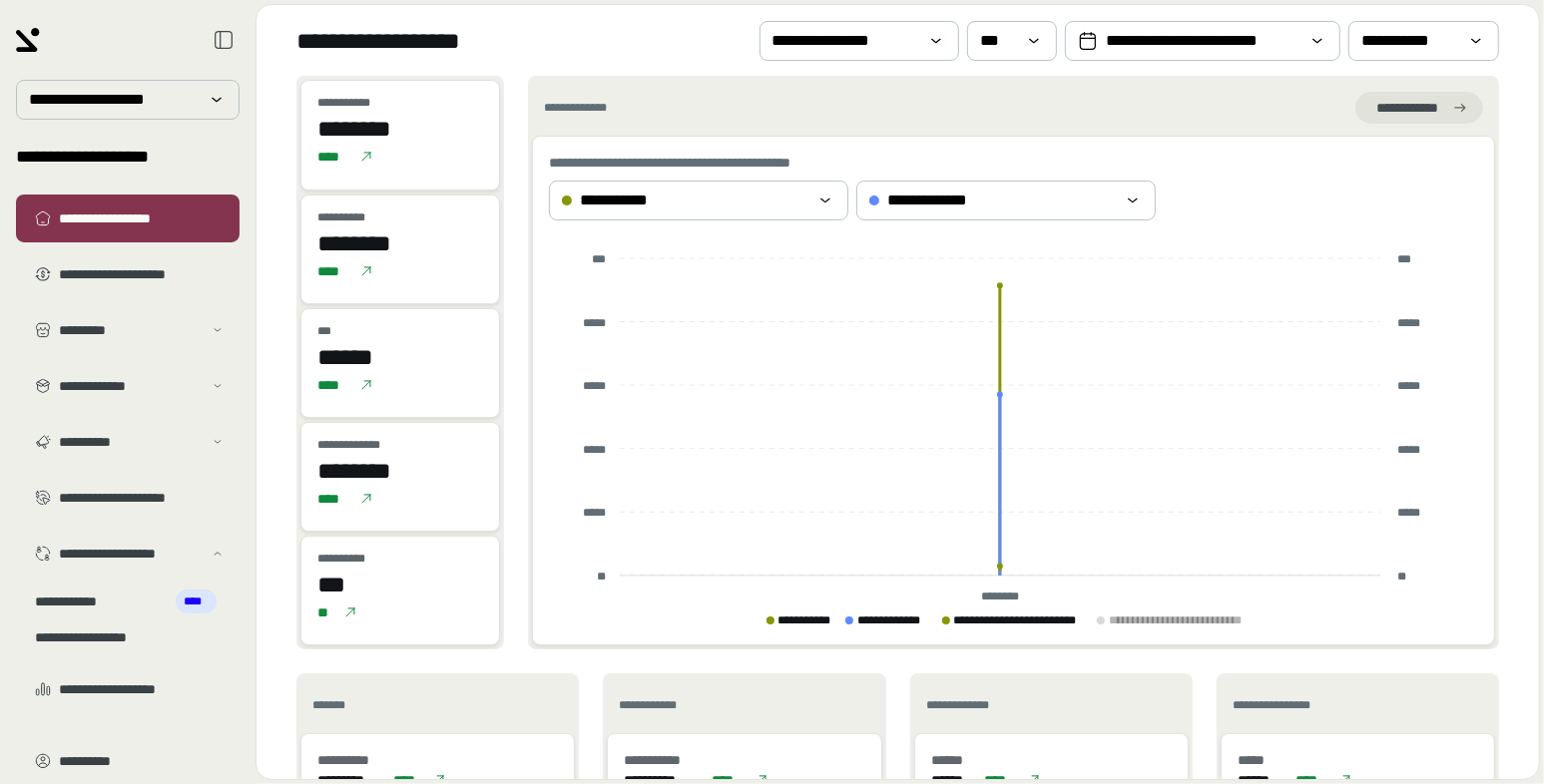 click on "********" at bounding box center [400, 129] 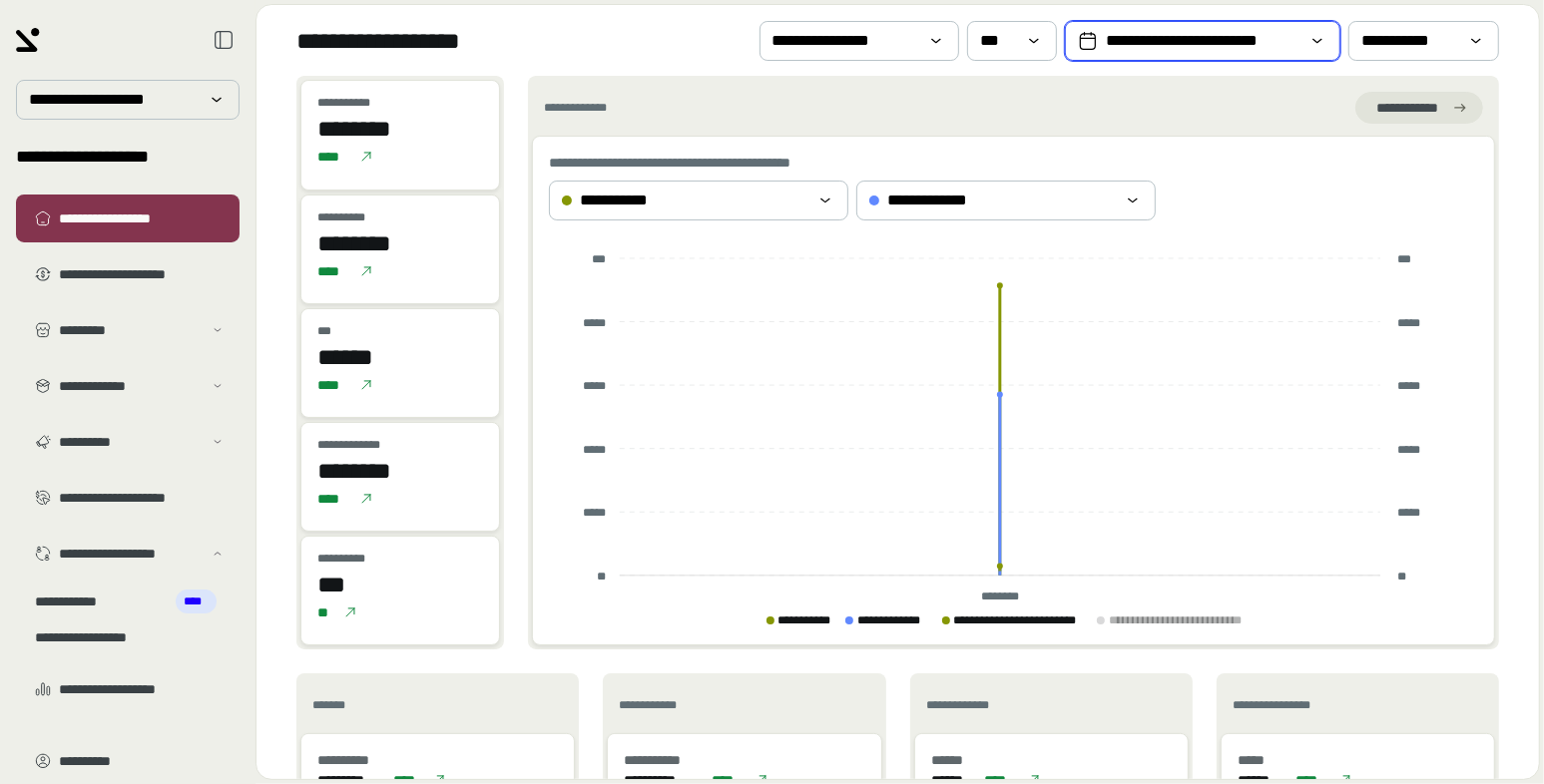 click on "**********" at bounding box center (1203, 41) 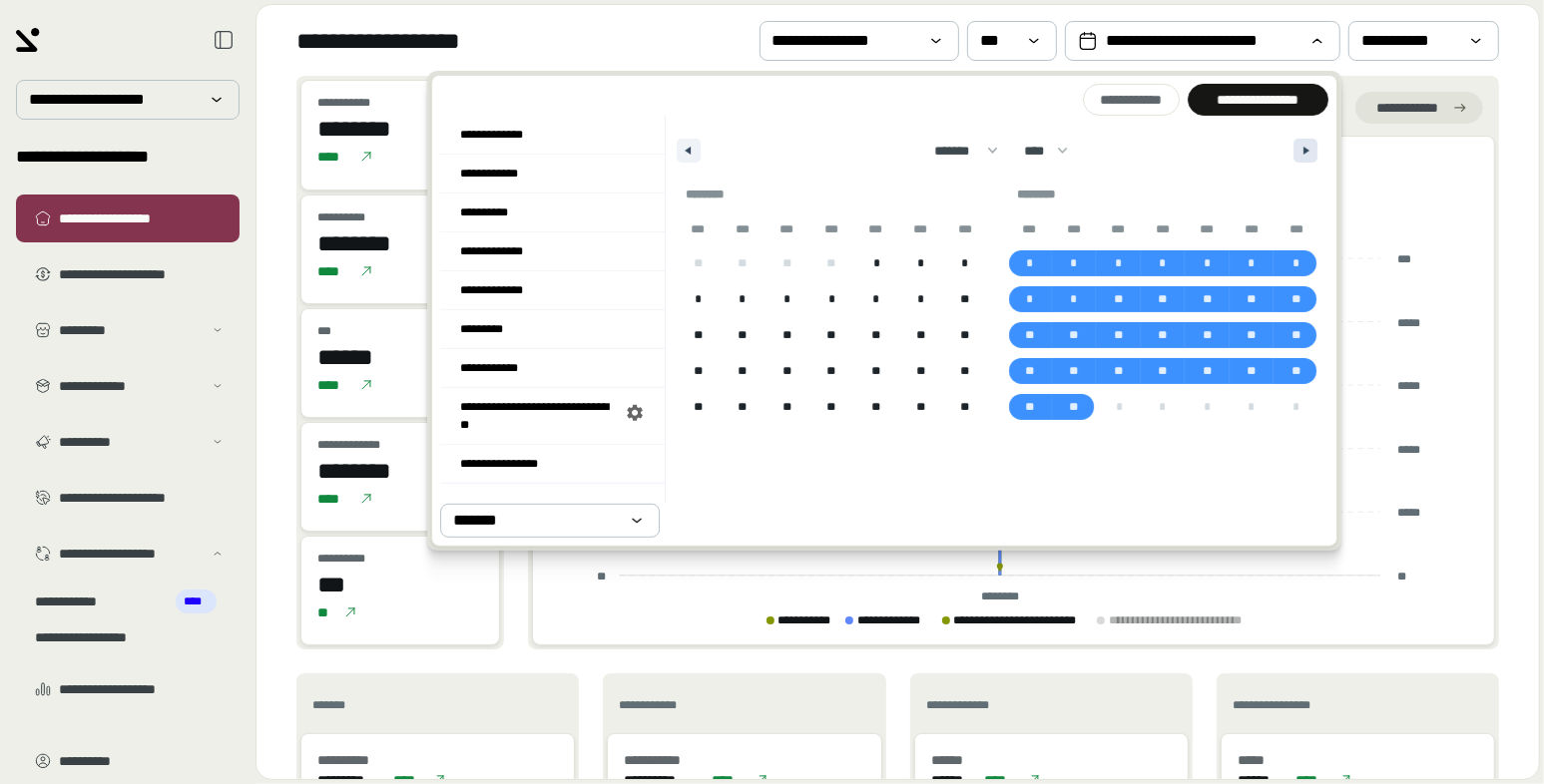 click at bounding box center [1308, 151] 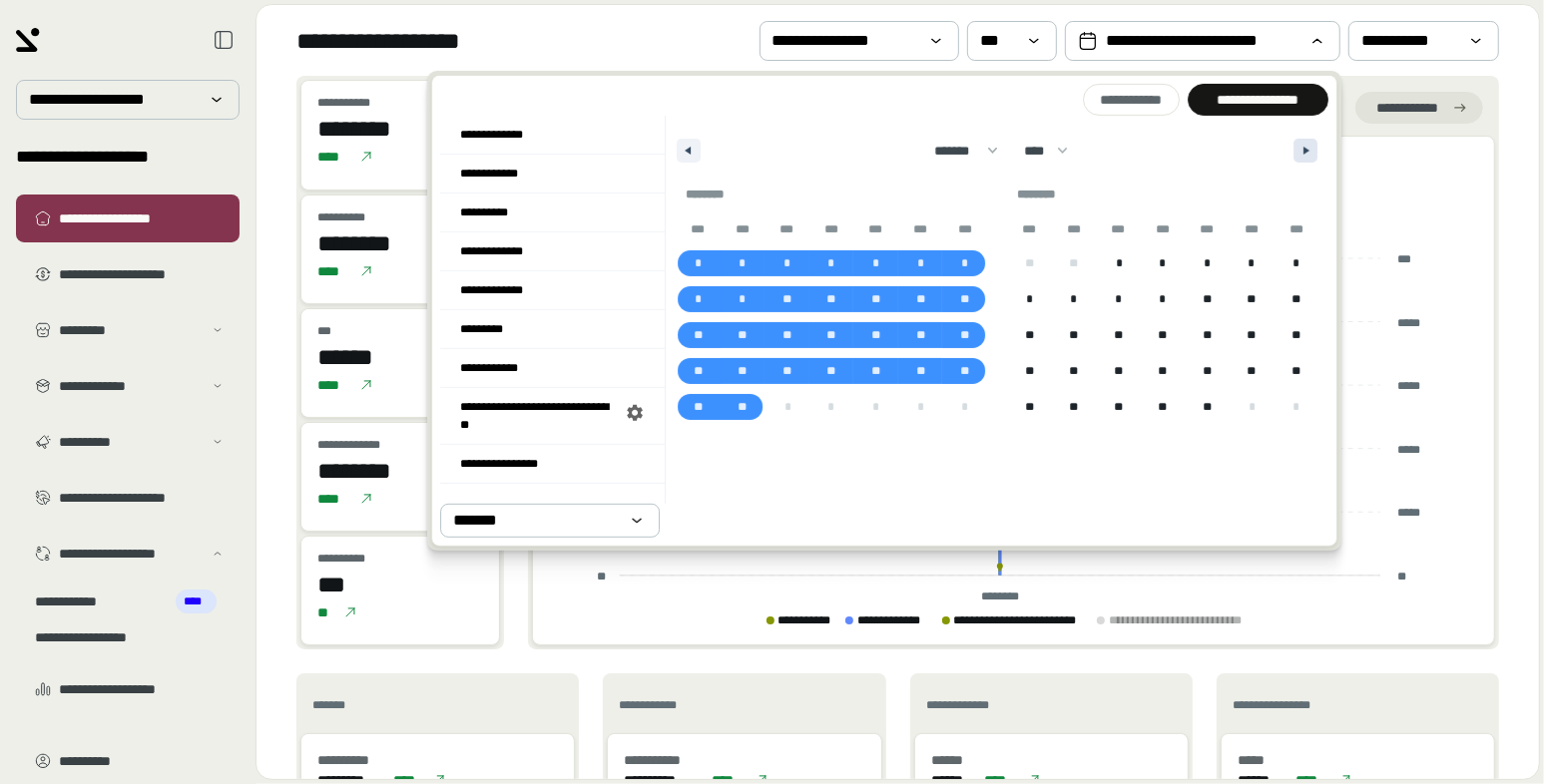 click at bounding box center [1308, 151] 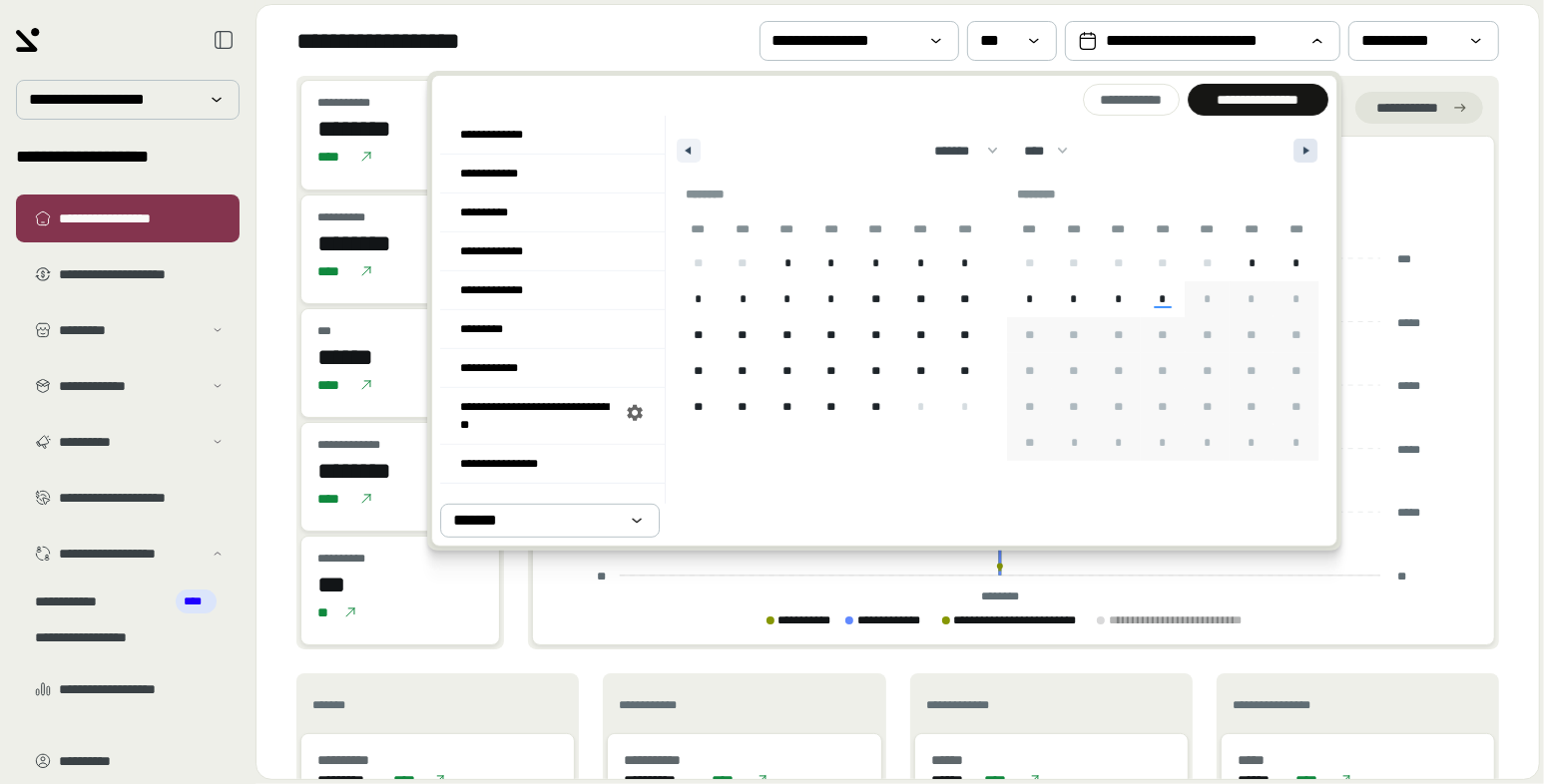 click at bounding box center [1308, 151] 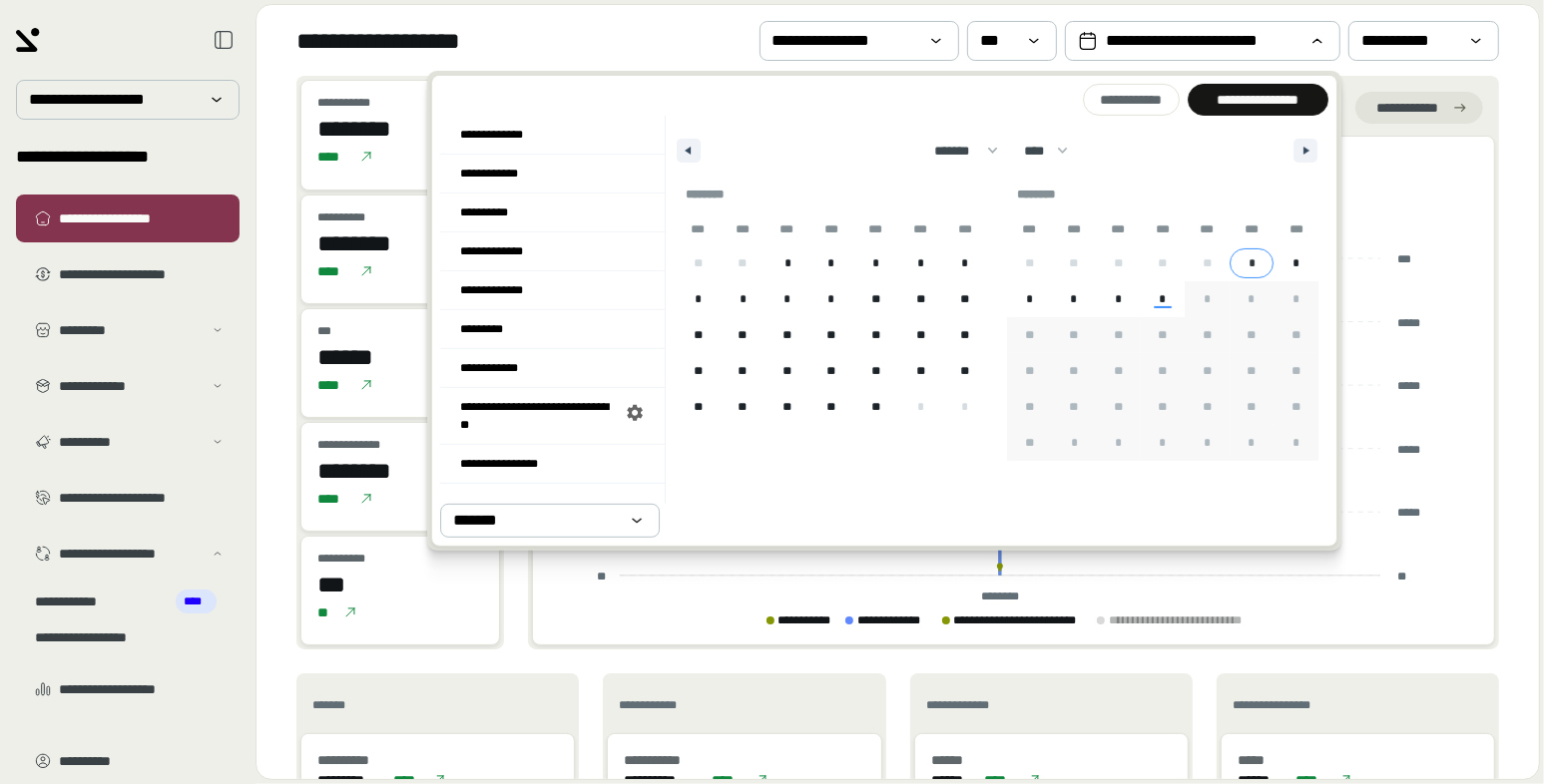 click on "*" at bounding box center (1252, 263) 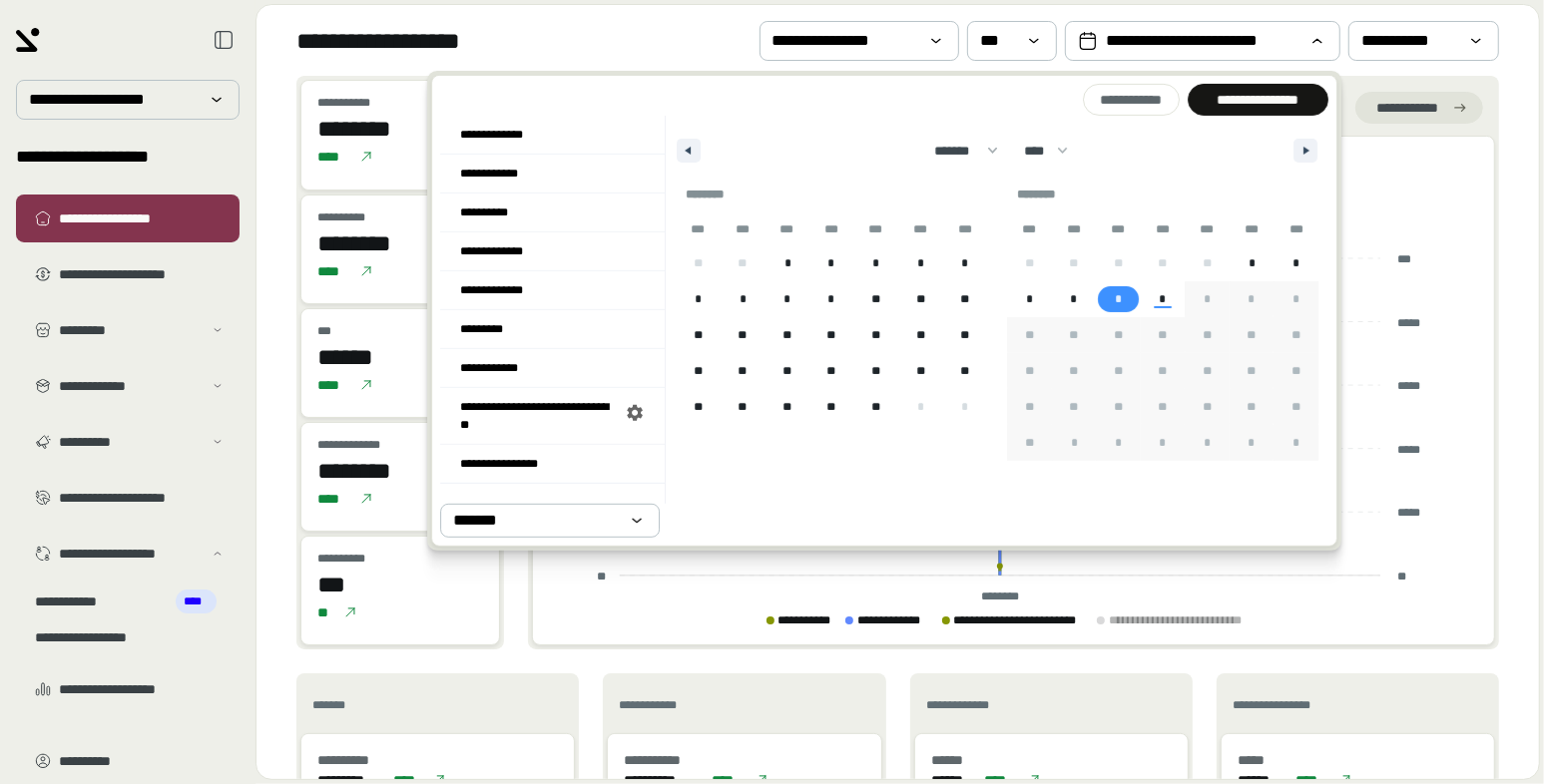 click on "*" at bounding box center (1118, 299) 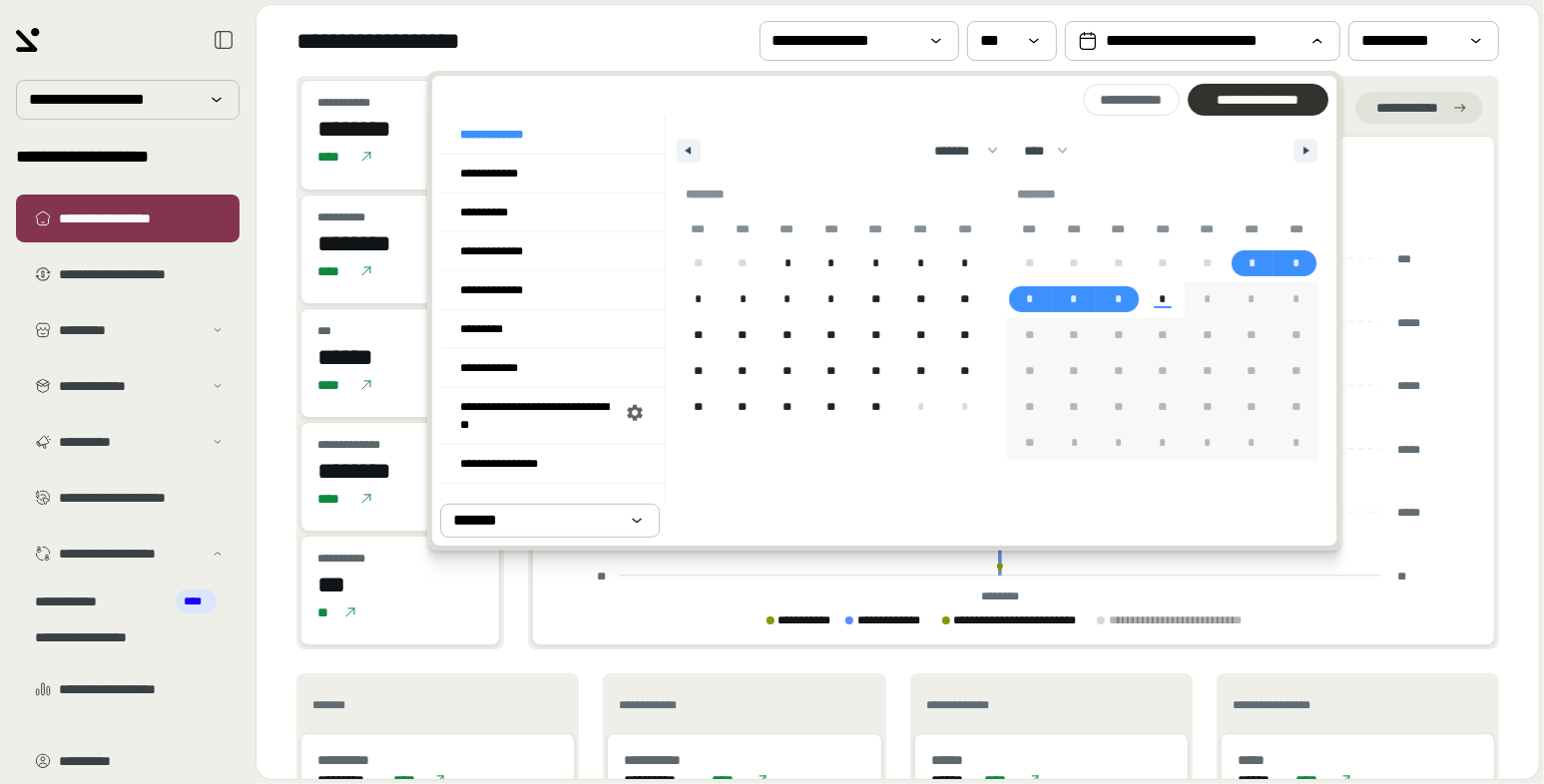 click on "**********" at bounding box center (1258, 100) 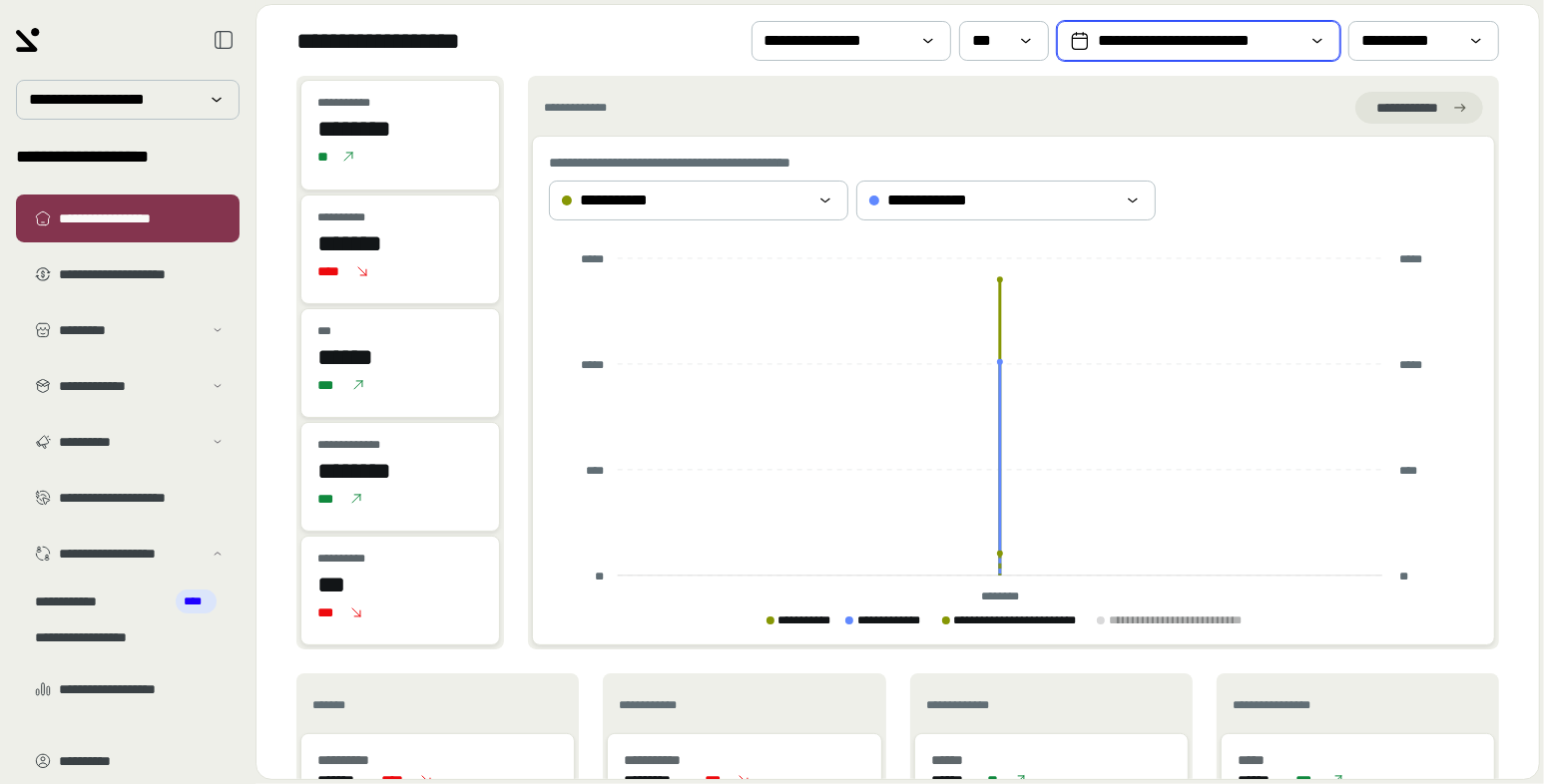 click on "**********" at bounding box center [1199, 41] 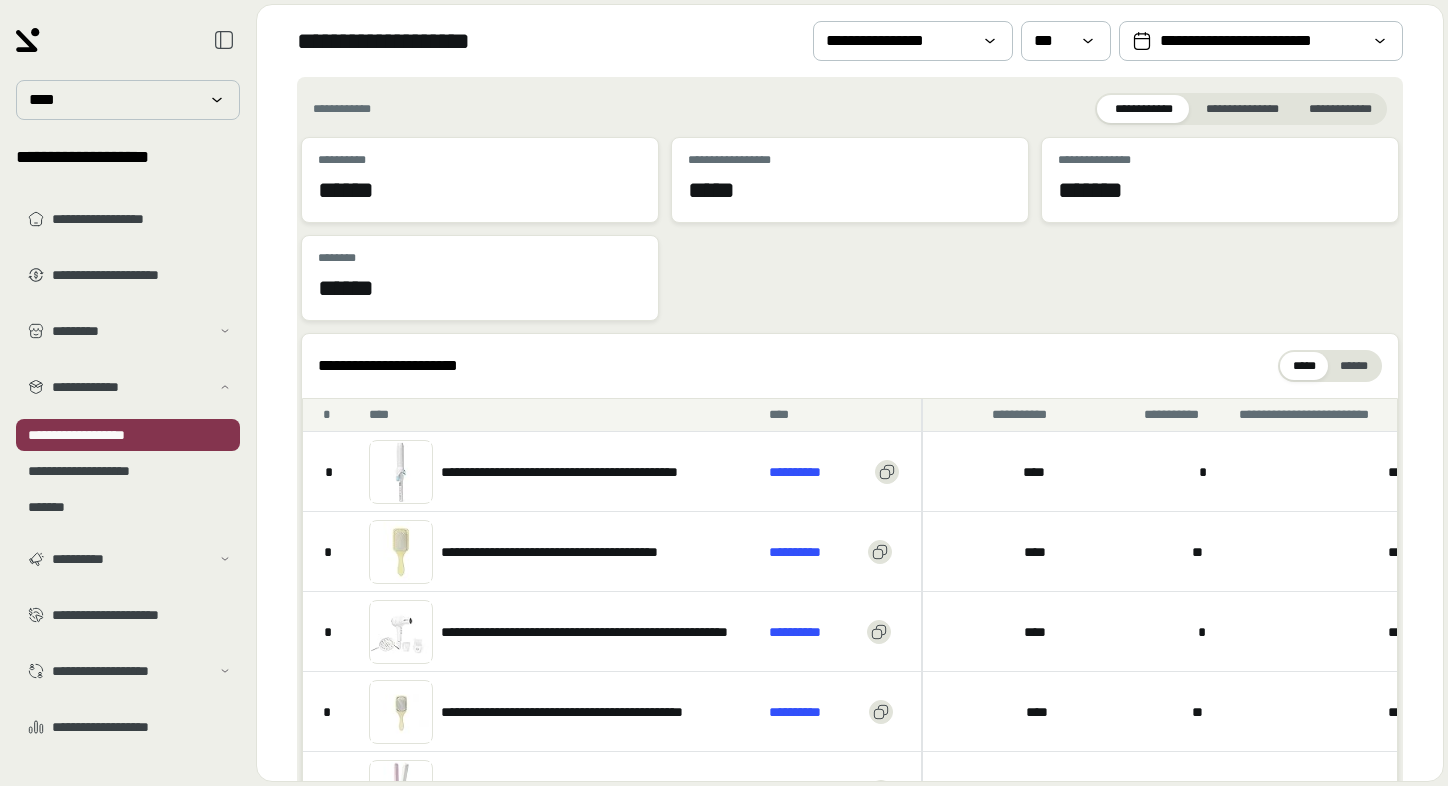 scroll, scrollTop: 0, scrollLeft: 0, axis: both 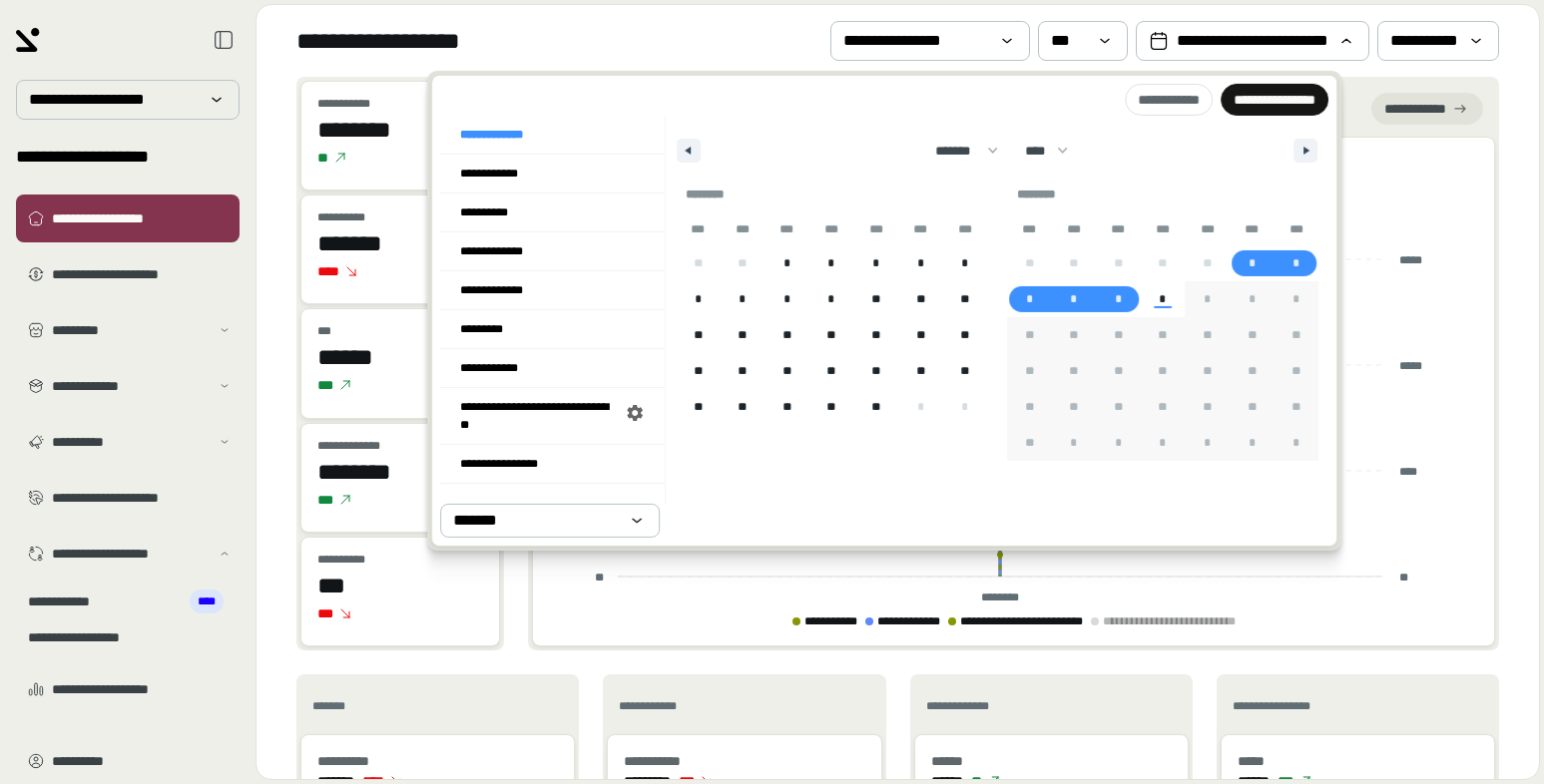 select on "*" 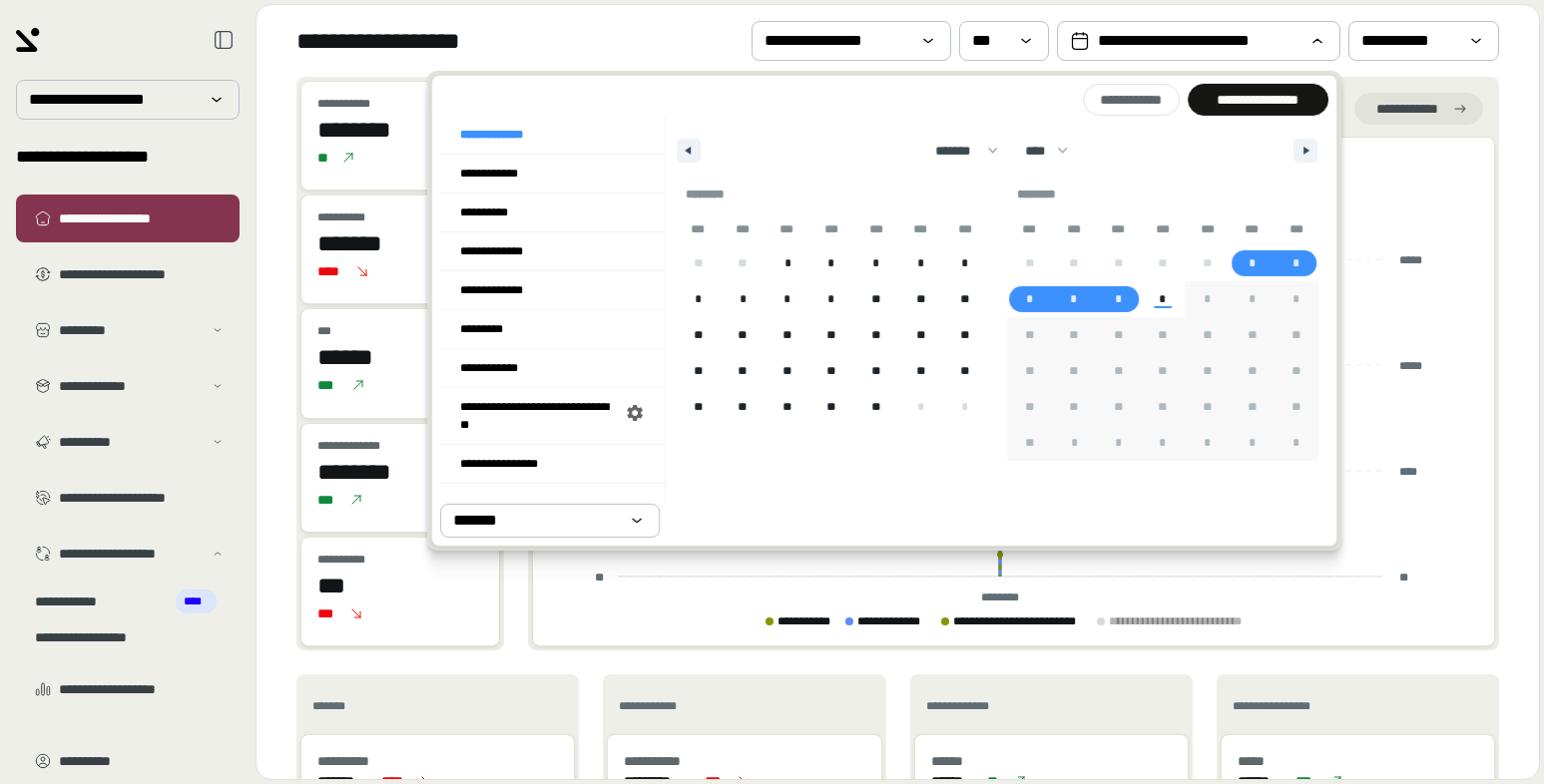 scroll, scrollTop: 0, scrollLeft: 0, axis: both 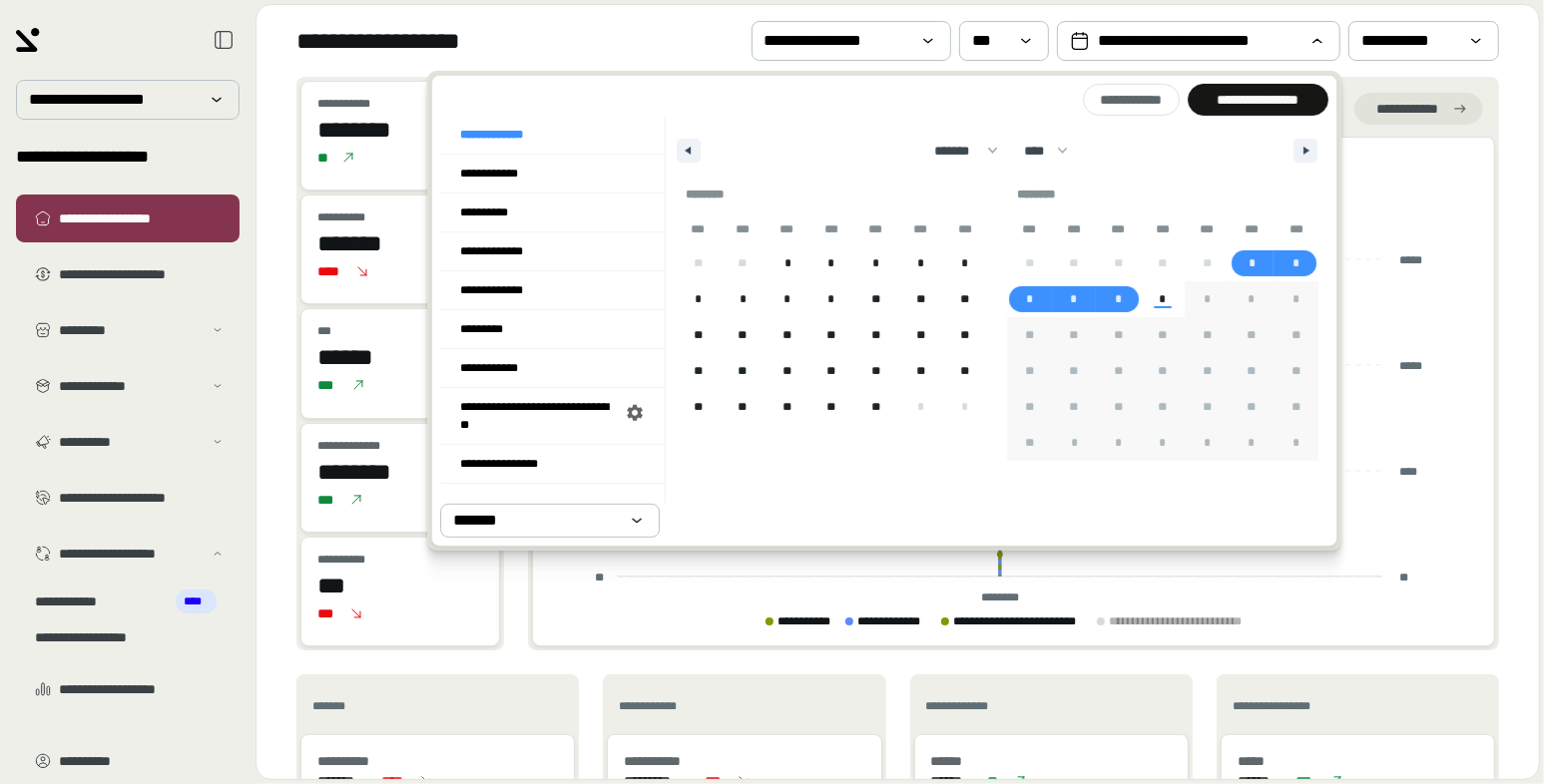 click on "**********" at bounding box center [897, 428] 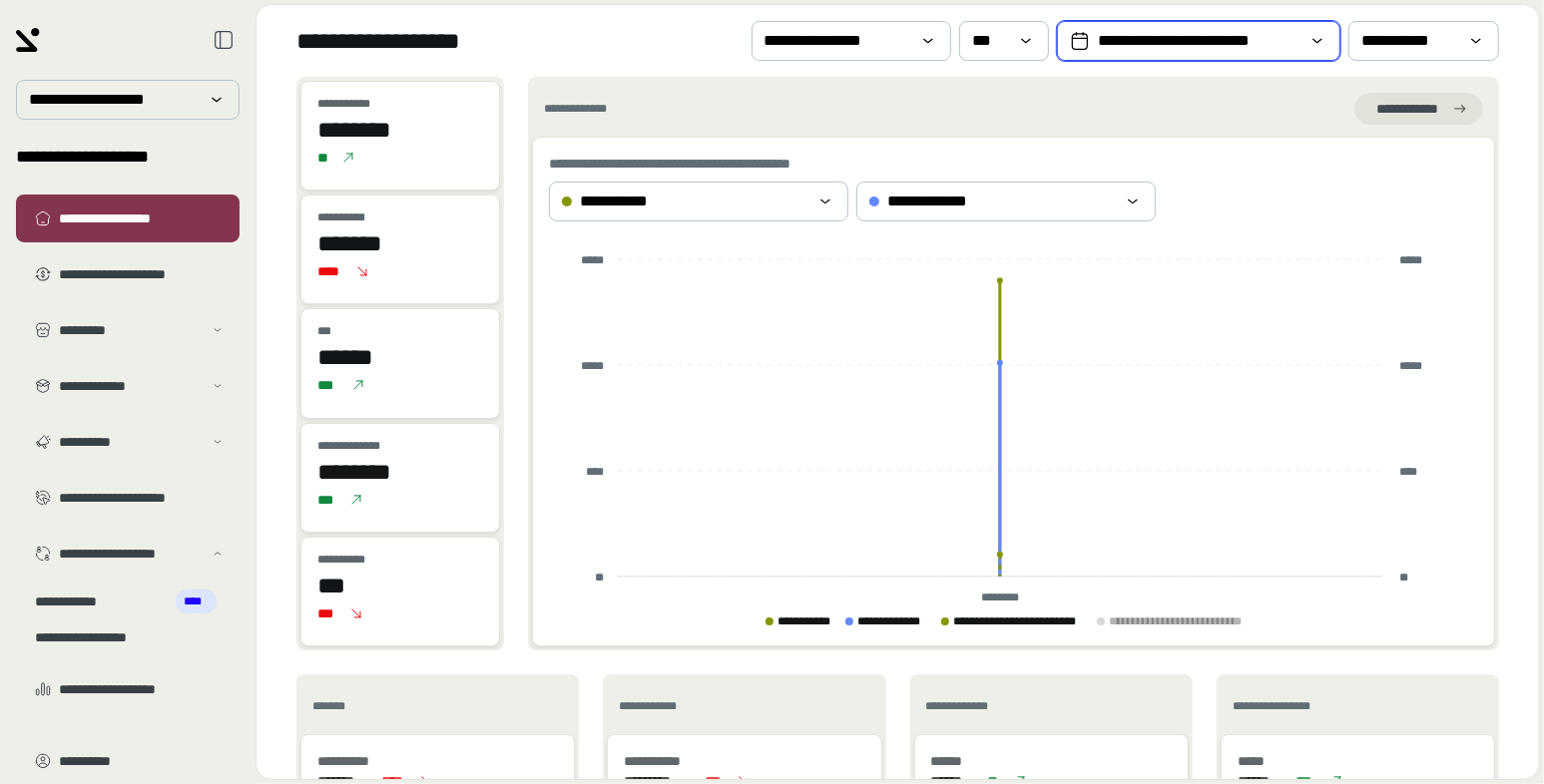 click on "**********" at bounding box center (1199, 41) 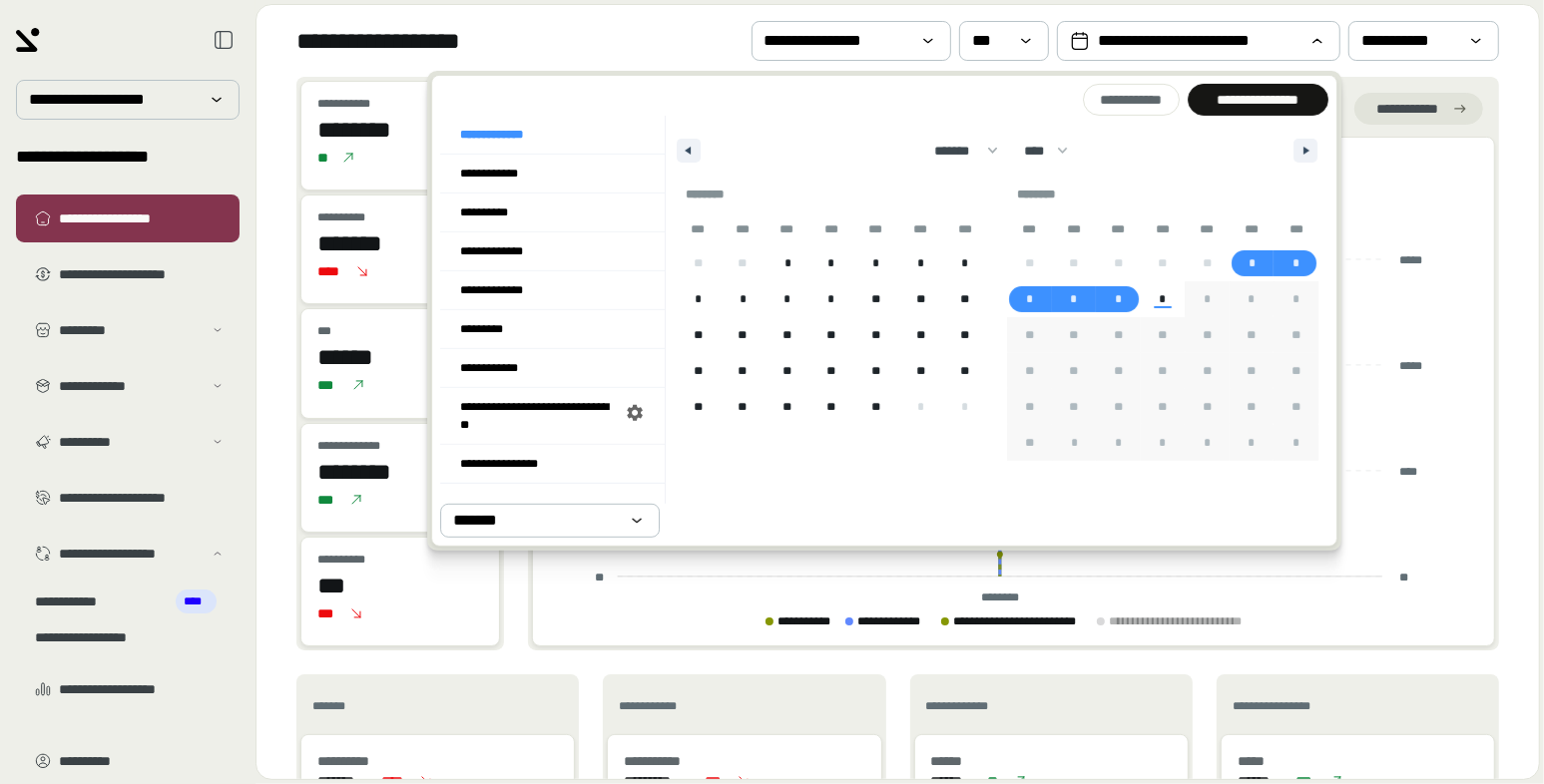drag, startPoint x: 605, startPoint y: 42, endPoint x: 645, endPoint y: 57, distance: 42.72002 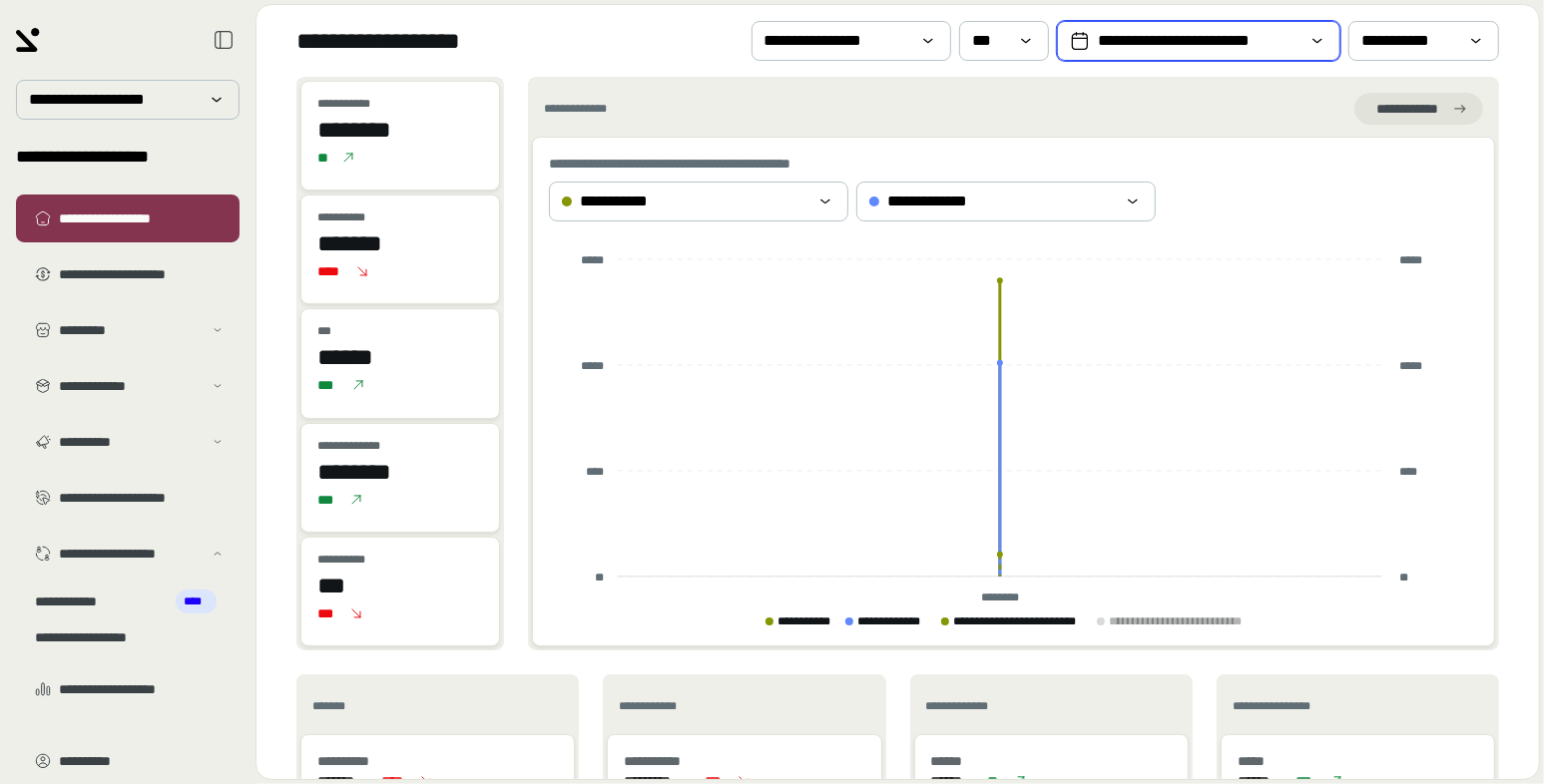 click on "**********" at bounding box center [1199, 41] 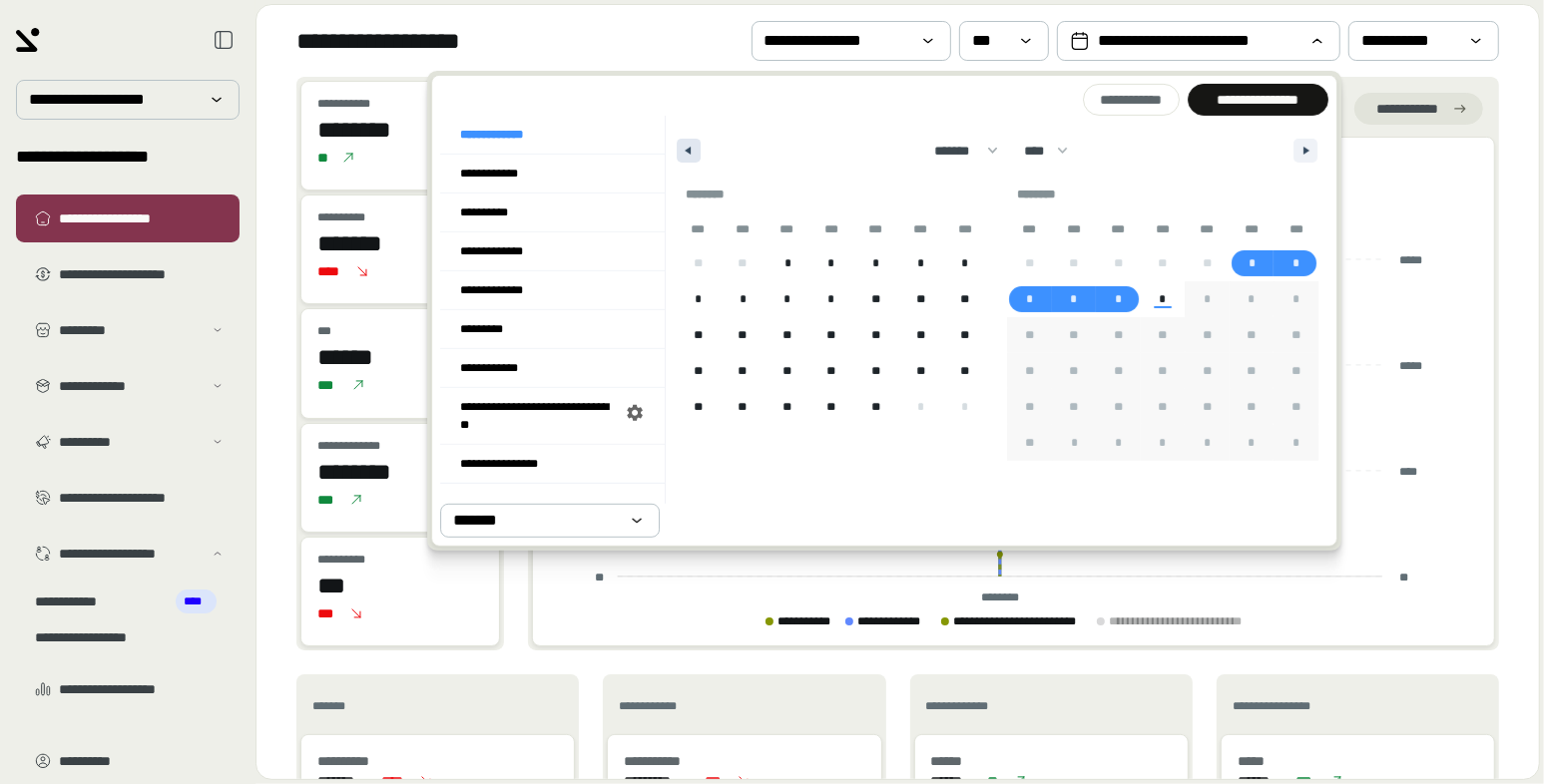 click at bounding box center (689, 151) 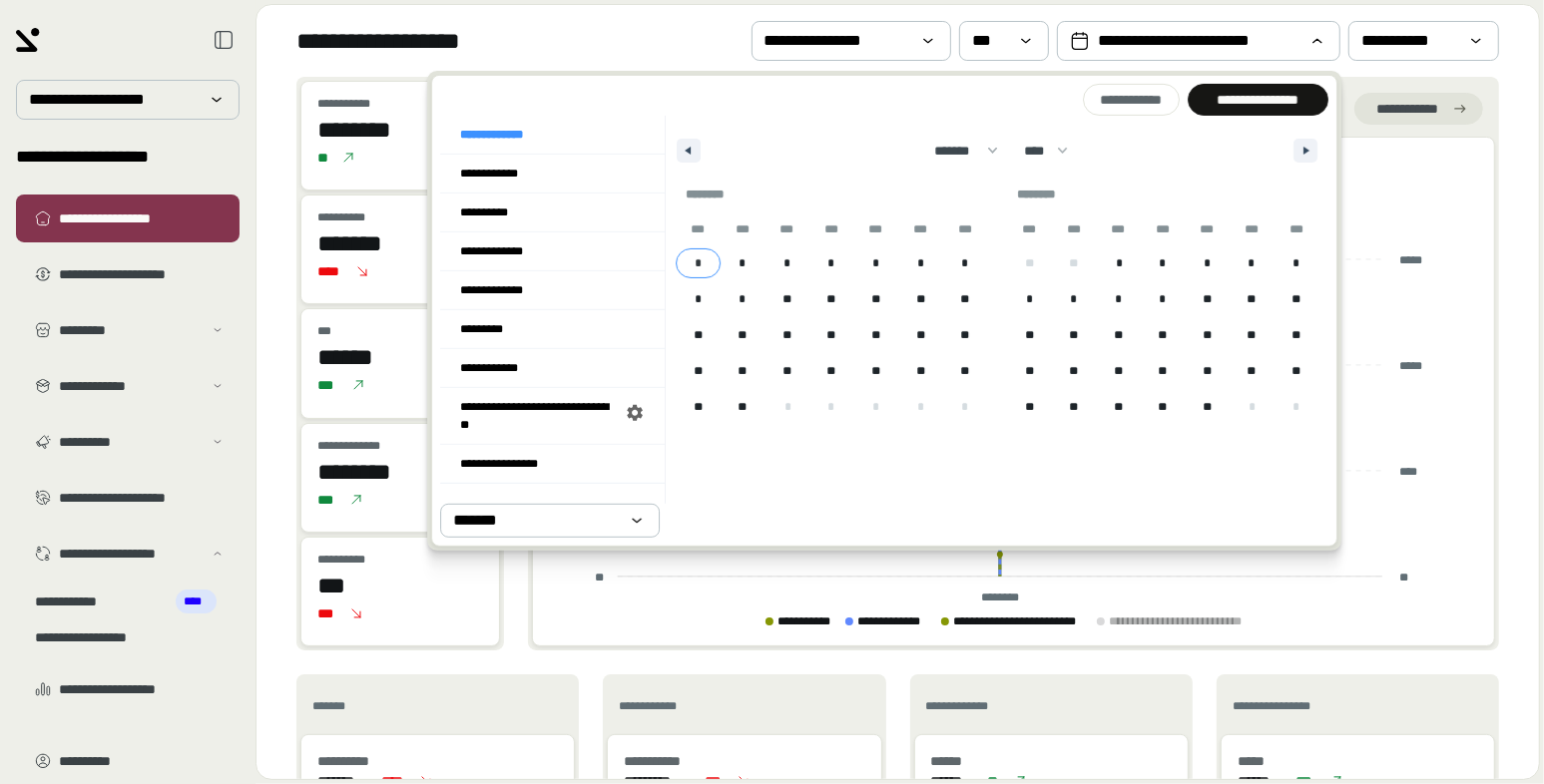 click on "*" at bounding box center (698, 263) 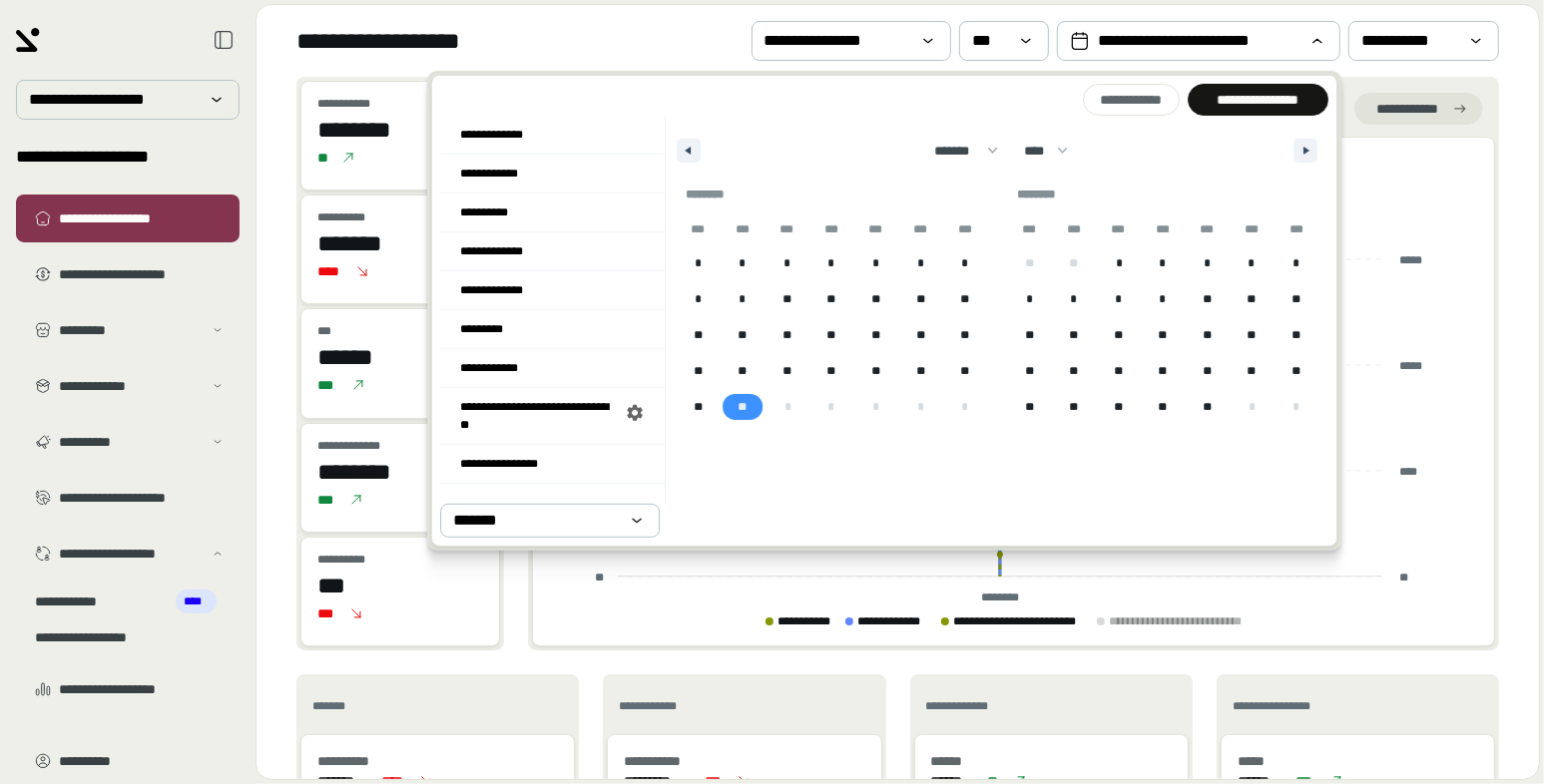 click on "**" at bounding box center [743, 407] 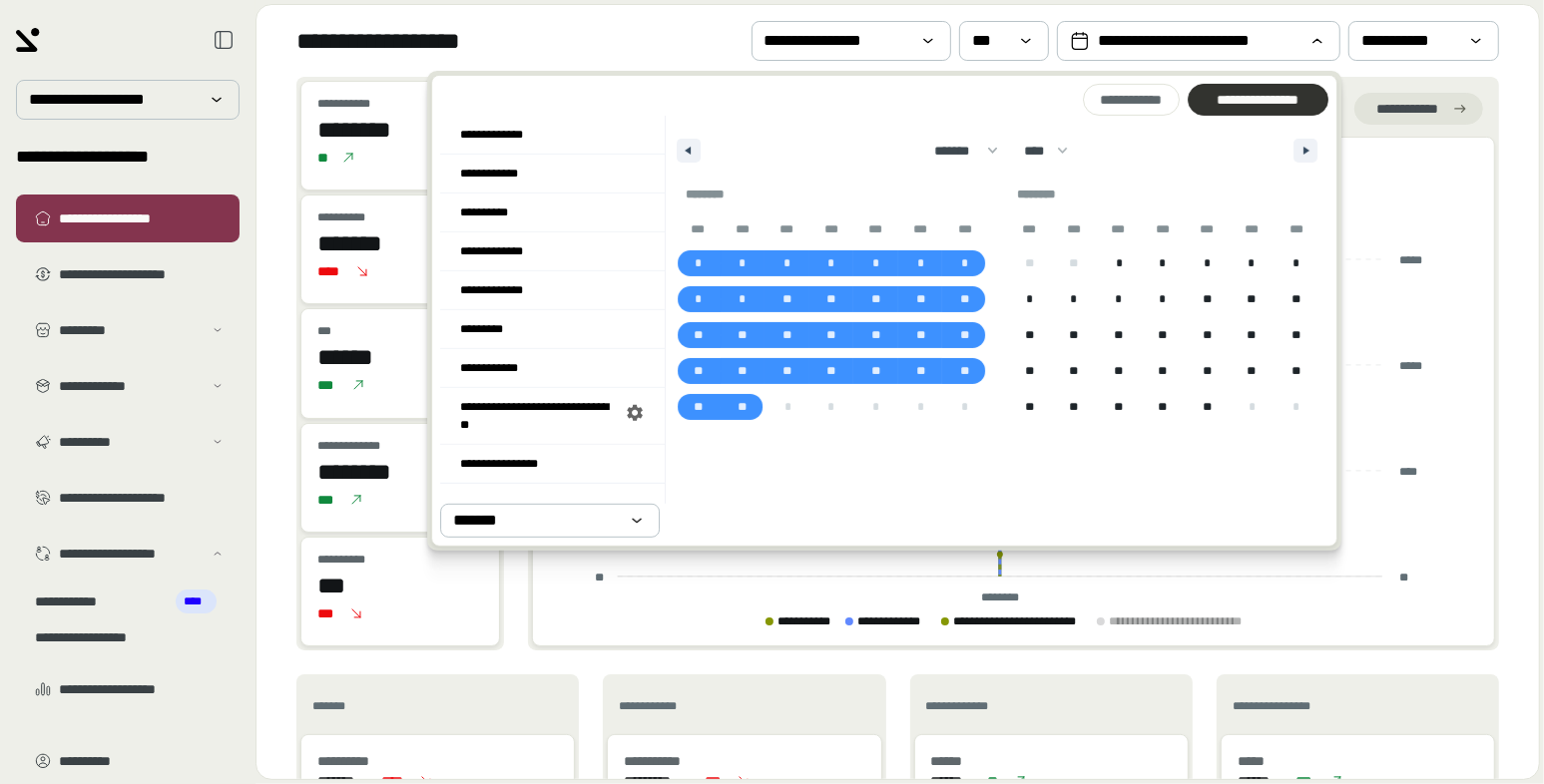 click on "**********" at bounding box center [1258, 100] 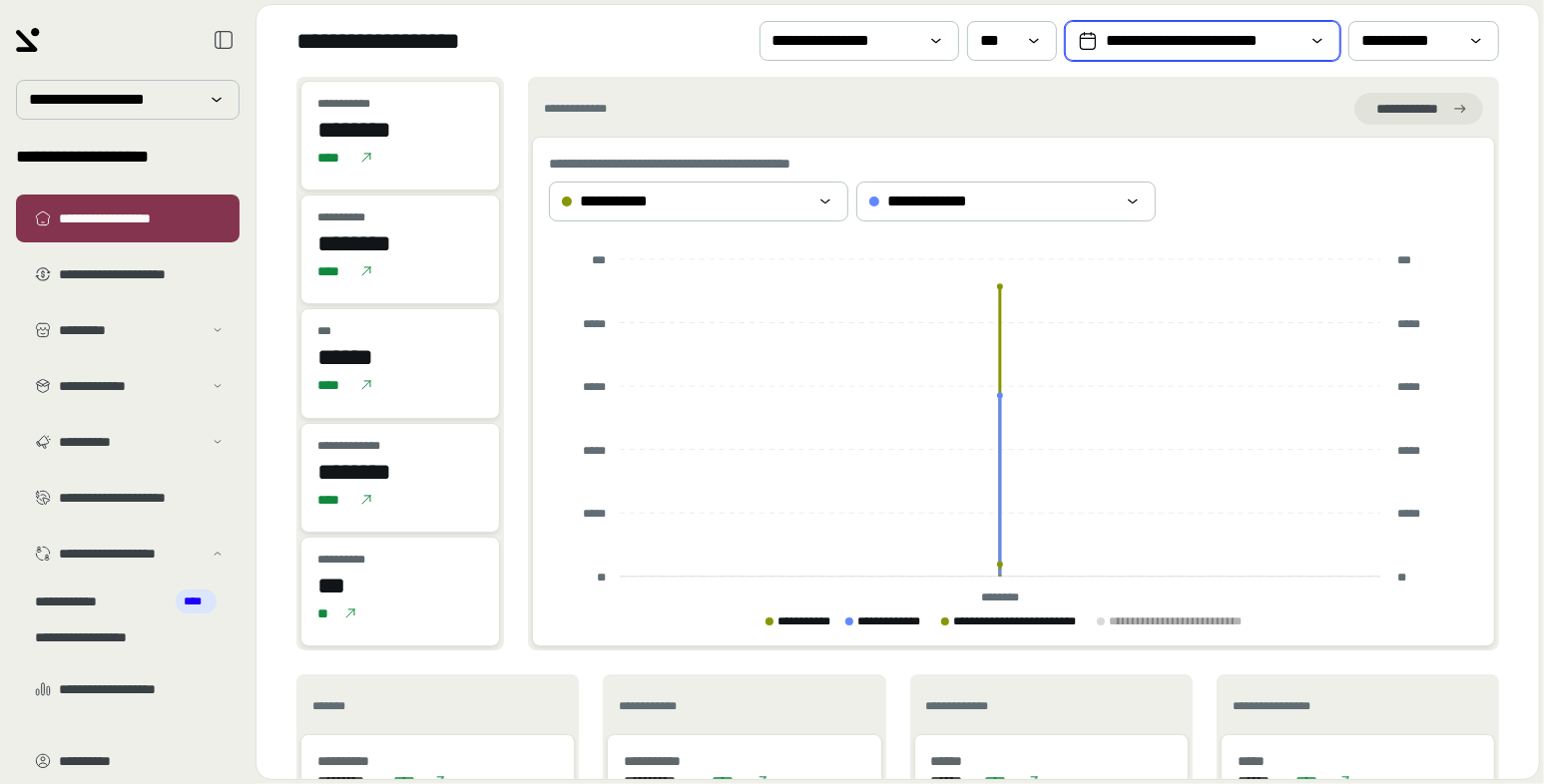 click on "**********" at bounding box center (1203, 41) 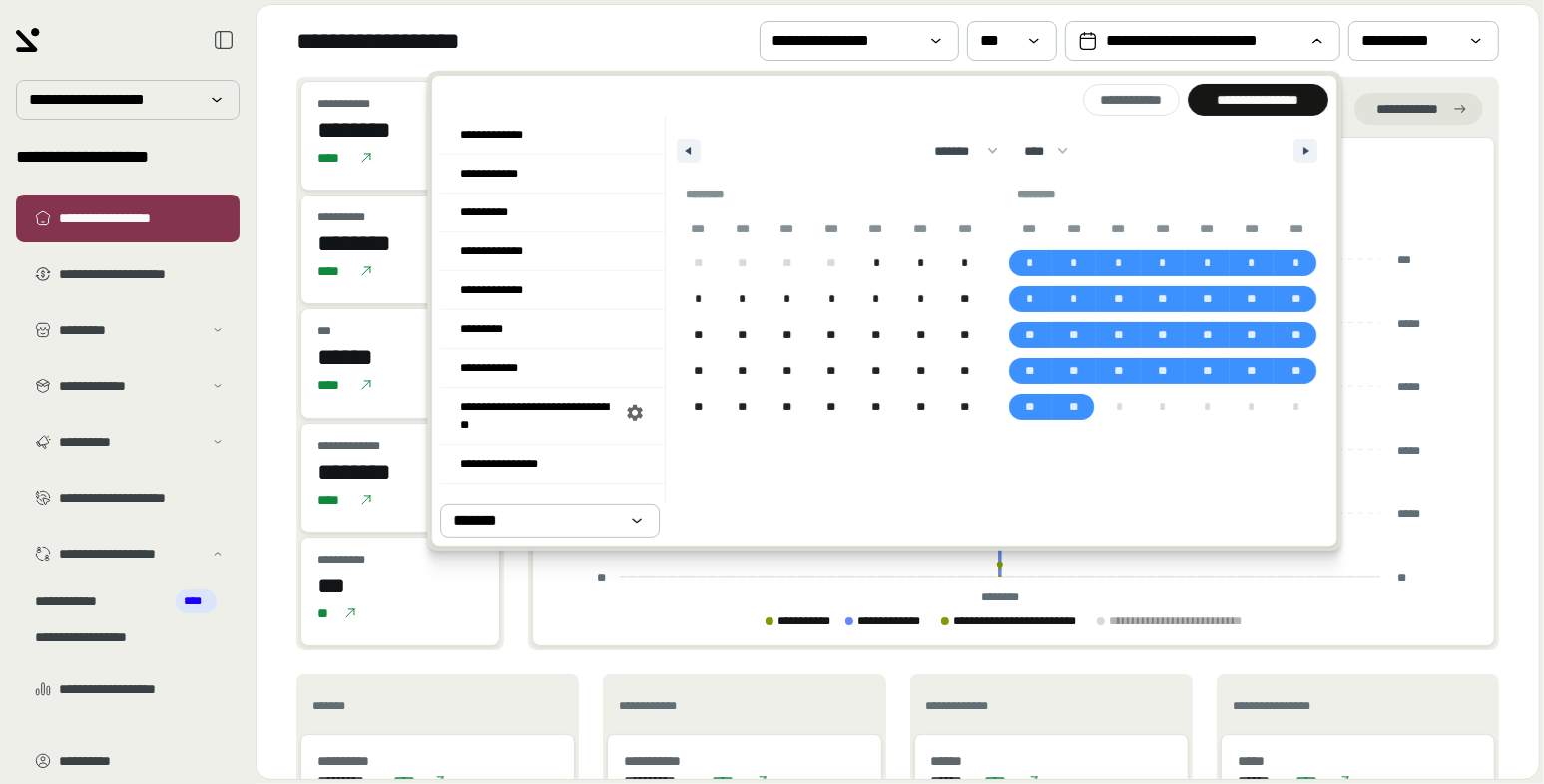 click on "**********" at bounding box center (897, 41) 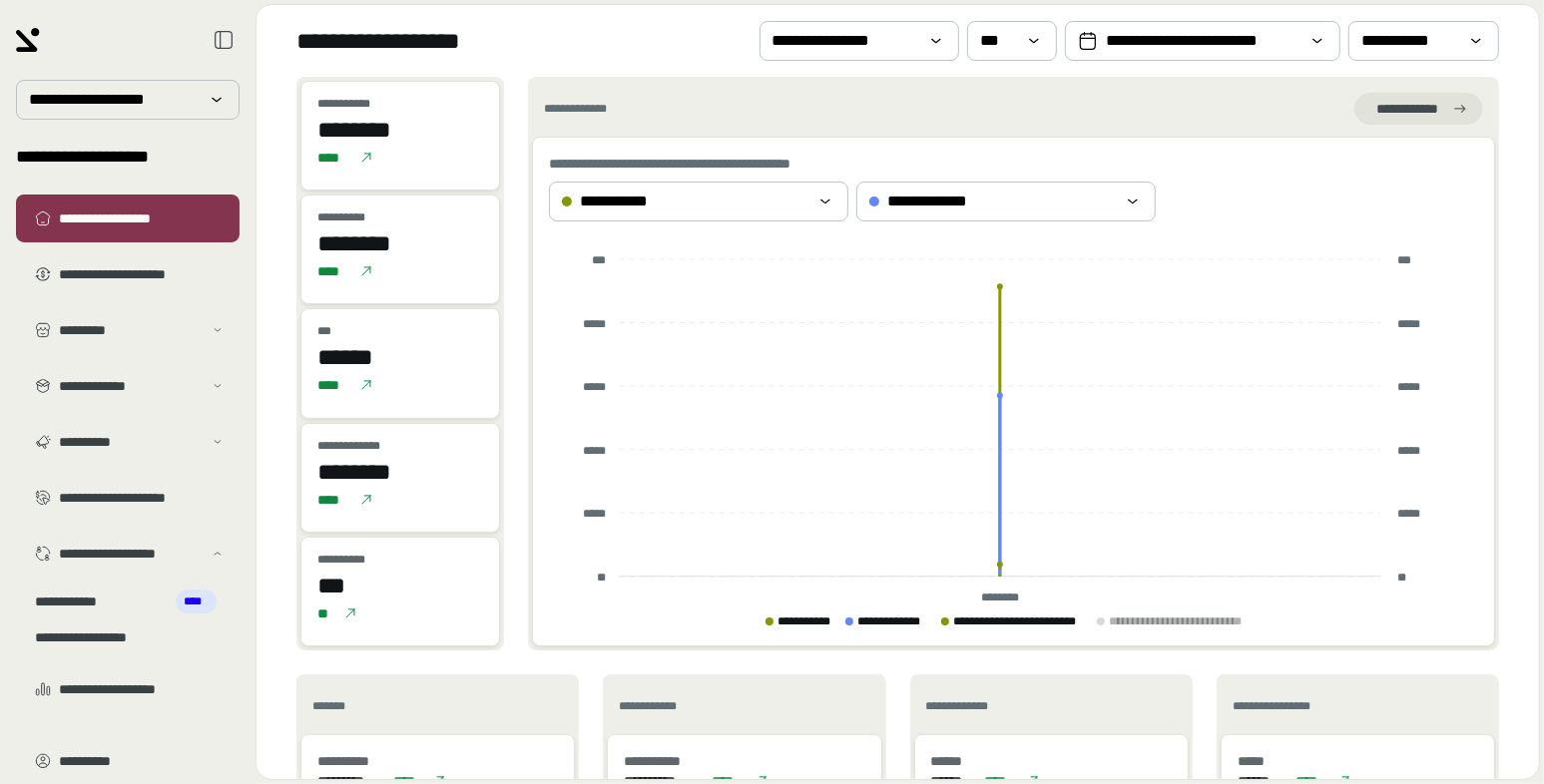 click on "********" at bounding box center (400, 130) 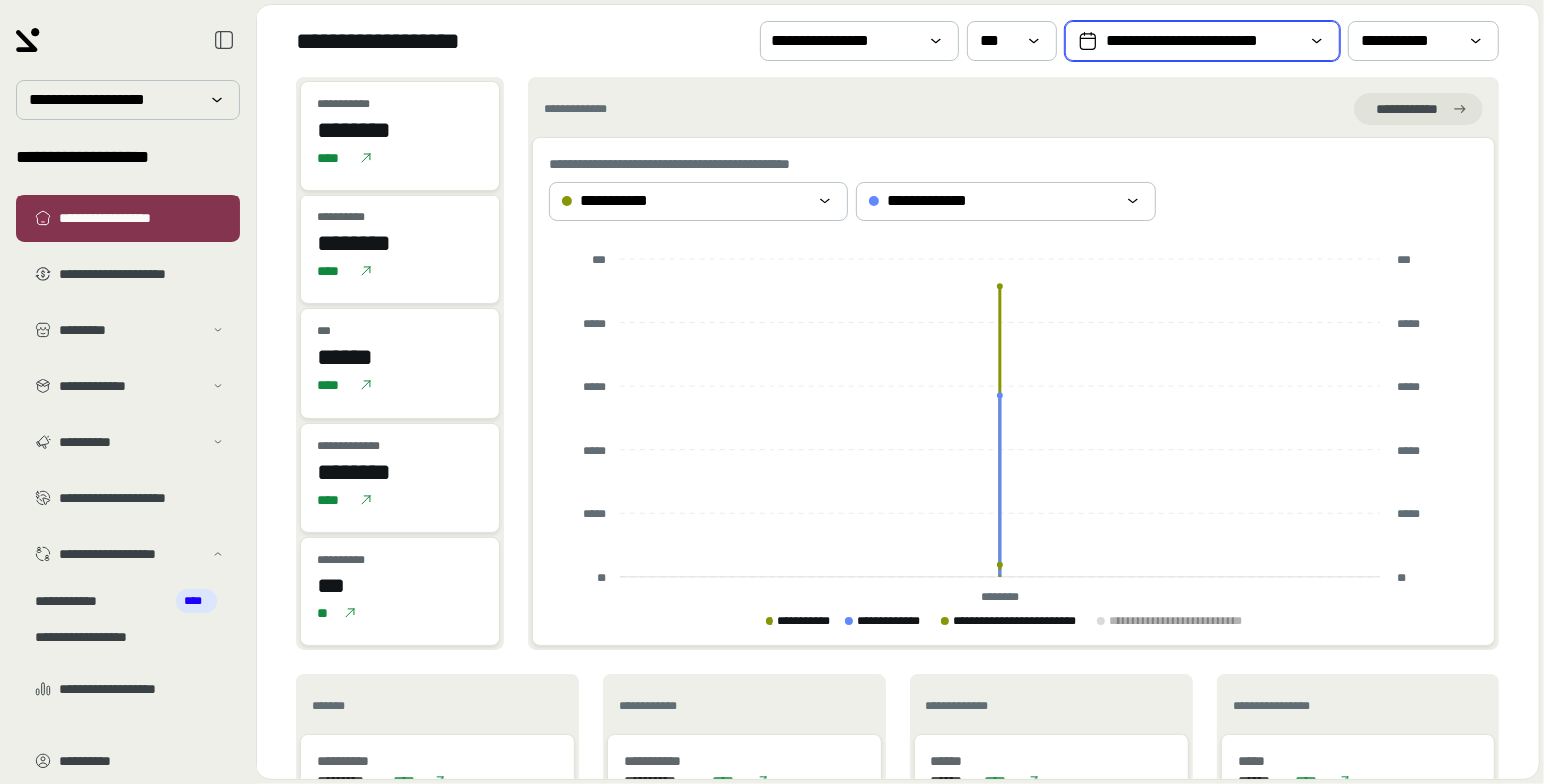 click on "**********" at bounding box center [1203, 41] 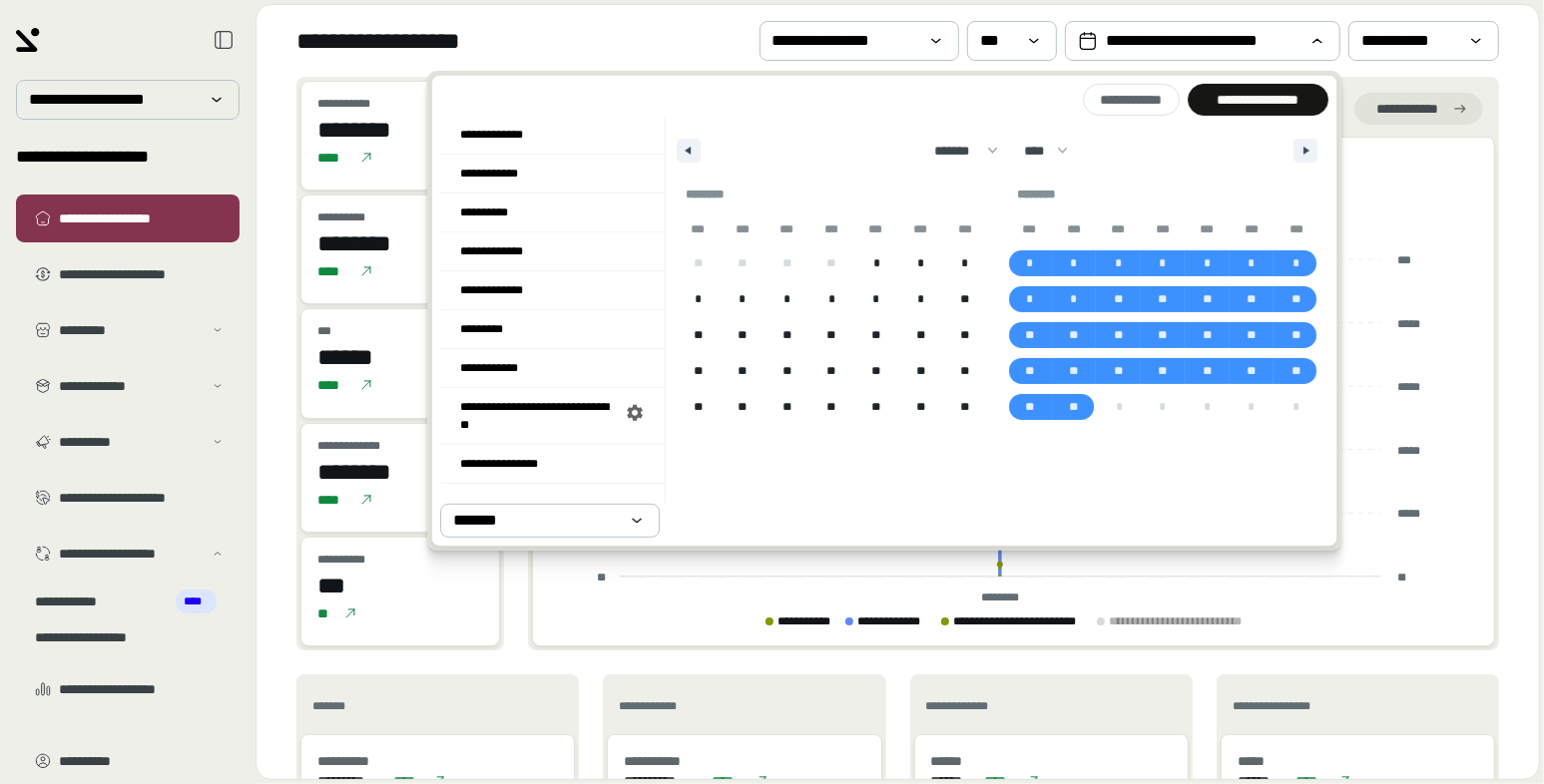 click on "**********" at bounding box center (897, 41) 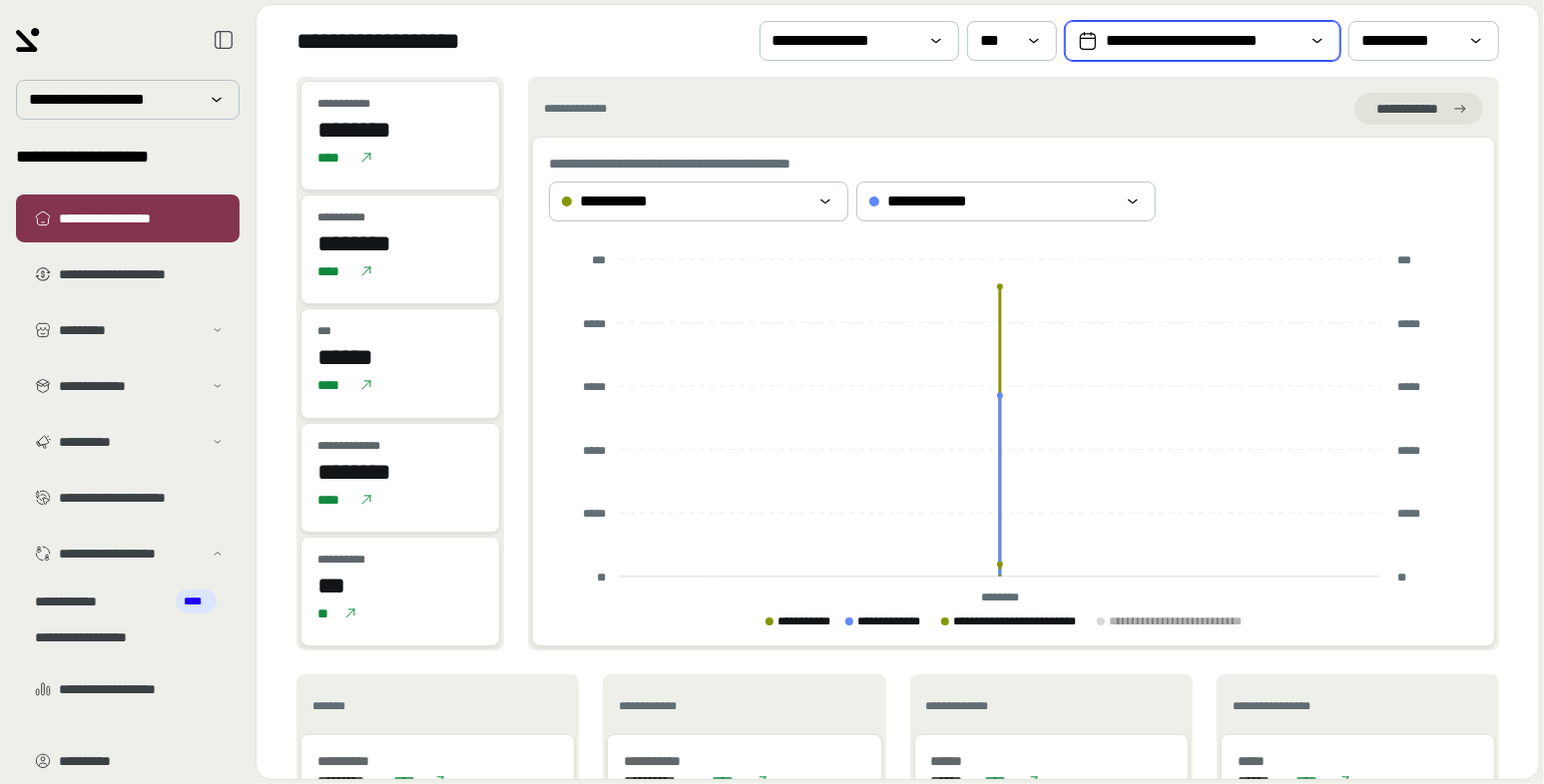 click on "**********" at bounding box center [1203, 41] 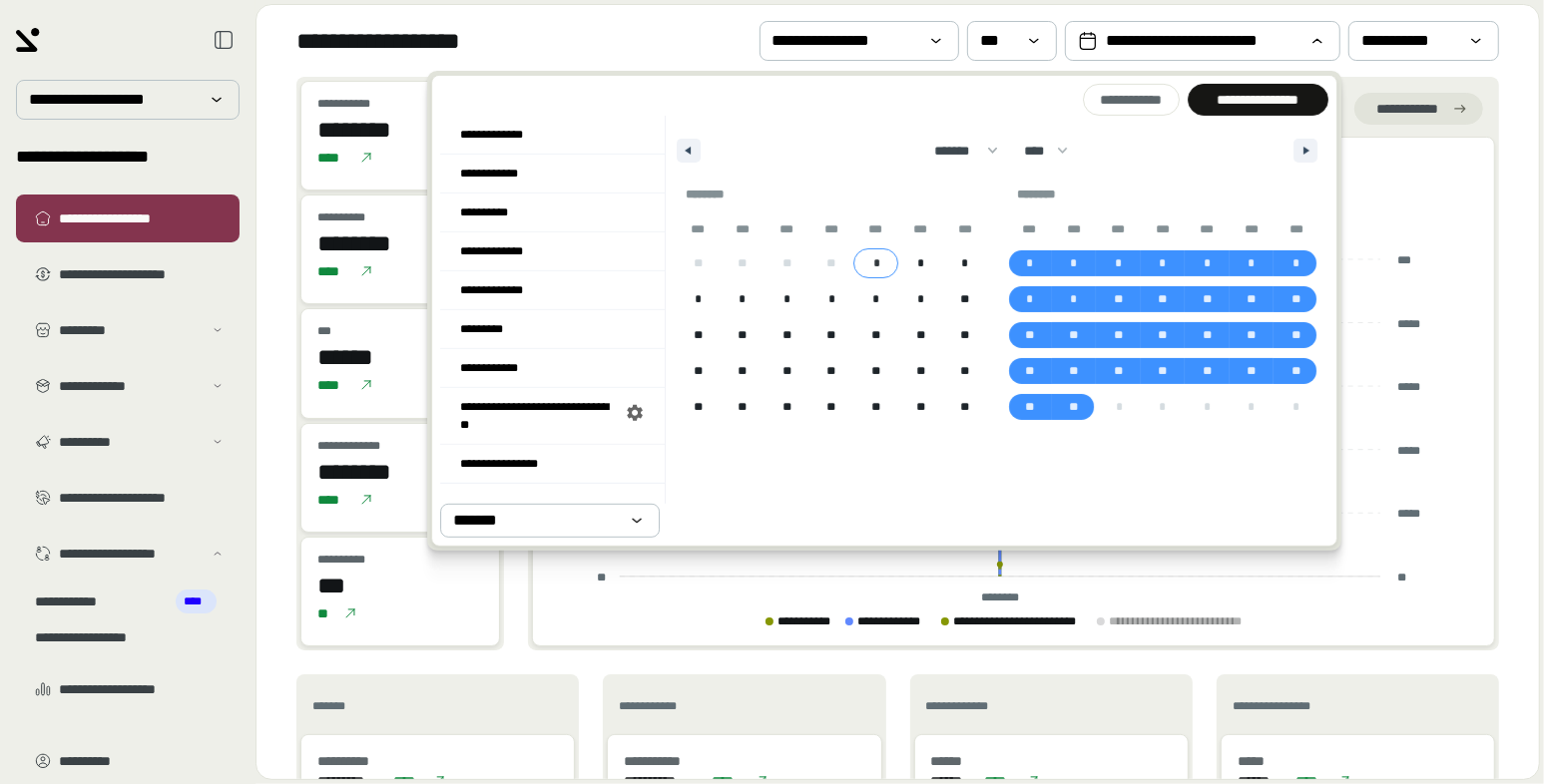 click on "*" at bounding box center (876, 263) 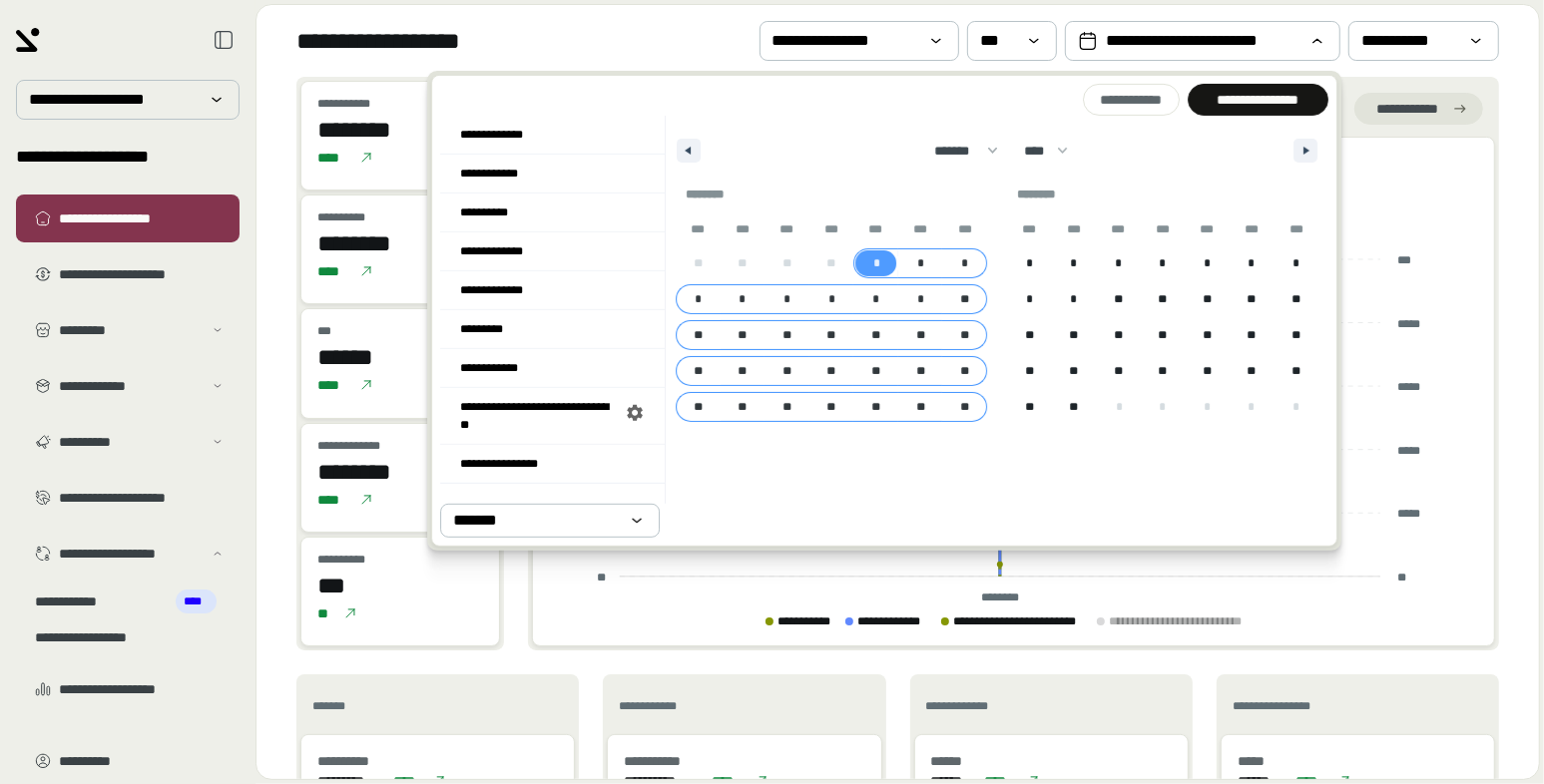 click on "**" at bounding box center [965, 407] 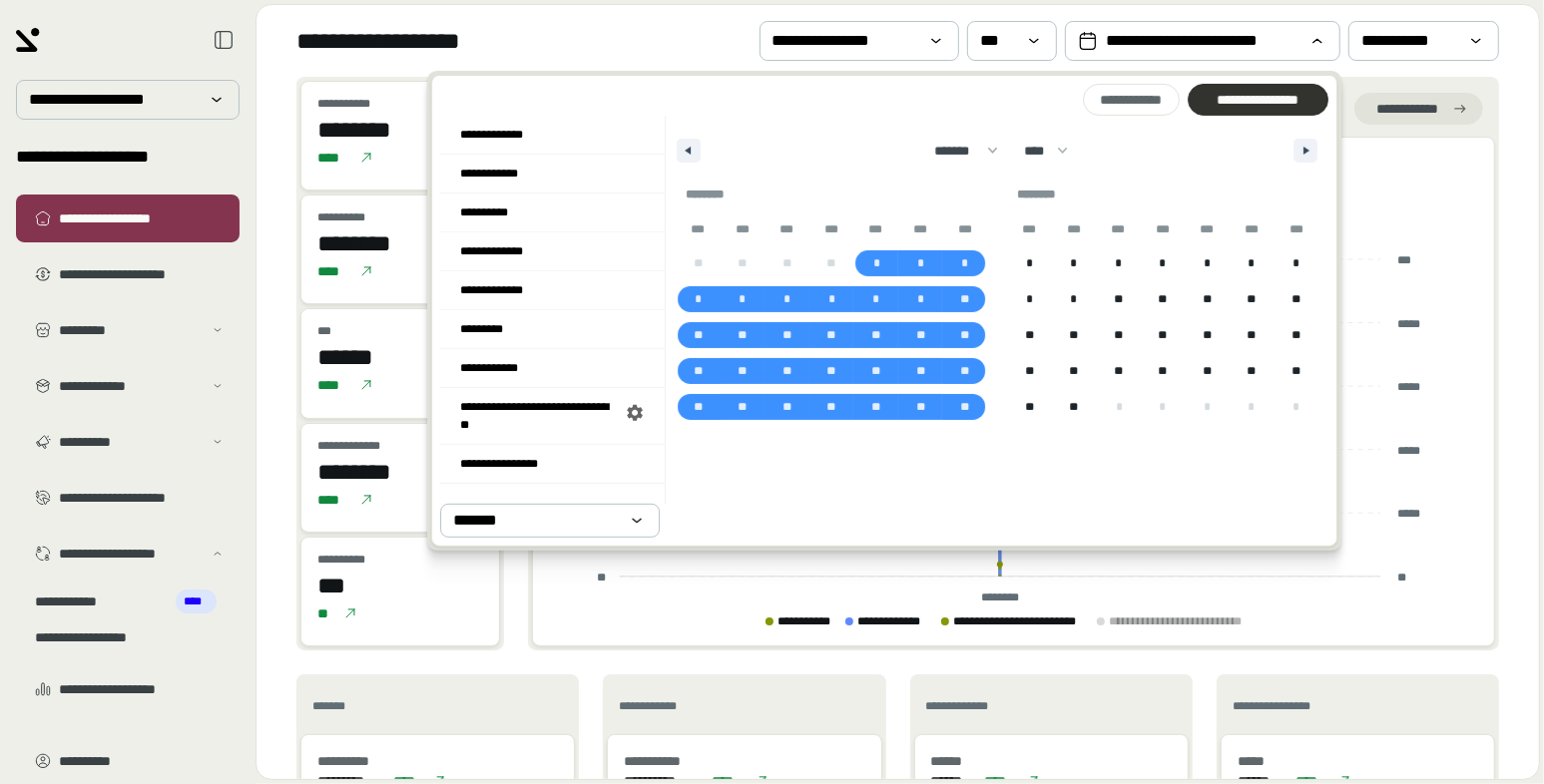 click on "**********" at bounding box center [1258, 100] 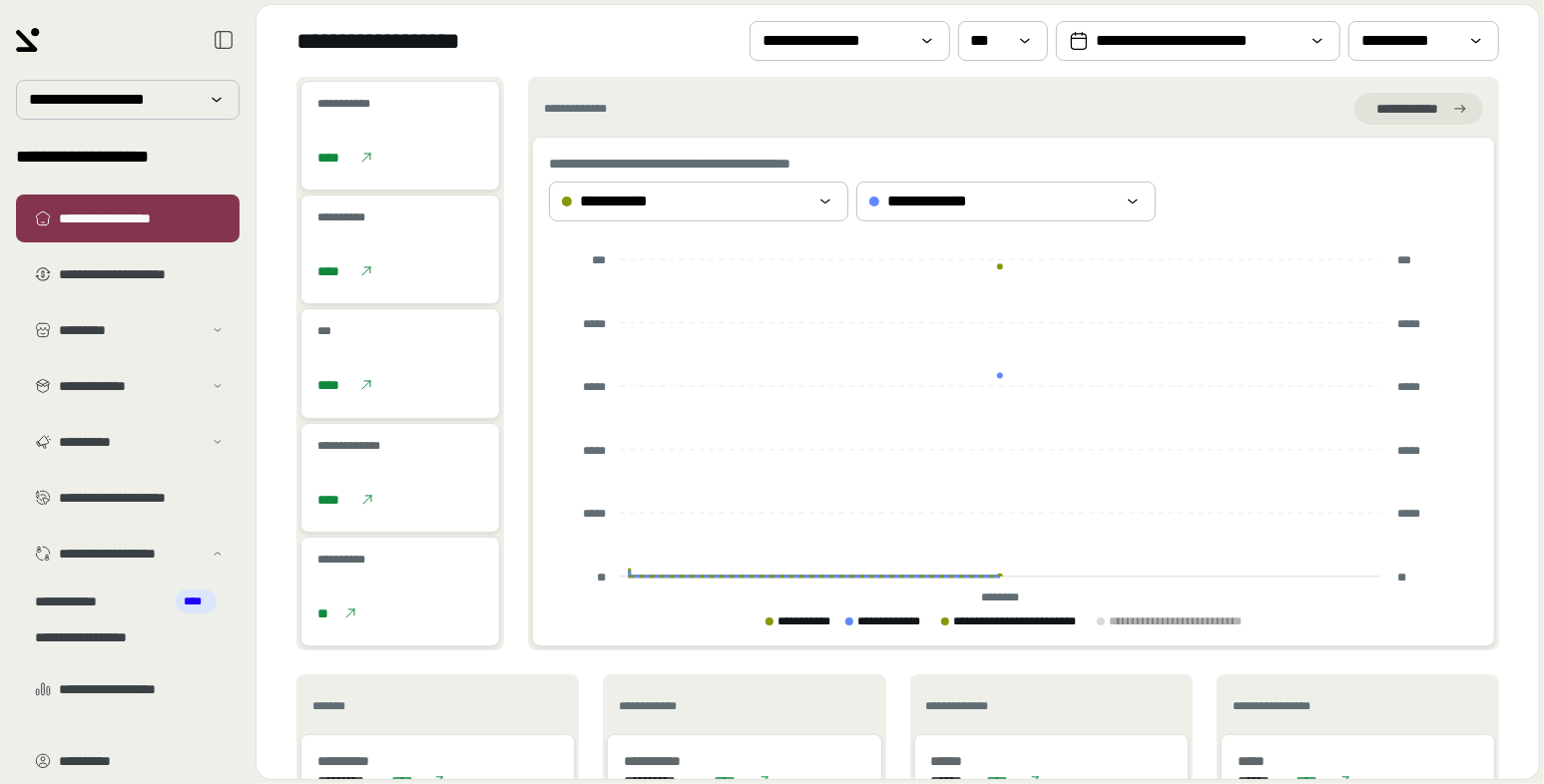 click on "[FIRST] [LAST] [PHONE]" at bounding box center [400, 136] 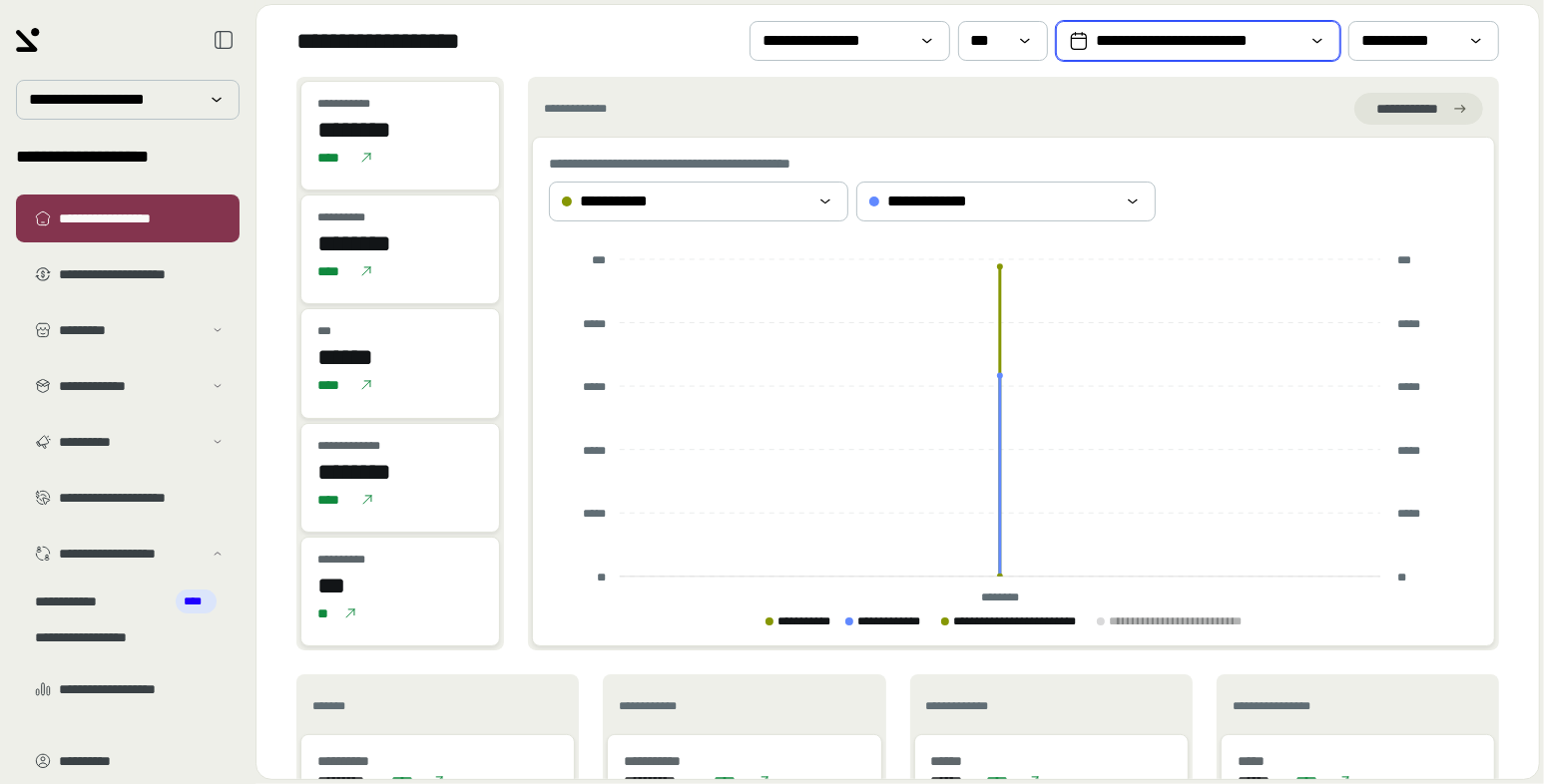 click on "**********" at bounding box center [1199, 41] 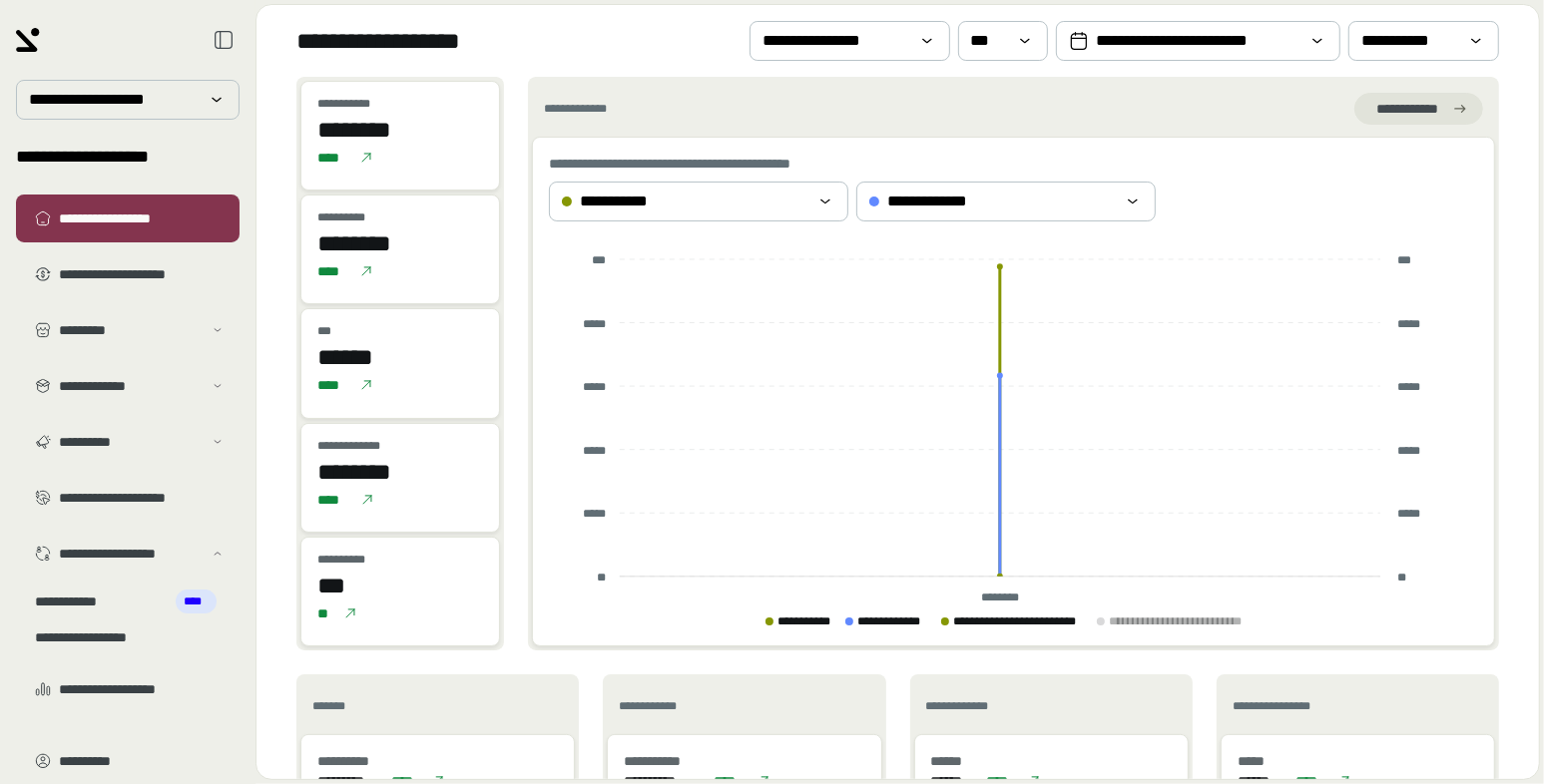 click on "**********" at bounding box center [897, 41] 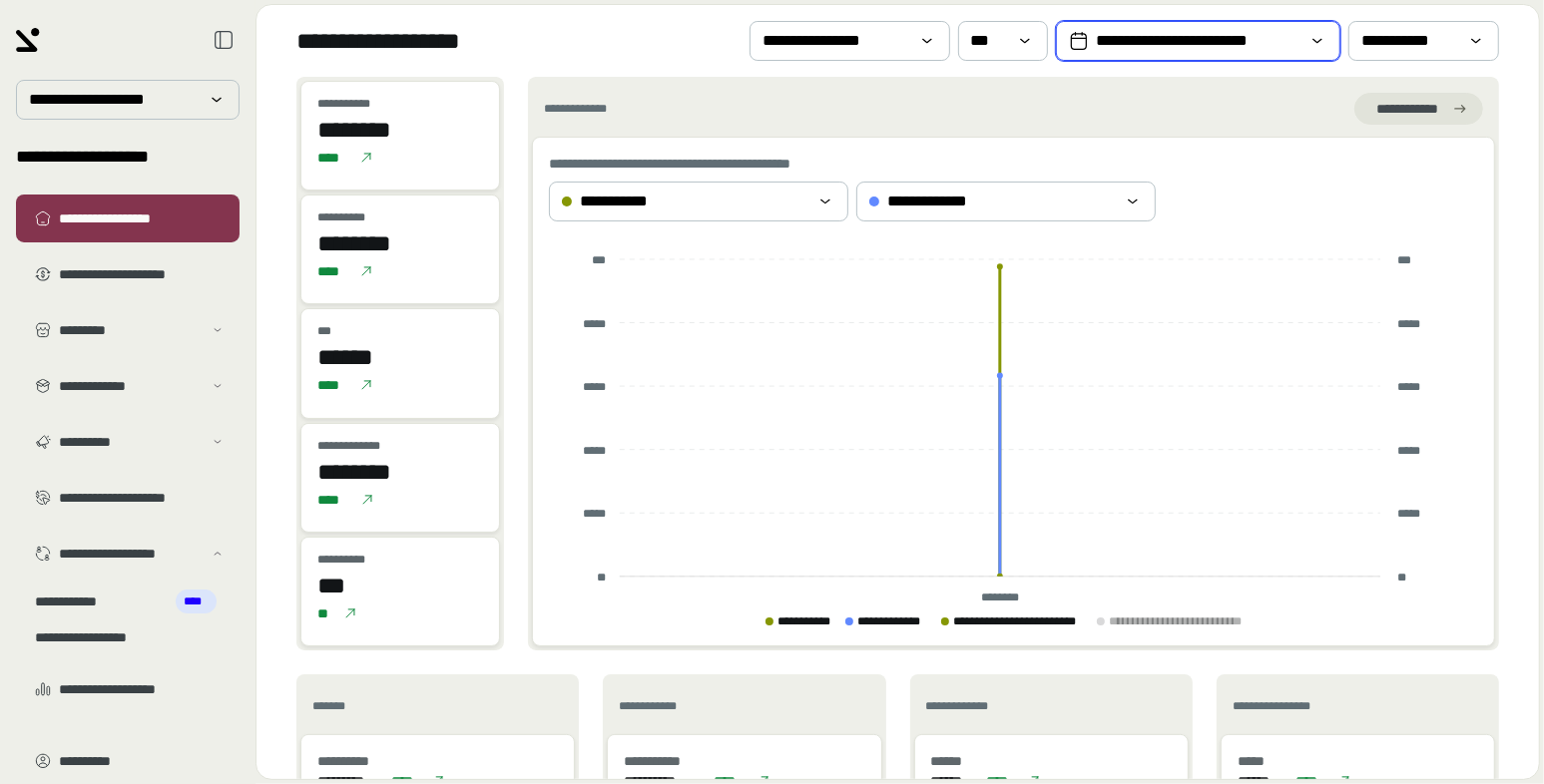 click on "**********" at bounding box center (1199, 41) 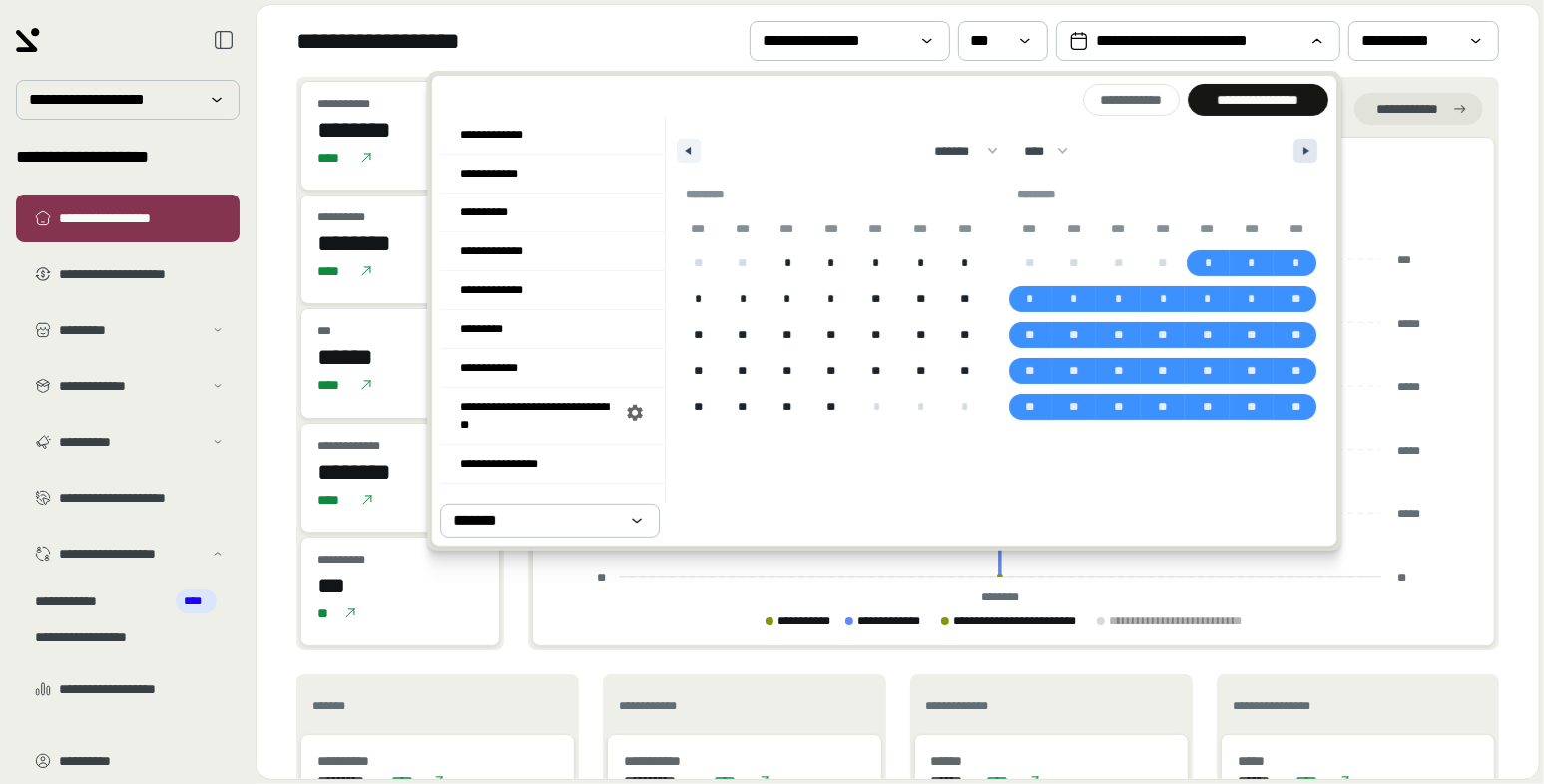 click at bounding box center (1305, 151) 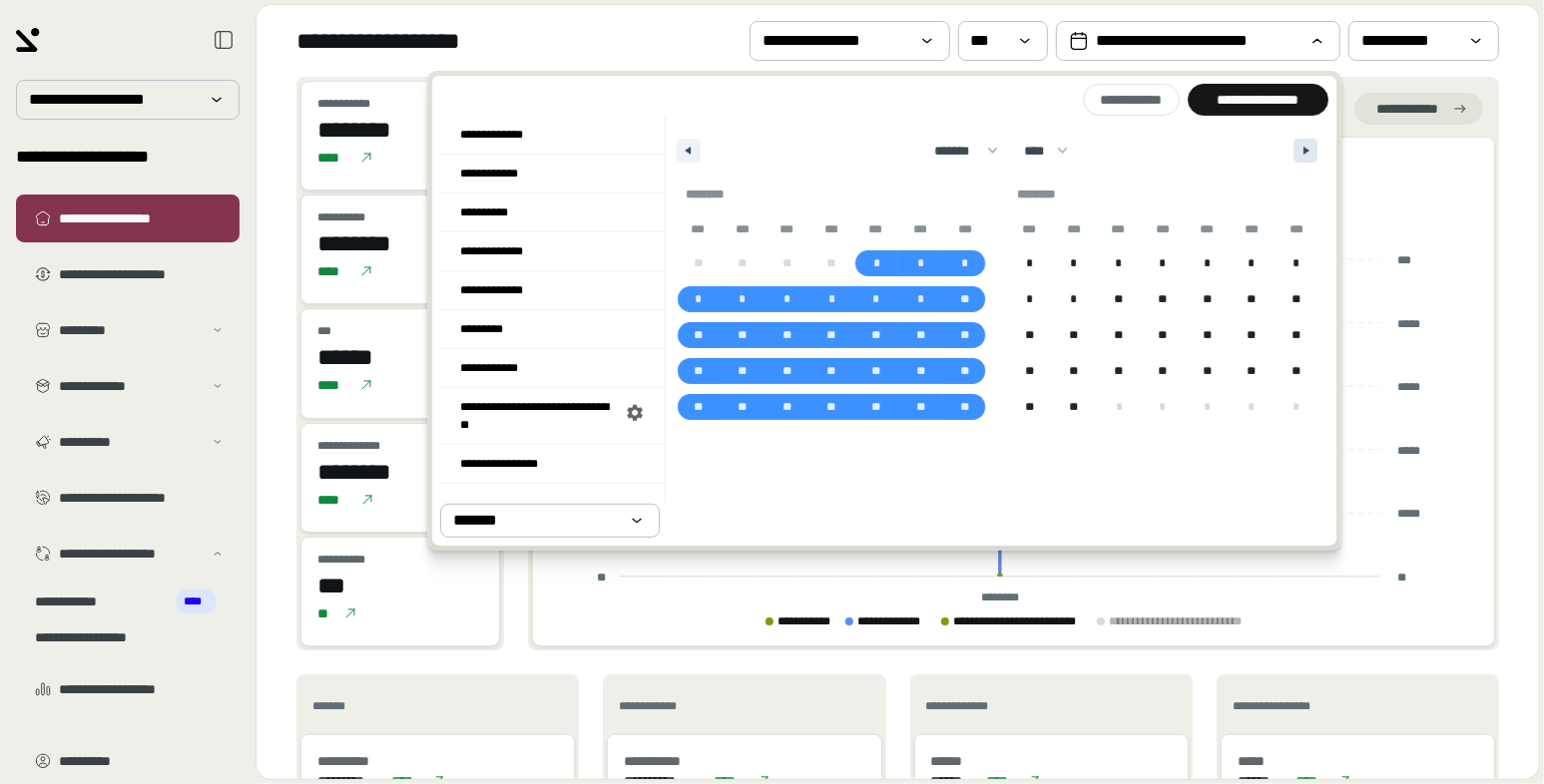 click at bounding box center [1305, 151] 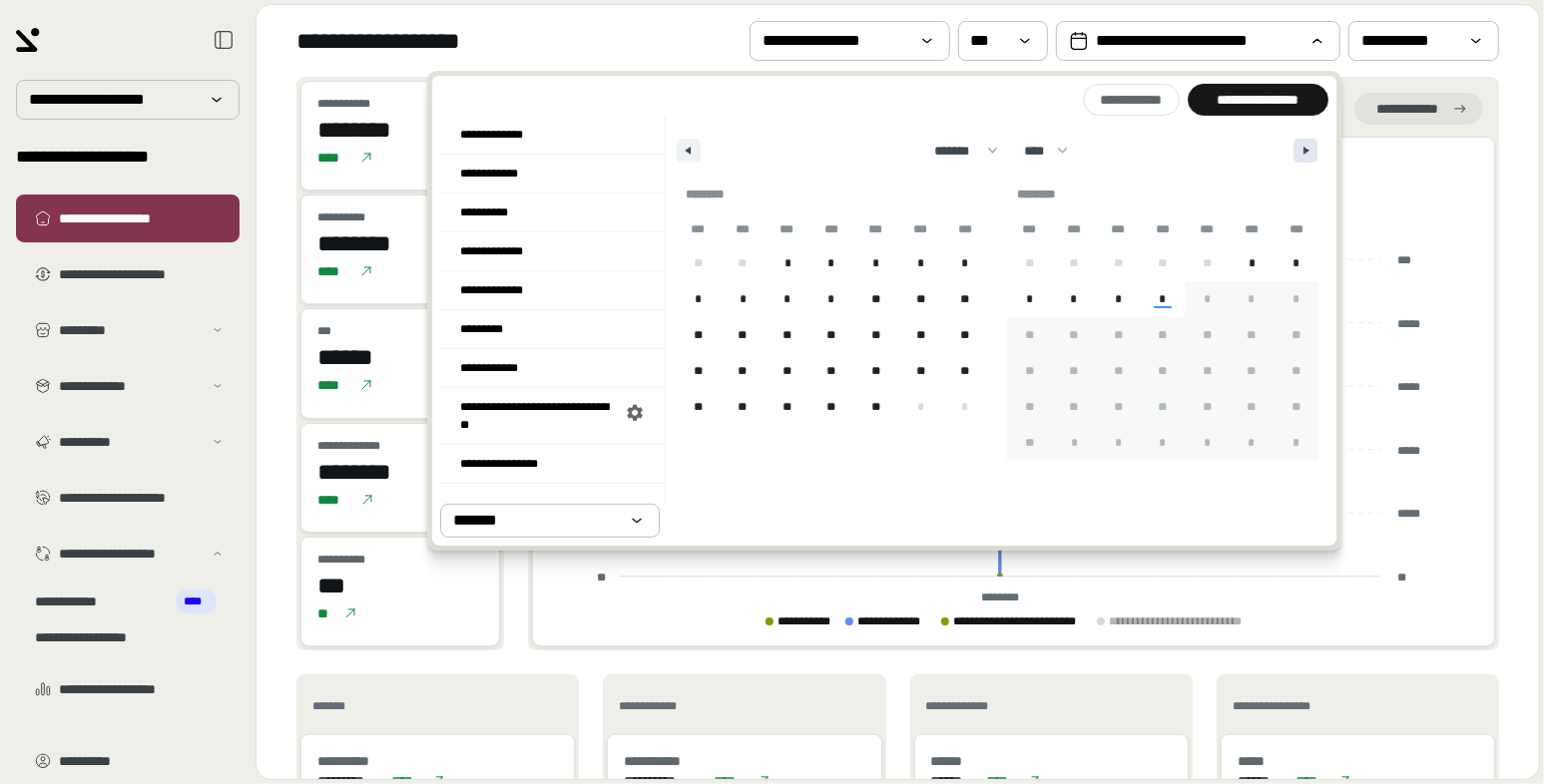 click at bounding box center (1305, 151) 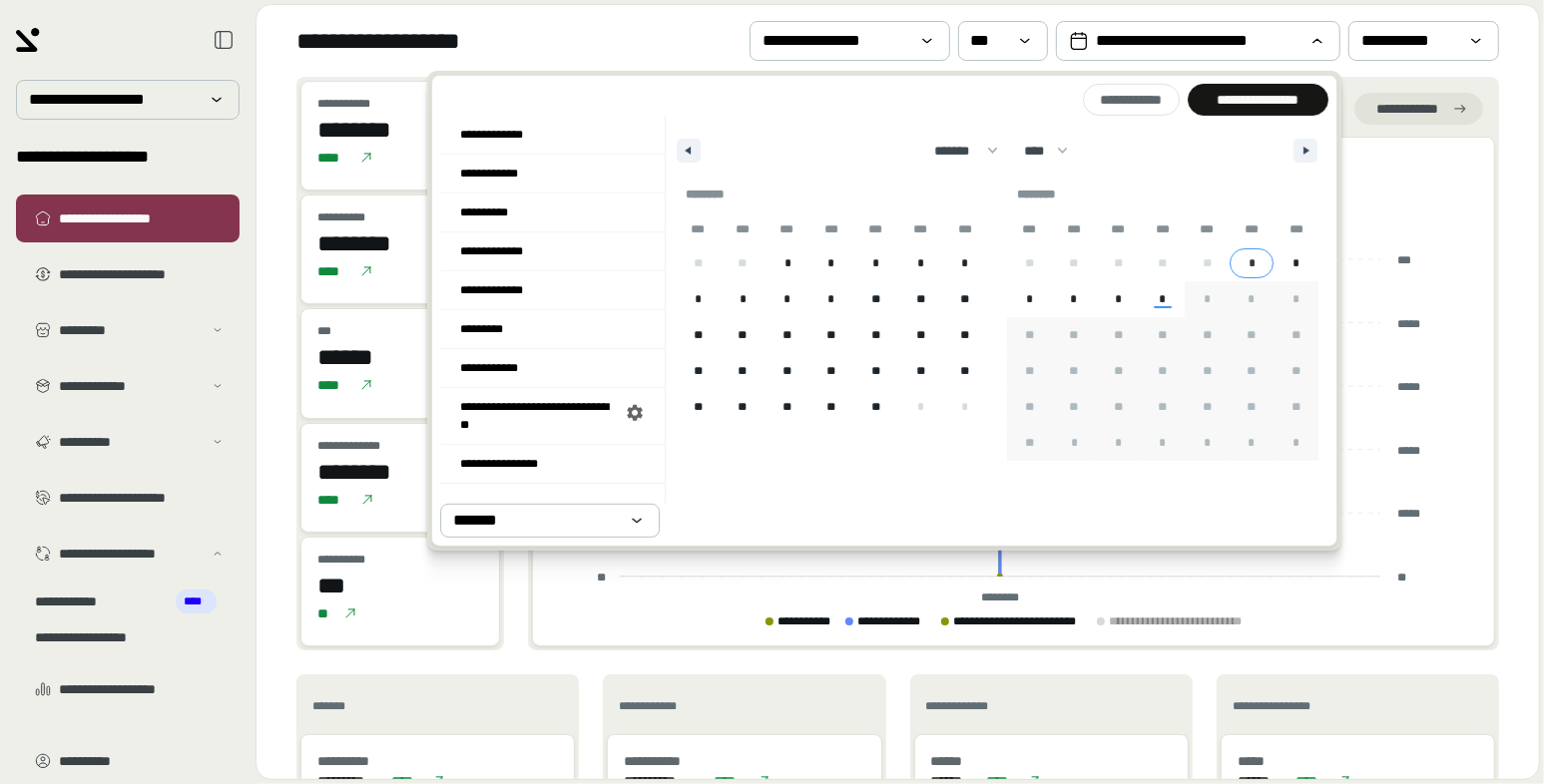 drag, startPoint x: 1241, startPoint y: 252, endPoint x: 1215, endPoint y: 267, distance: 30.016662 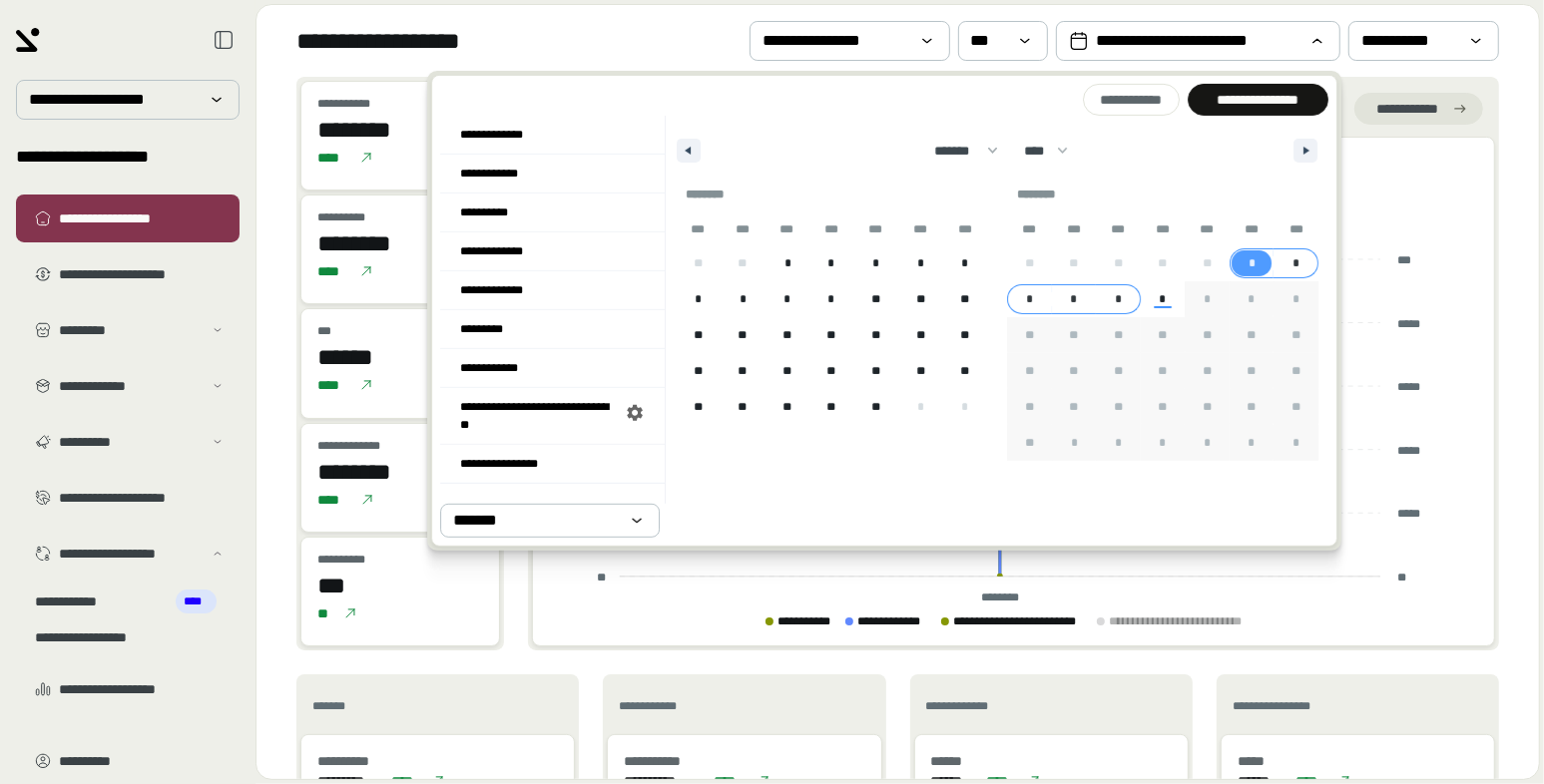 click on "*" at bounding box center [1118, 299] 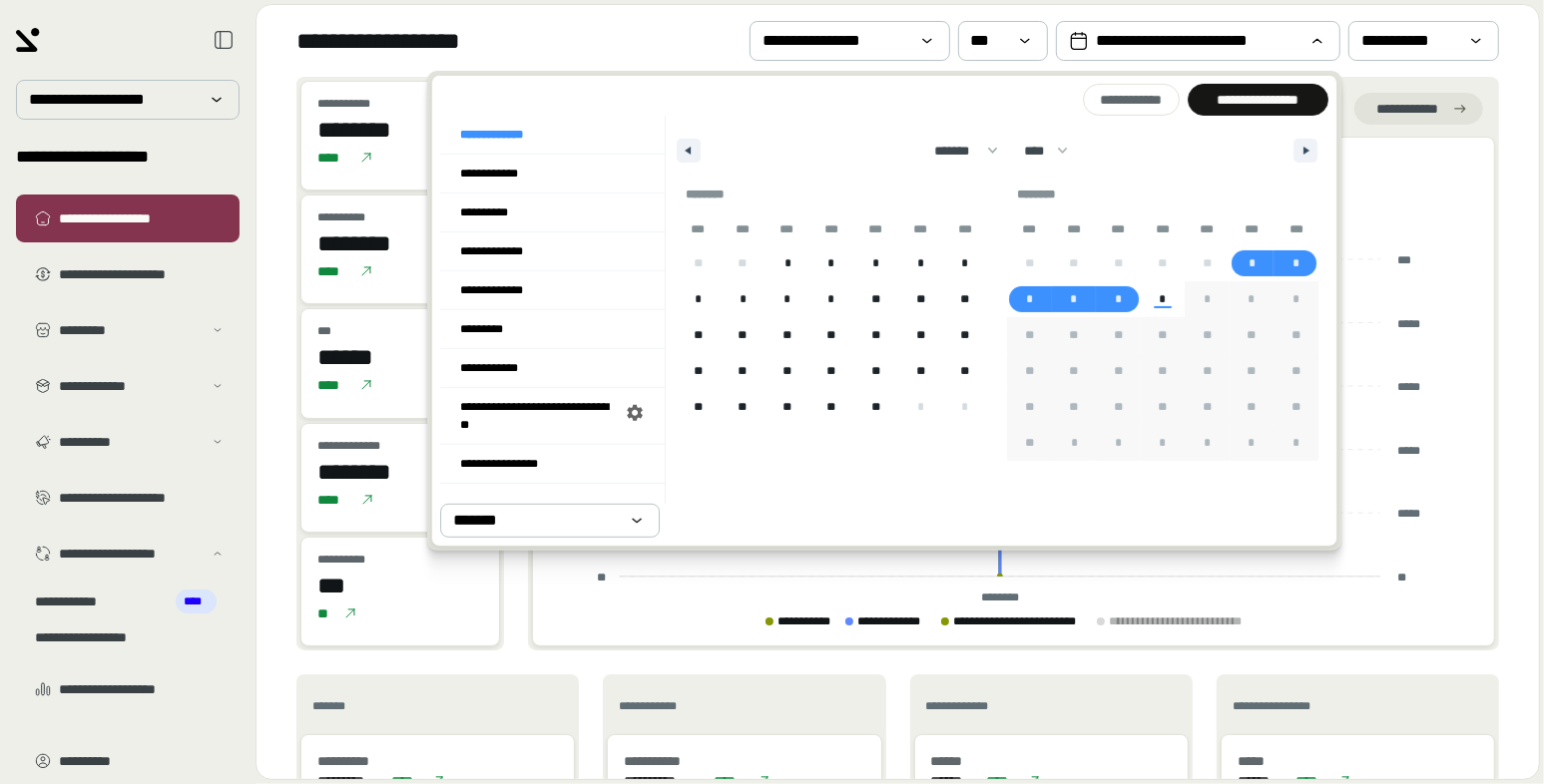 click on "**********" at bounding box center (1258, 100) 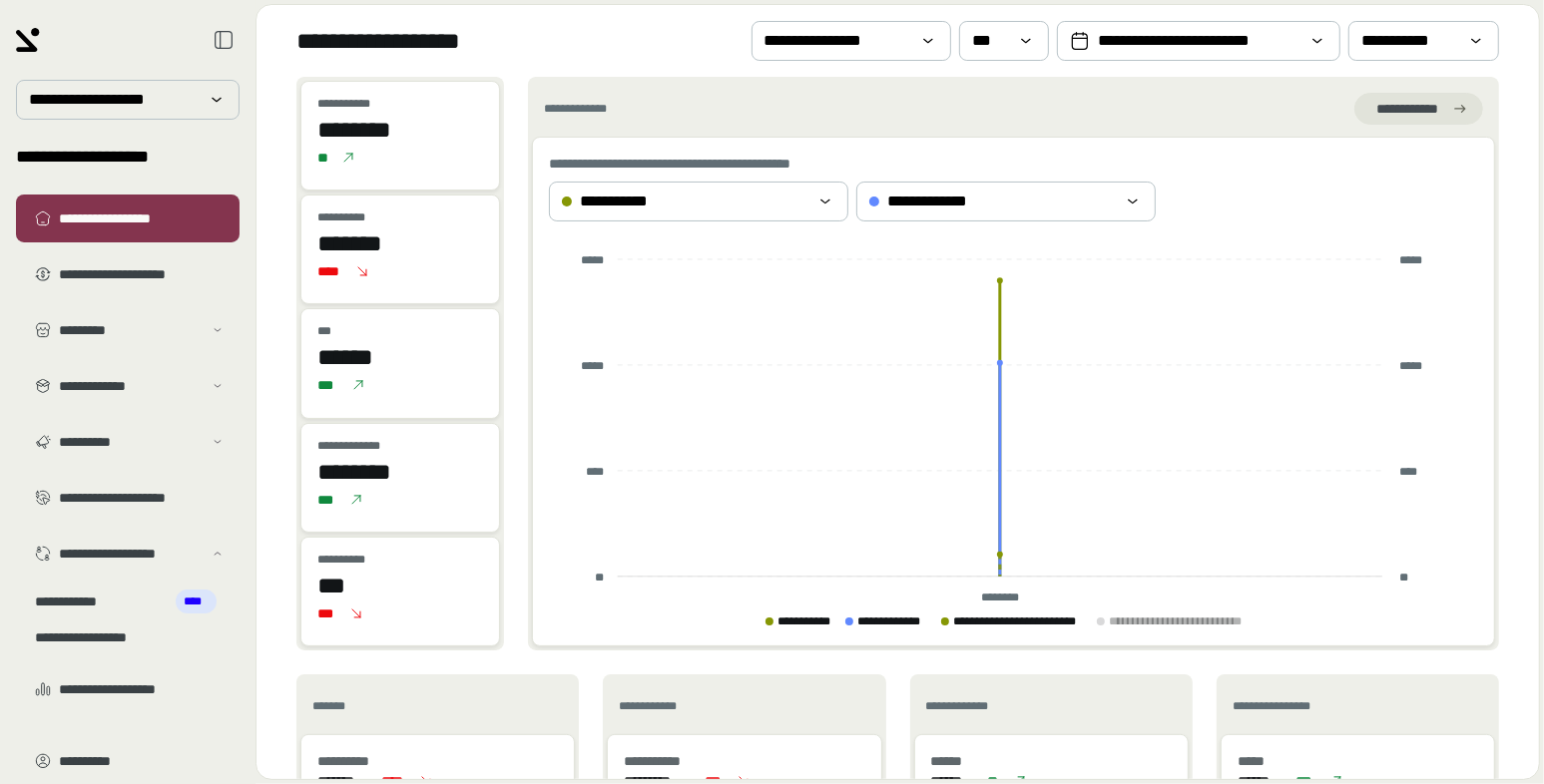 click on "********" at bounding box center (400, 130) 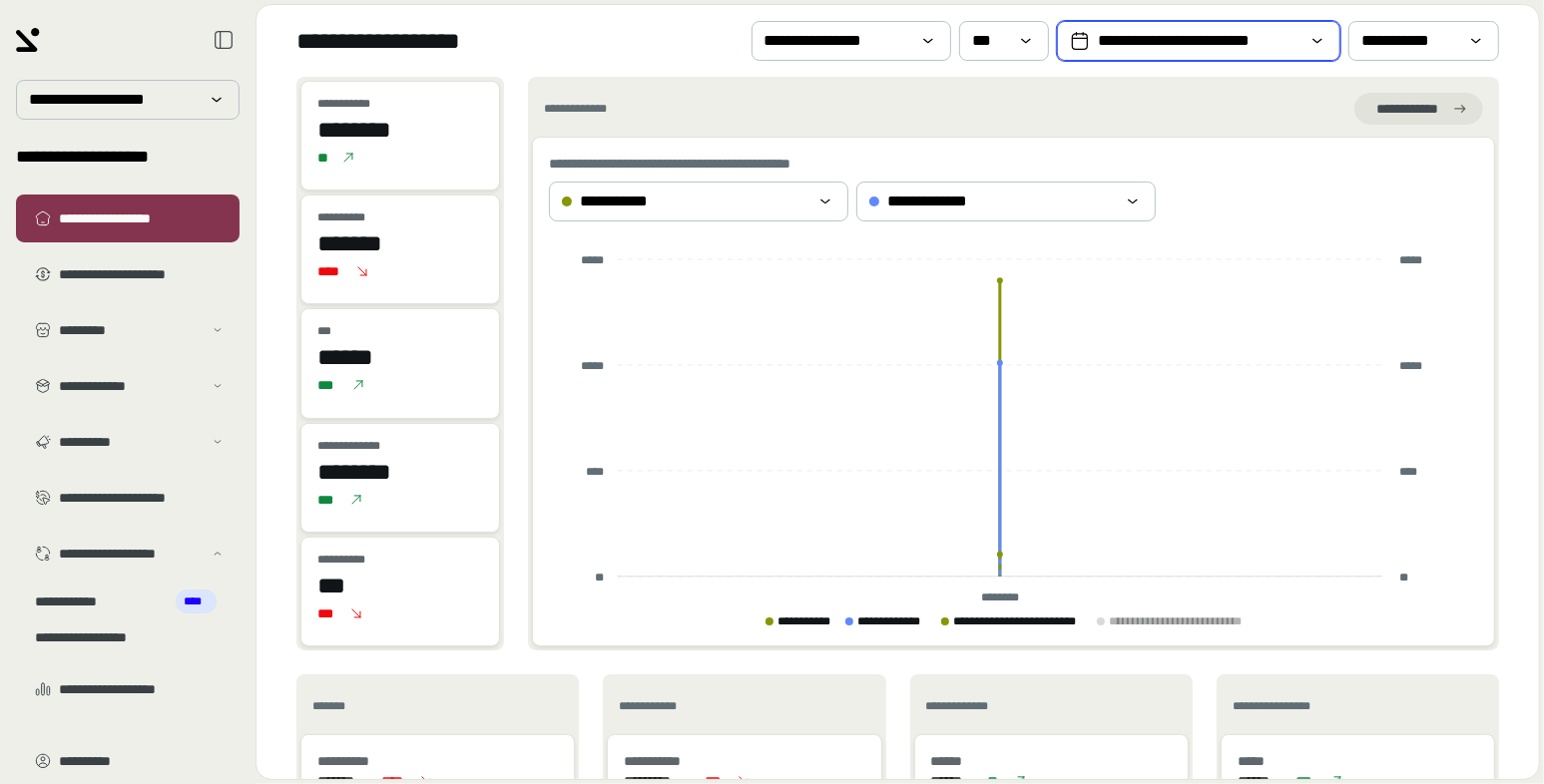 click on "**********" at bounding box center (1199, 41) 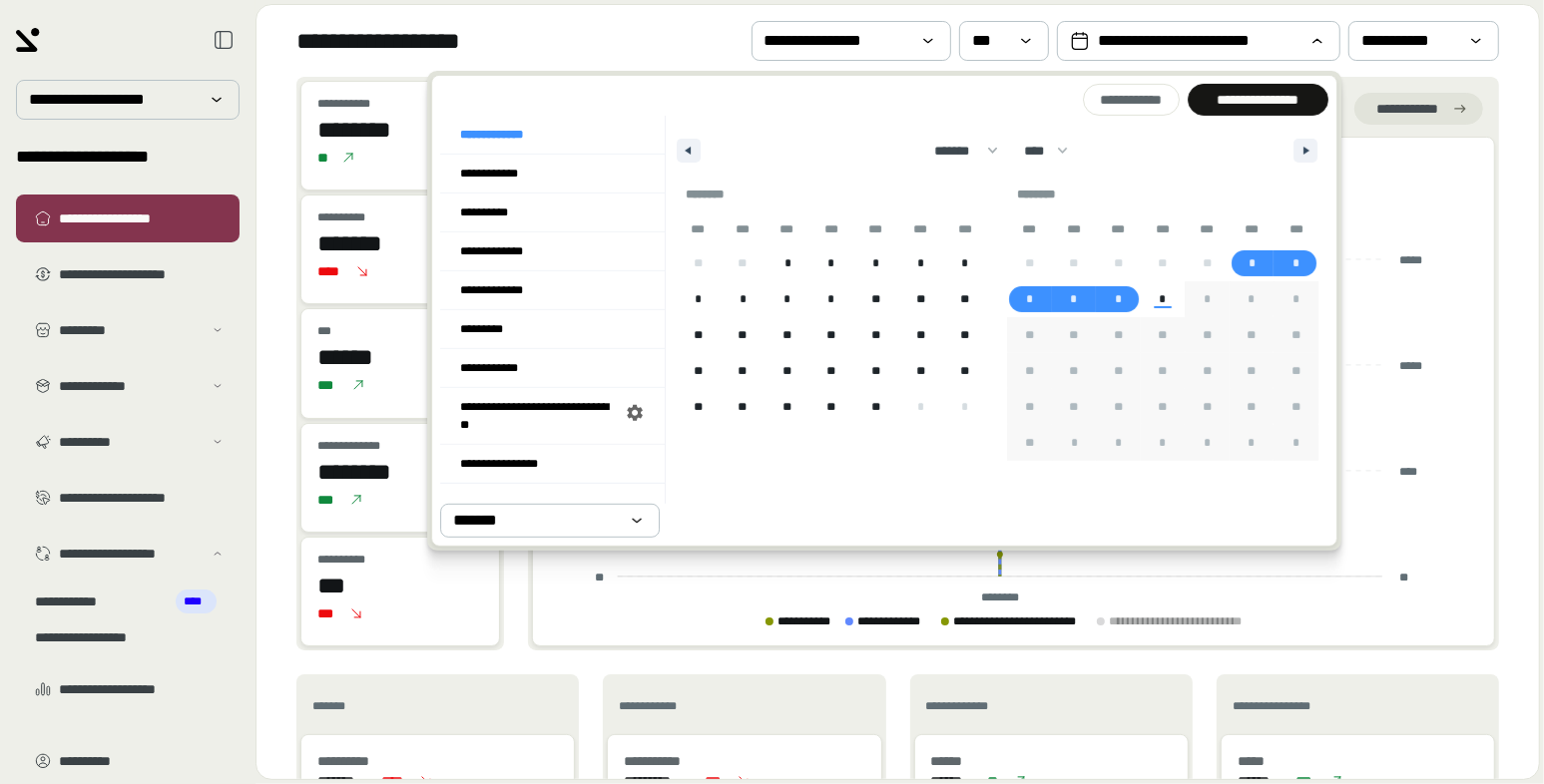 click on "**********" at bounding box center [897, 428] 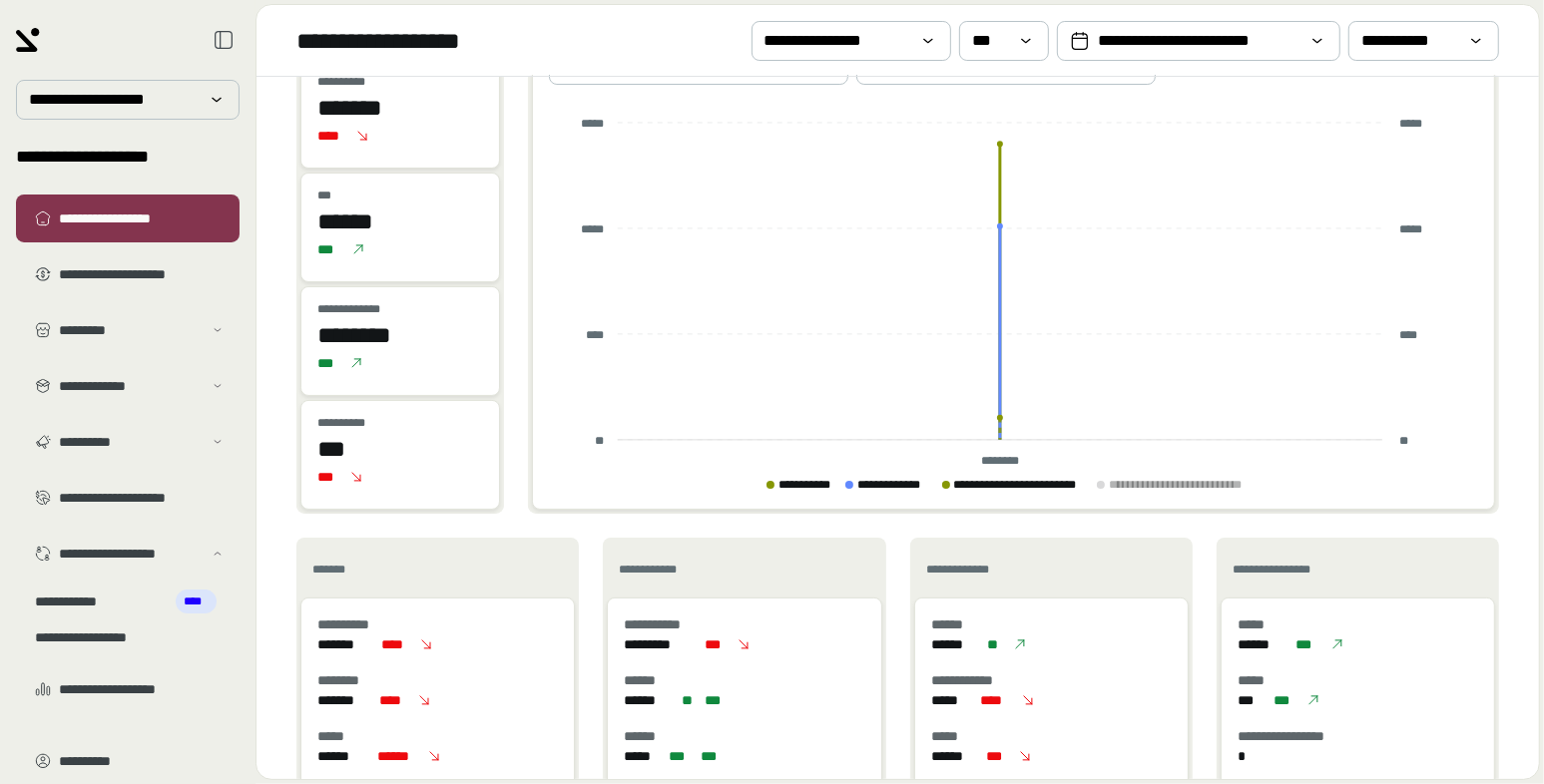 scroll, scrollTop: 328, scrollLeft: 0, axis: vertical 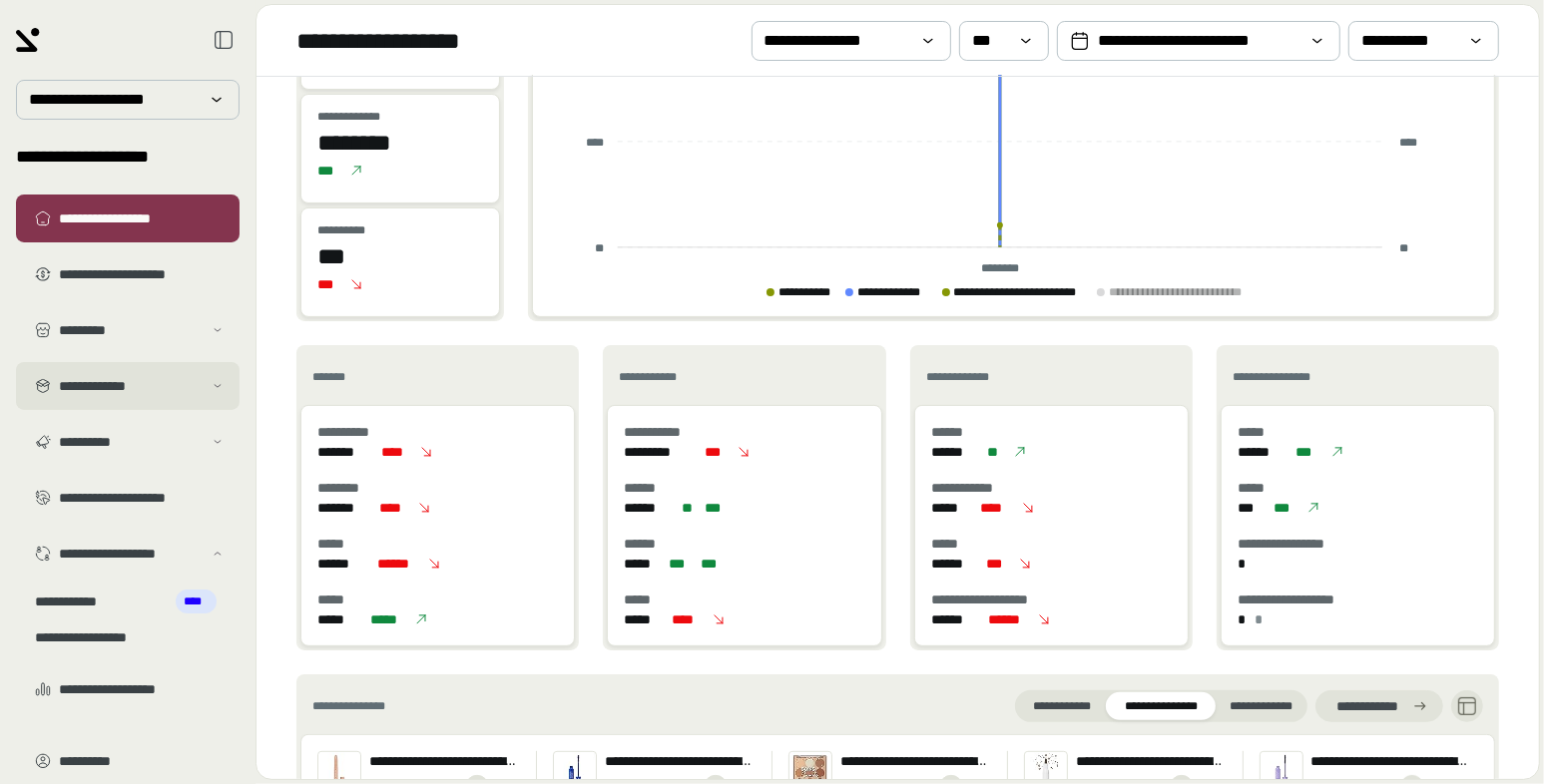 click on "**********" at bounding box center (131, 386) 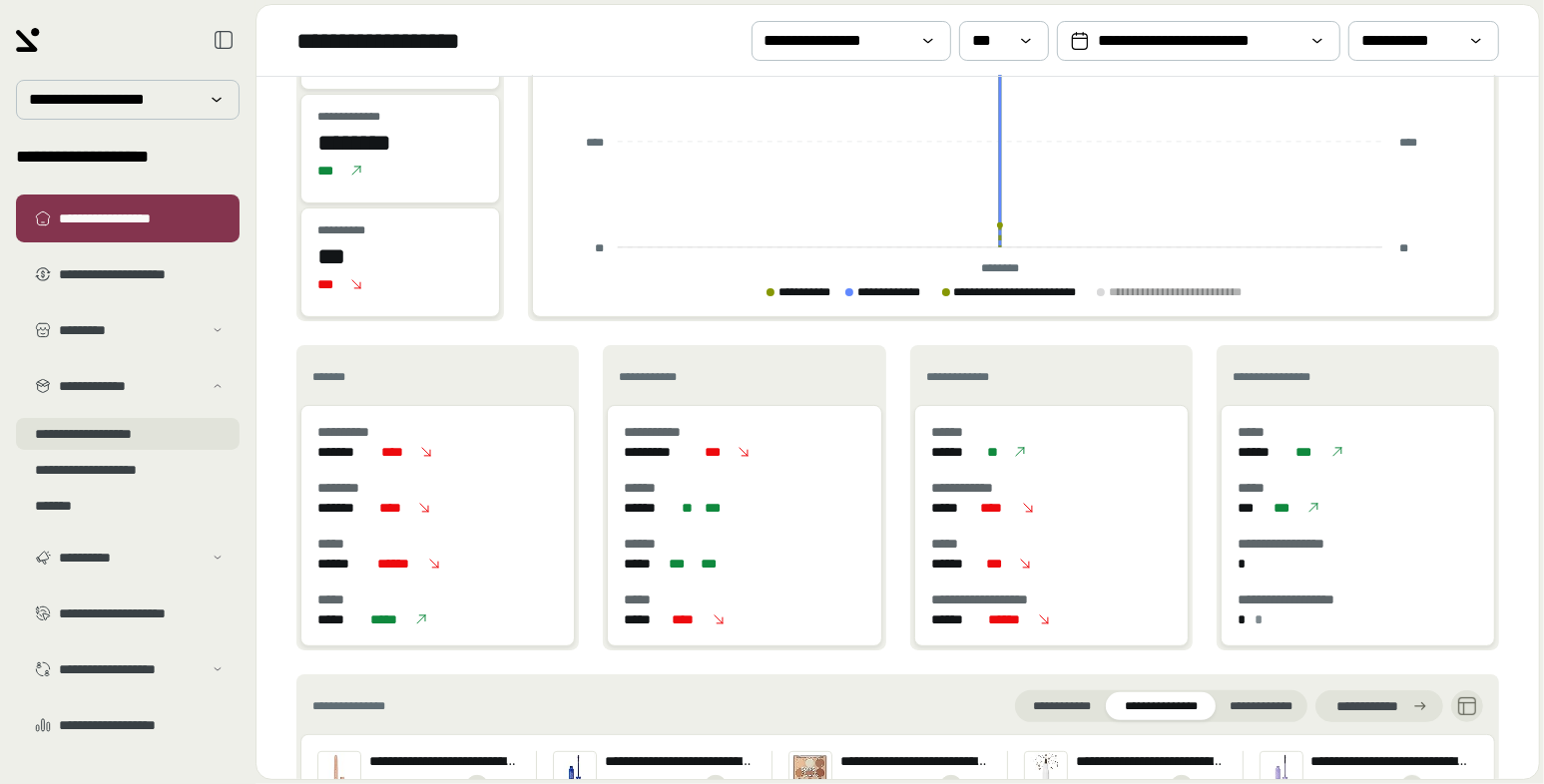 click on "**********" at bounding box center [128, 434] 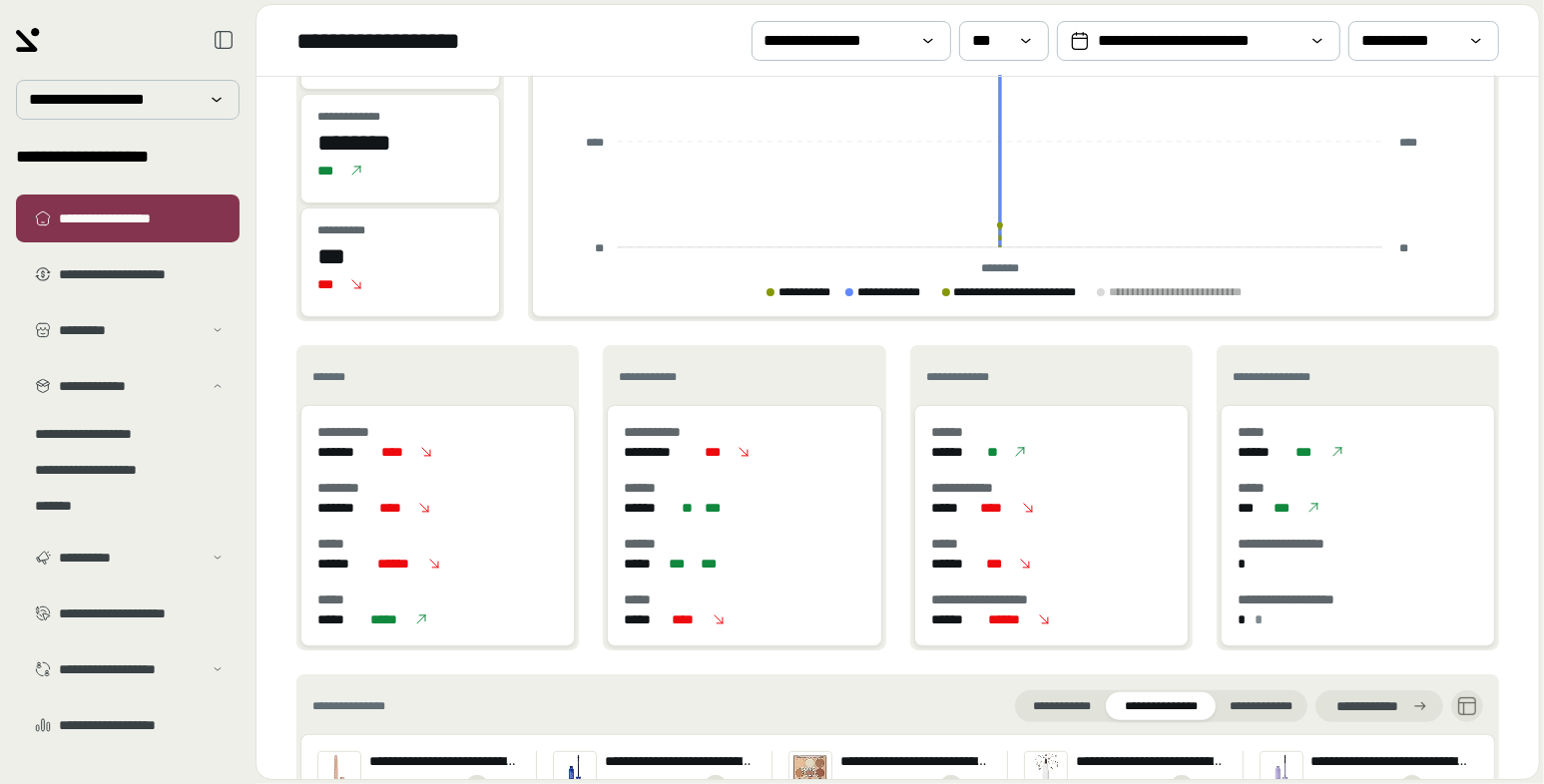 scroll, scrollTop: 0, scrollLeft: 0, axis: both 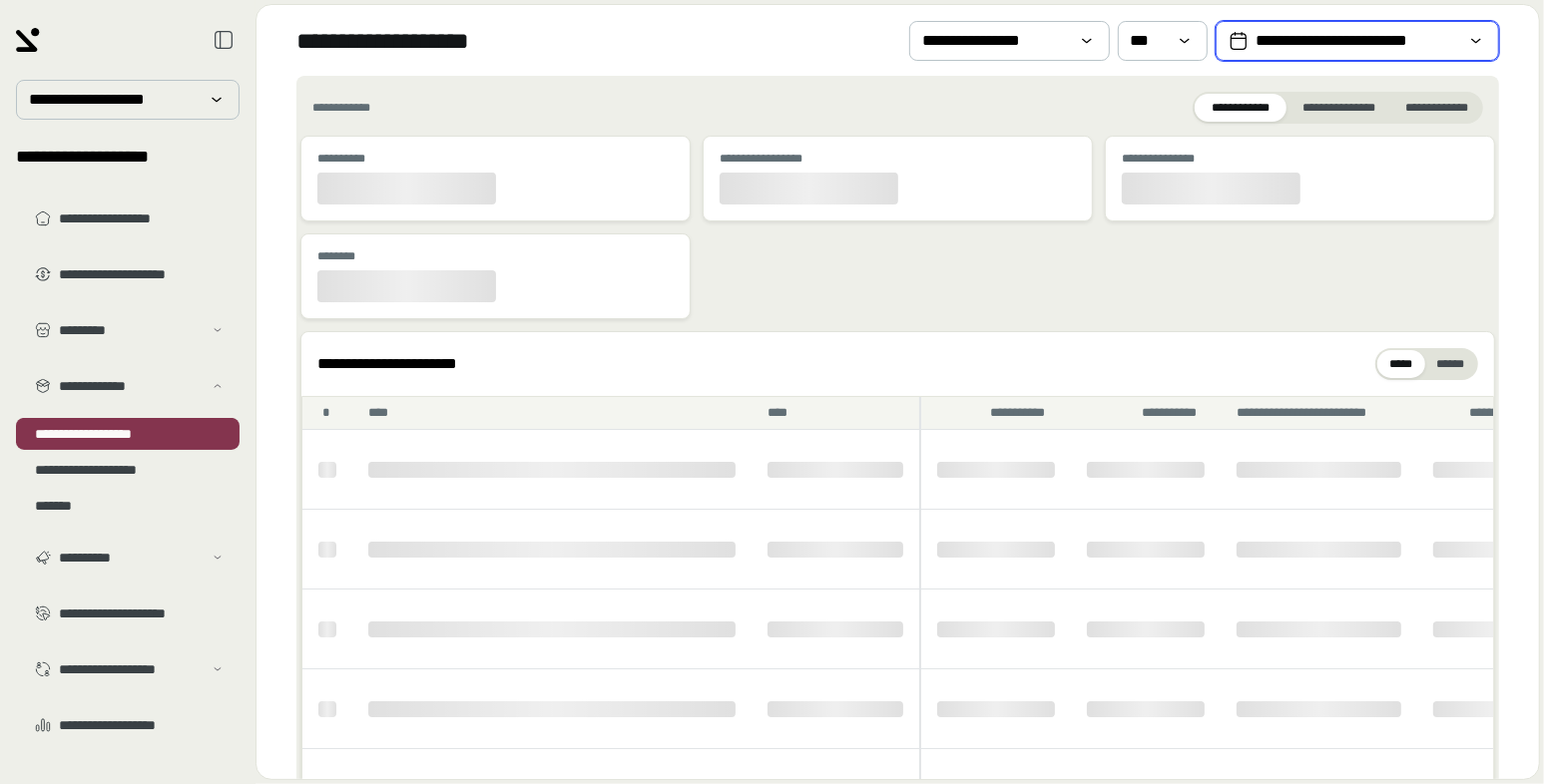 click on "**********" at bounding box center [1357, 41] 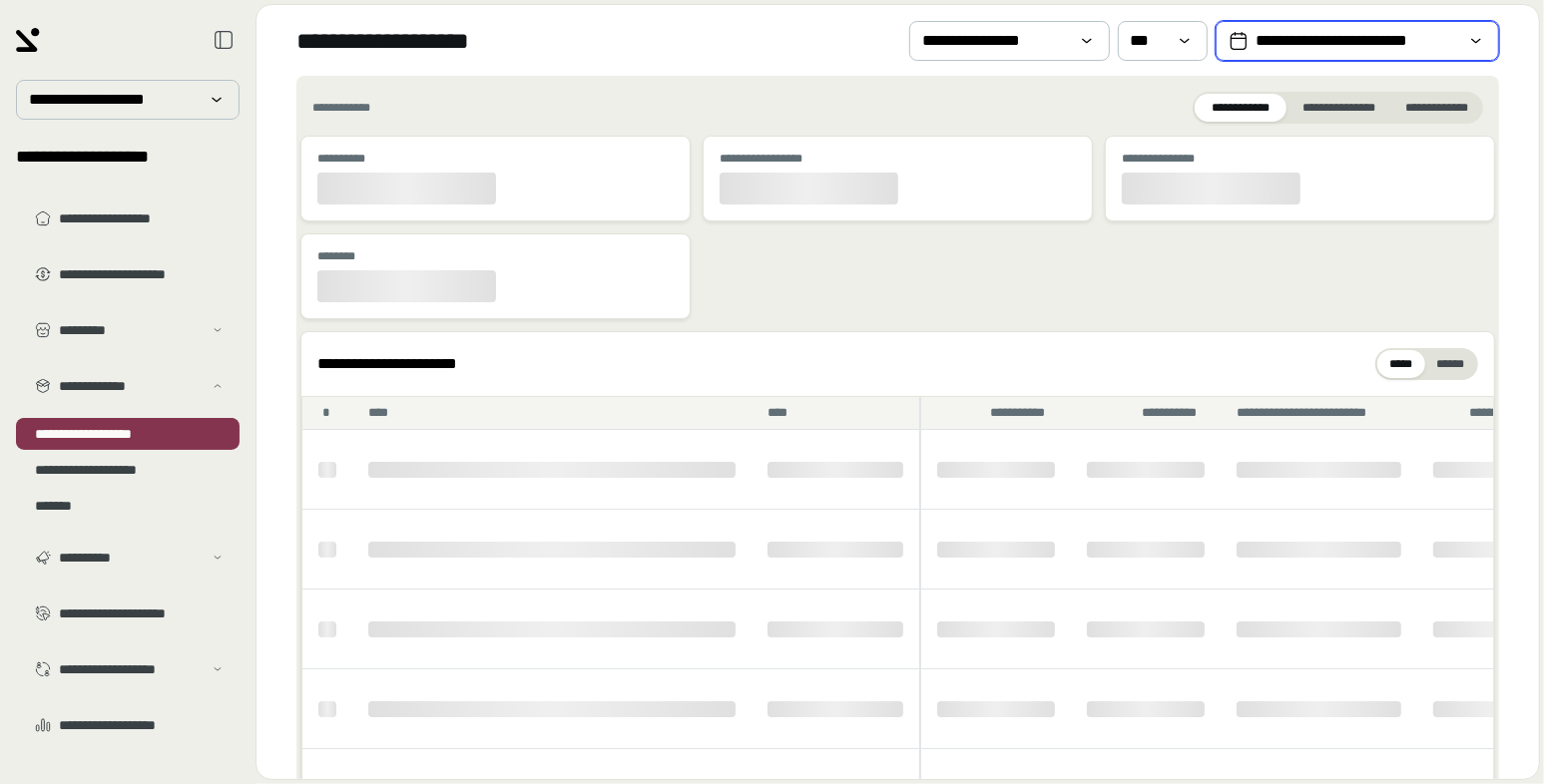 select on "*" 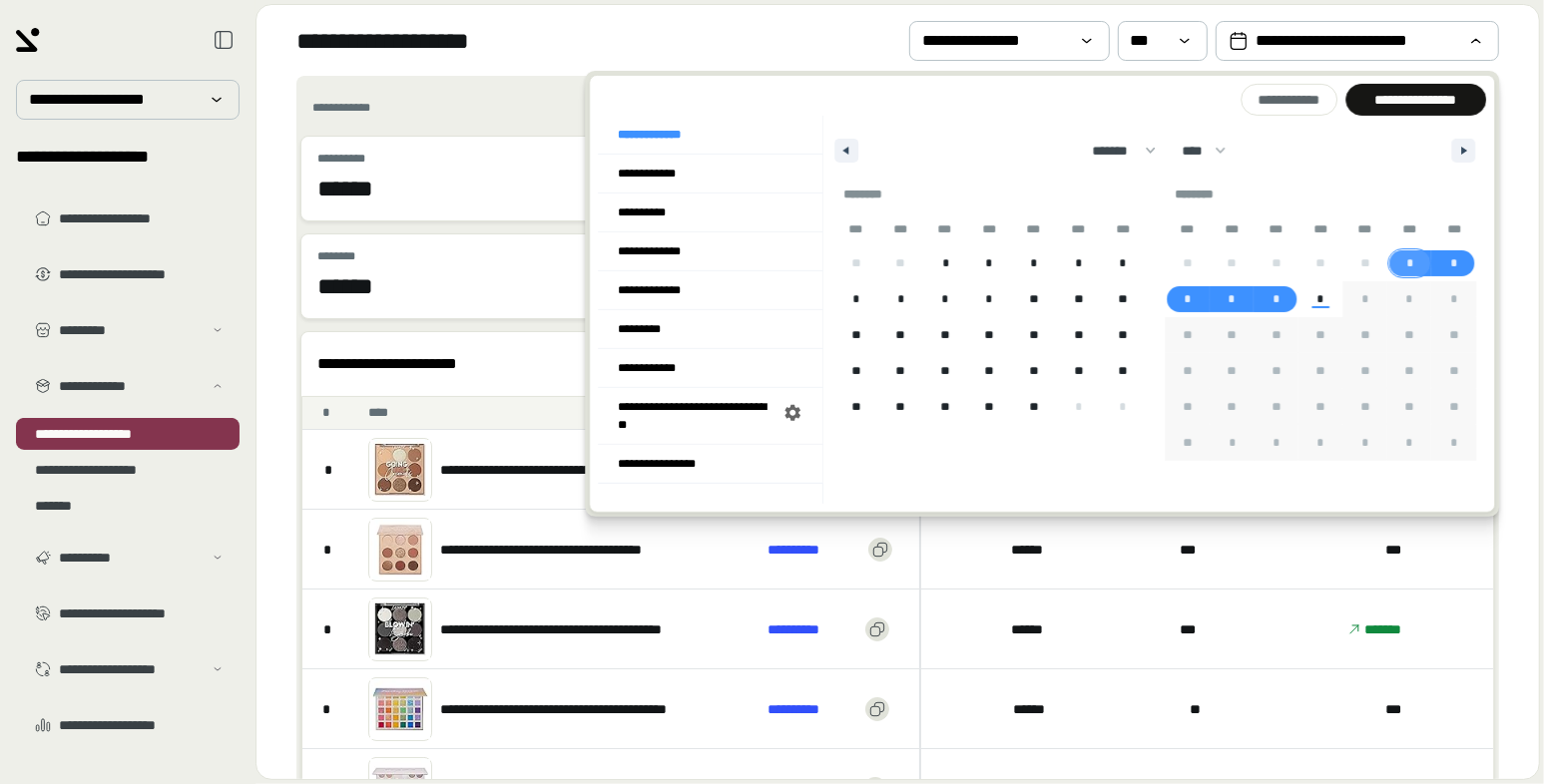 click on "*" at bounding box center (1409, 263) 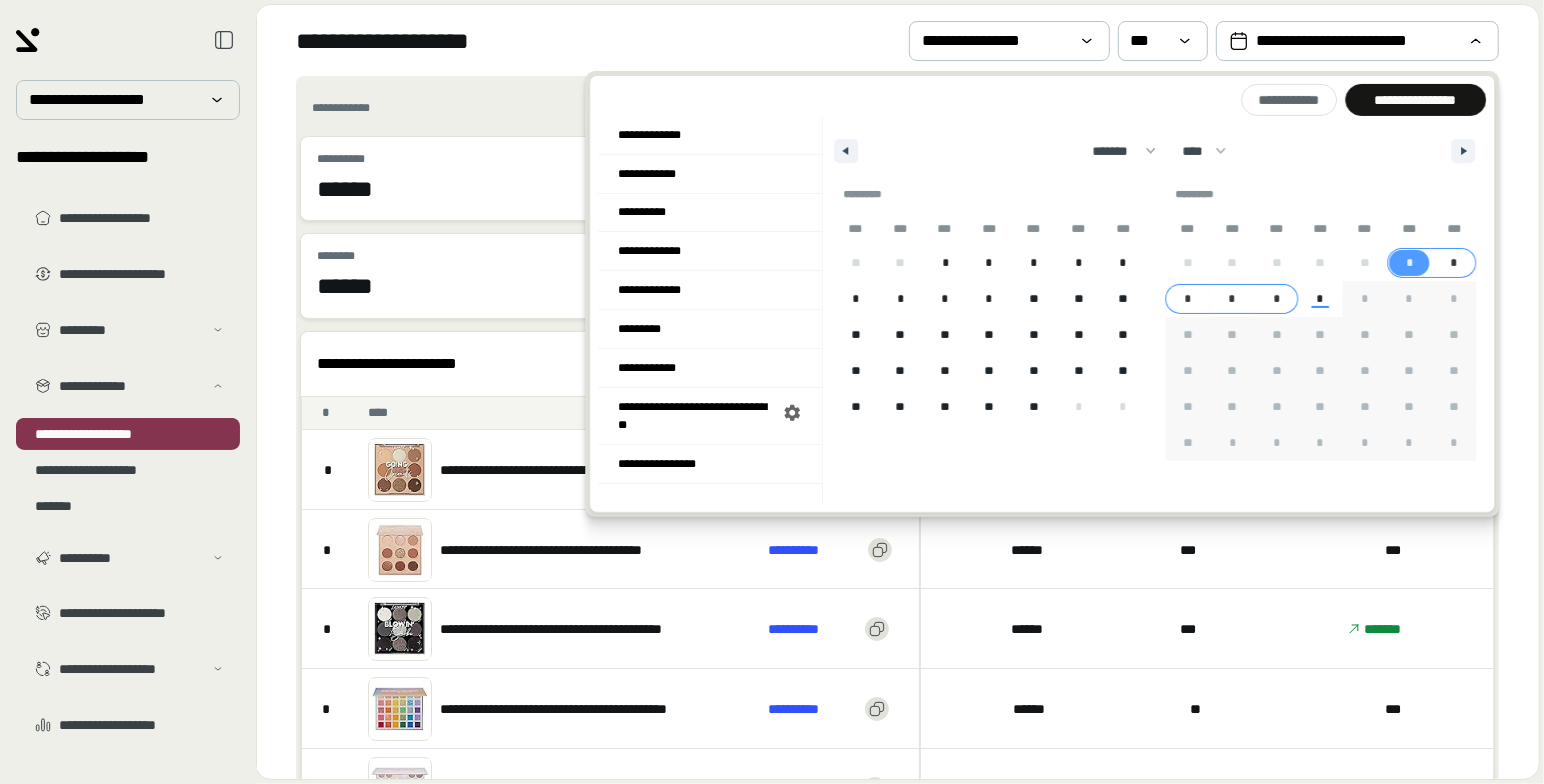 click on "*" at bounding box center [1276, 299] 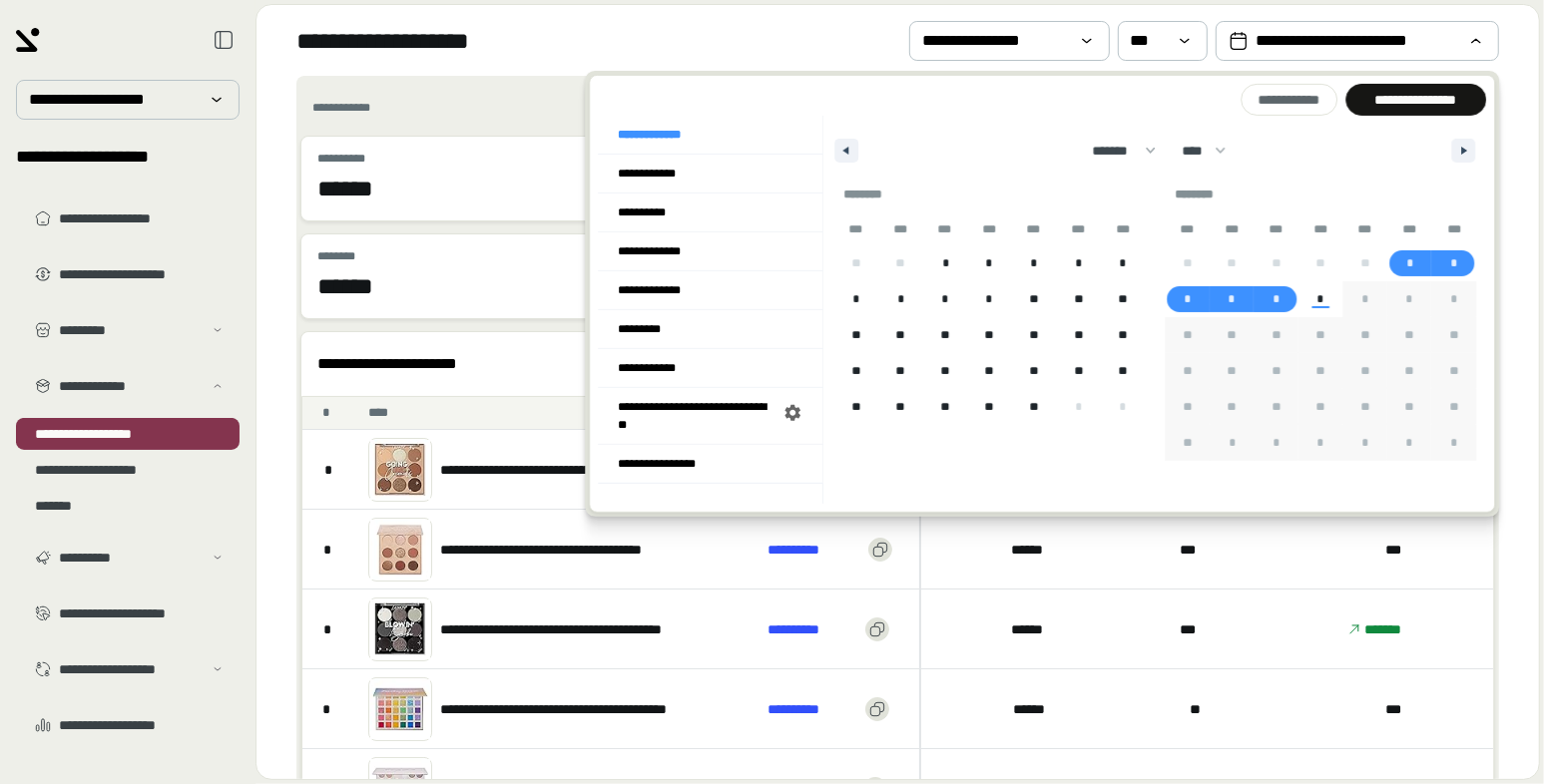 drag, startPoint x: 1401, startPoint y: 104, endPoint x: 1319, endPoint y: 163, distance: 101.0198 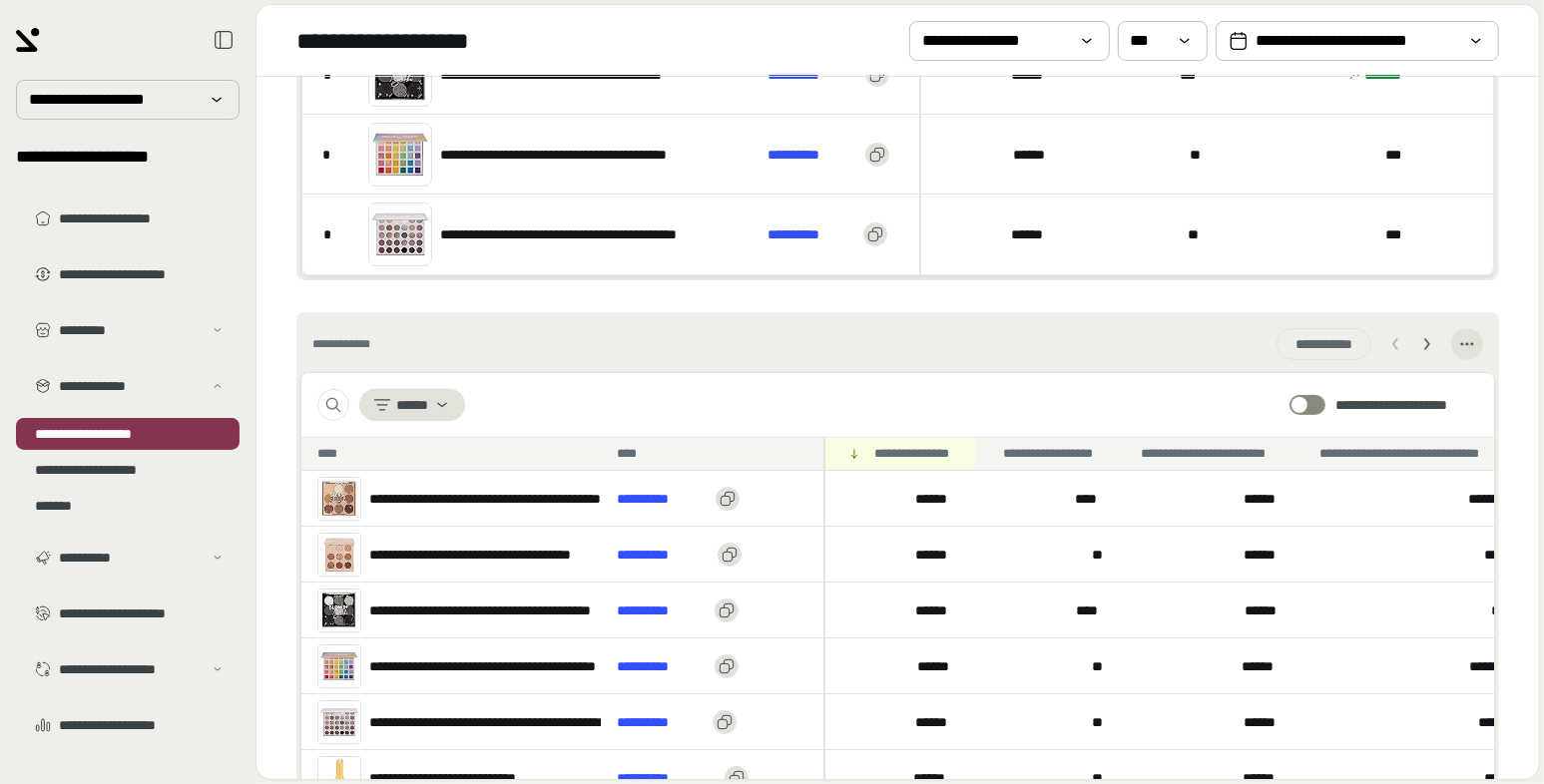 scroll, scrollTop: 642, scrollLeft: 0, axis: vertical 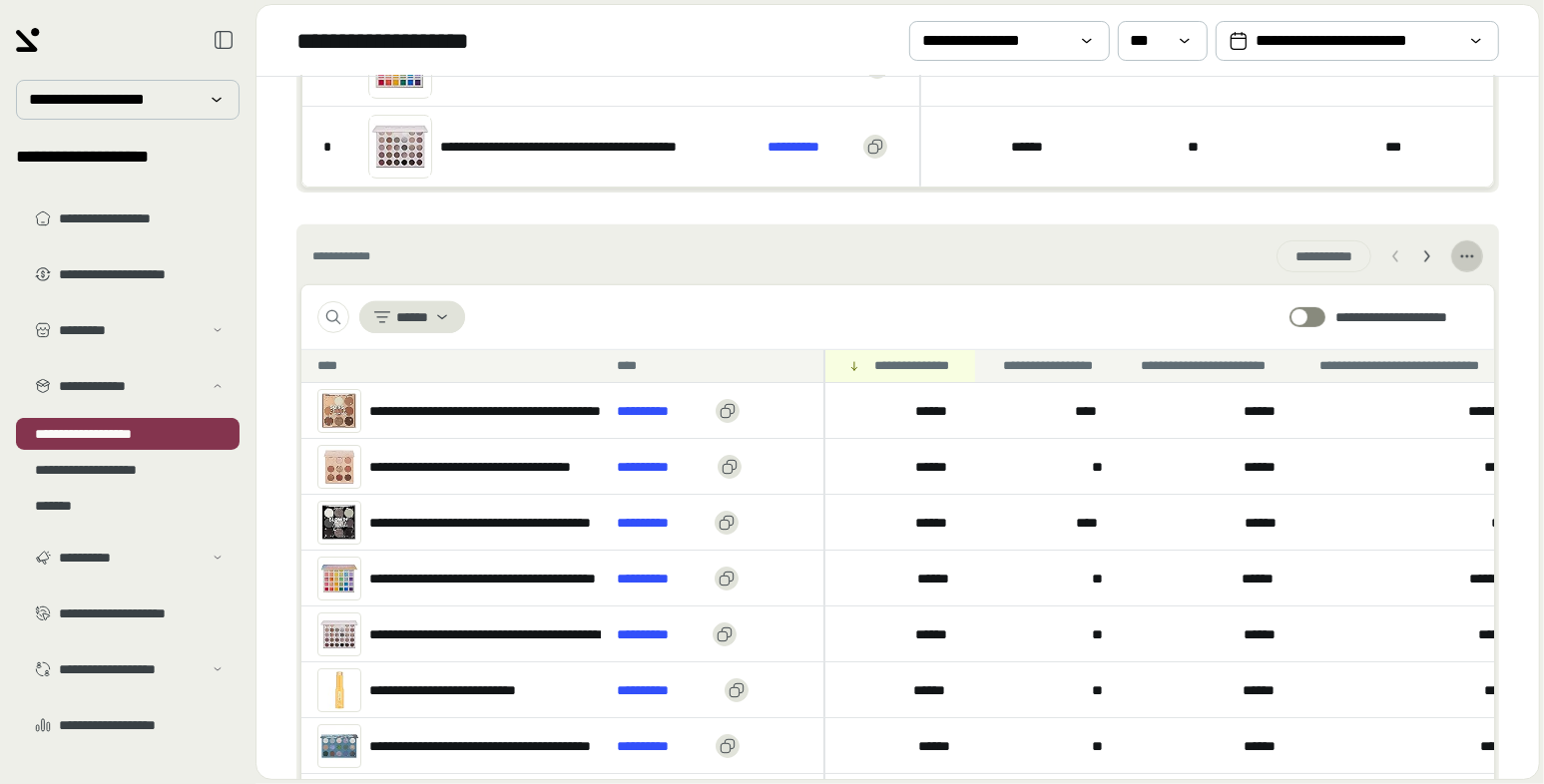 click 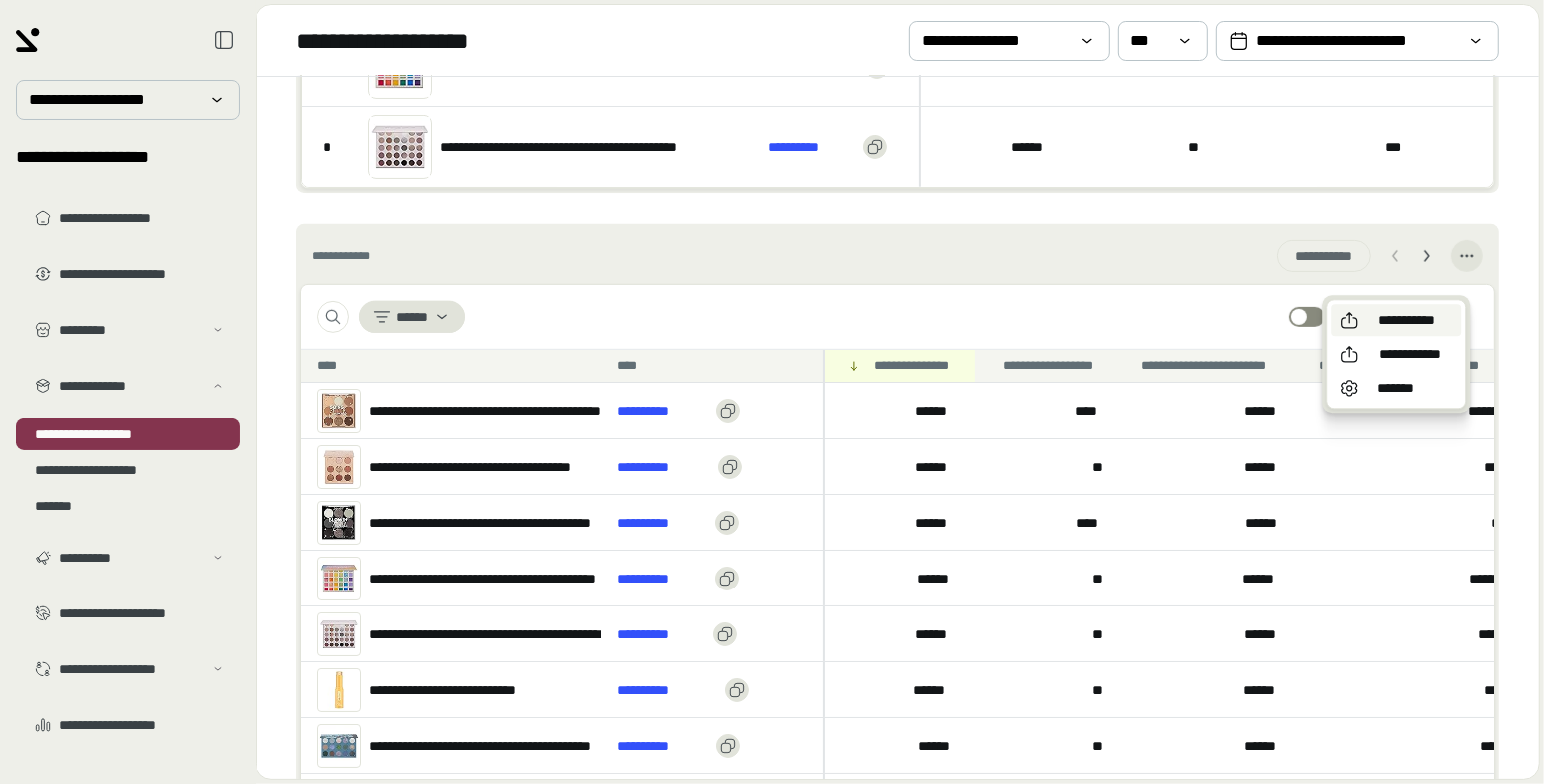 click on "**********" at bounding box center (1406, 320) 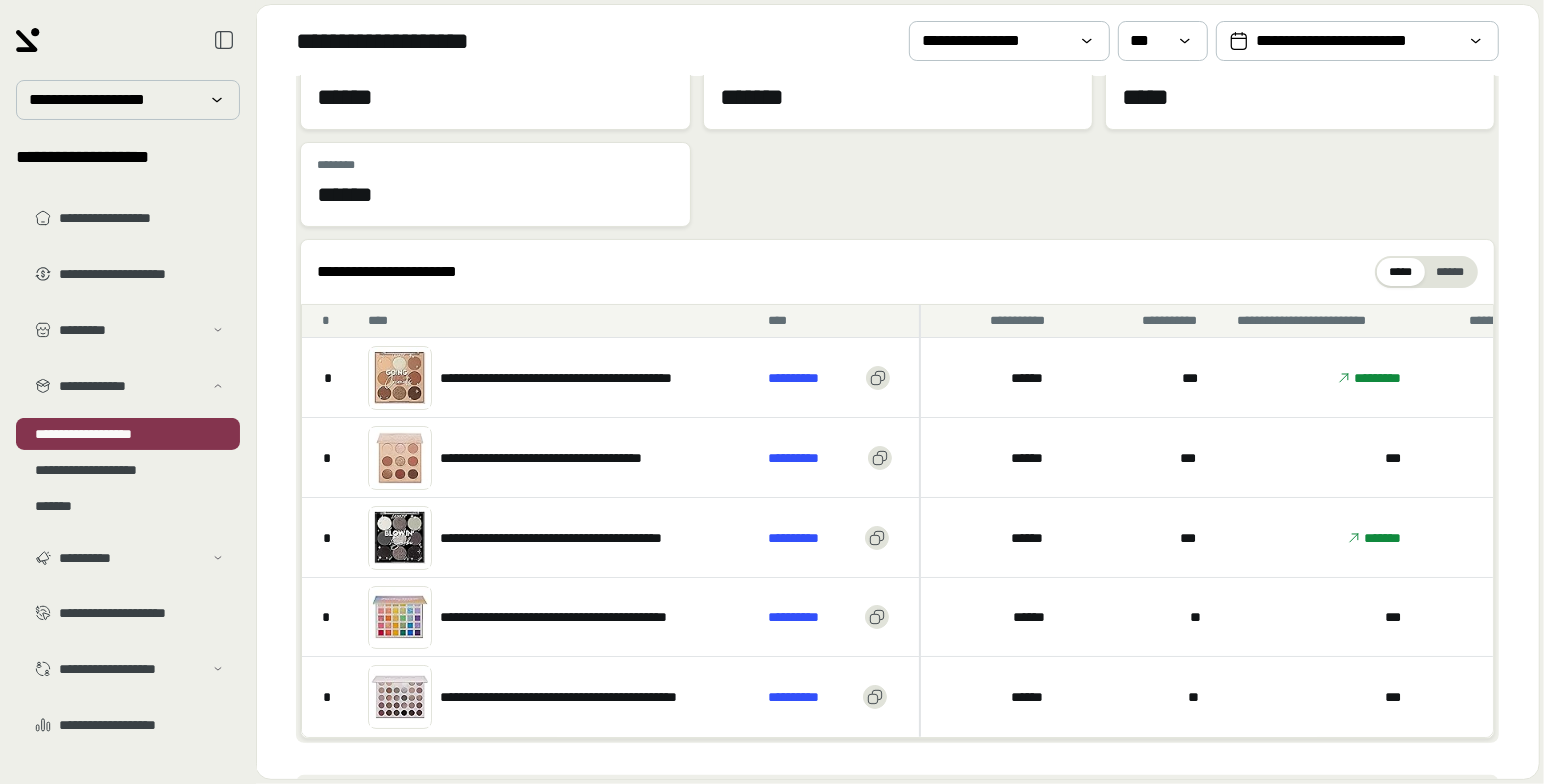 scroll, scrollTop: 0, scrollLeft: 0, axis: both 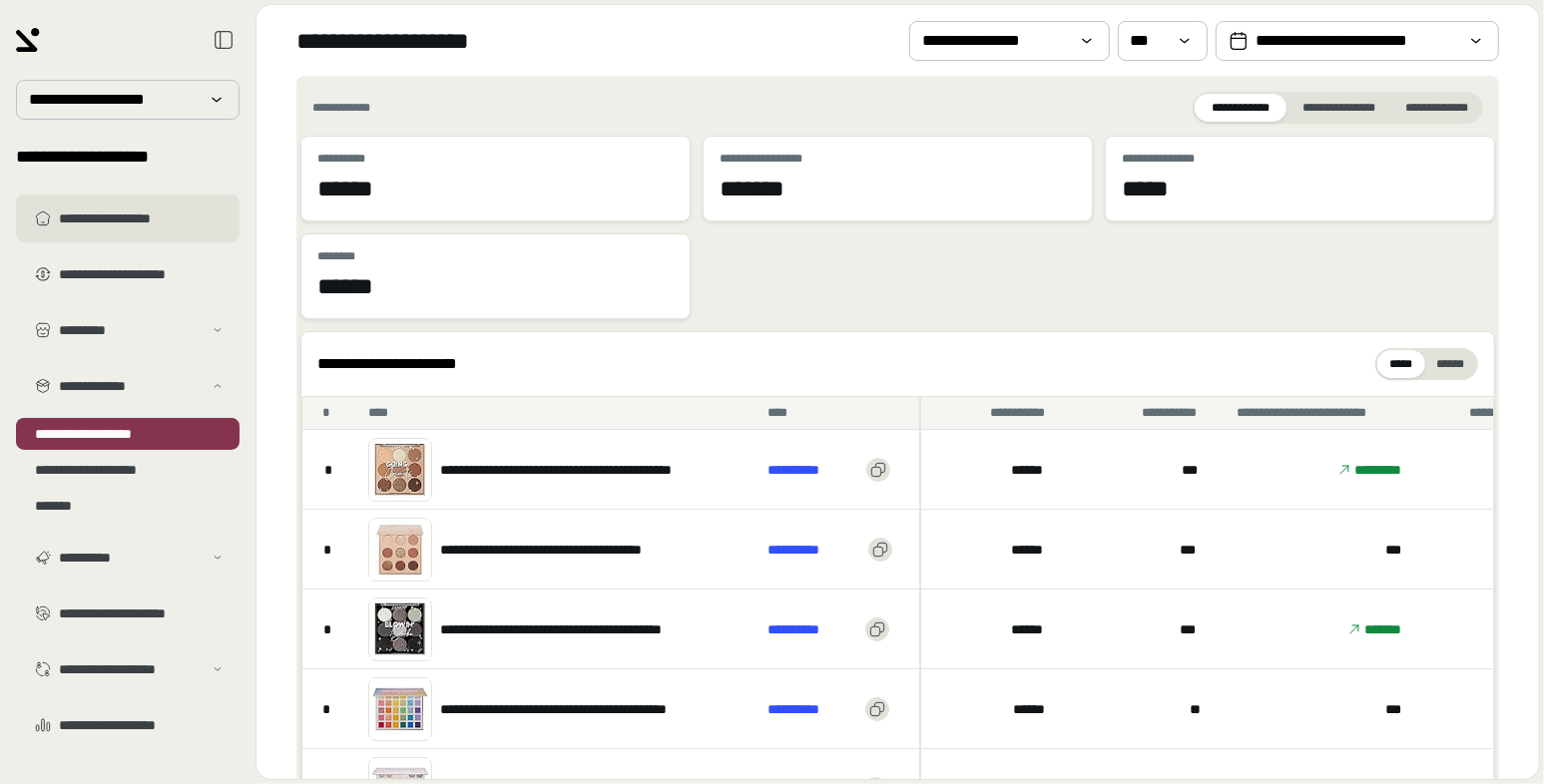 click on "**********" at bounding box center (142, 218) 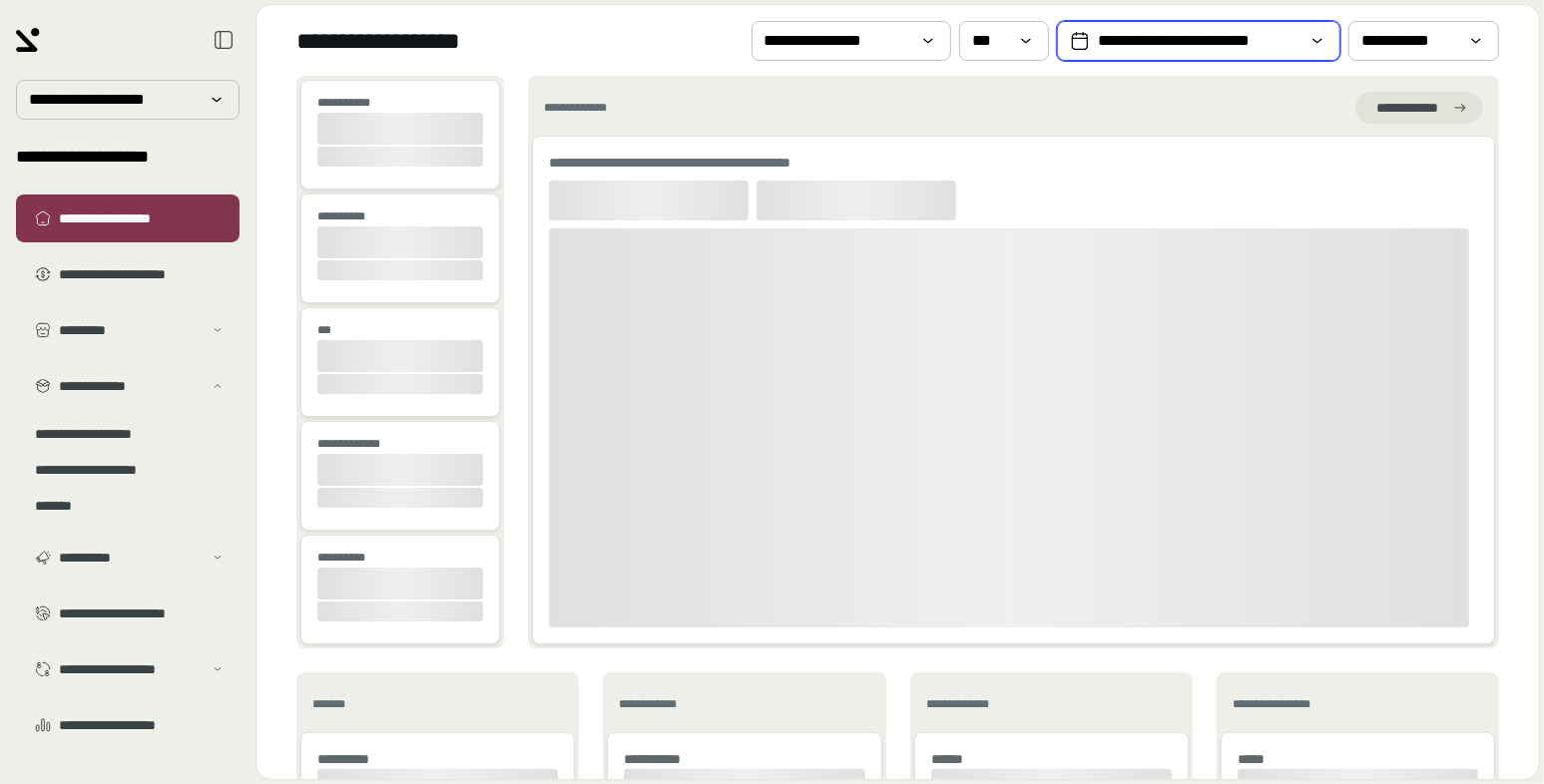 click on "**********" at bounding box center [1199, 41] 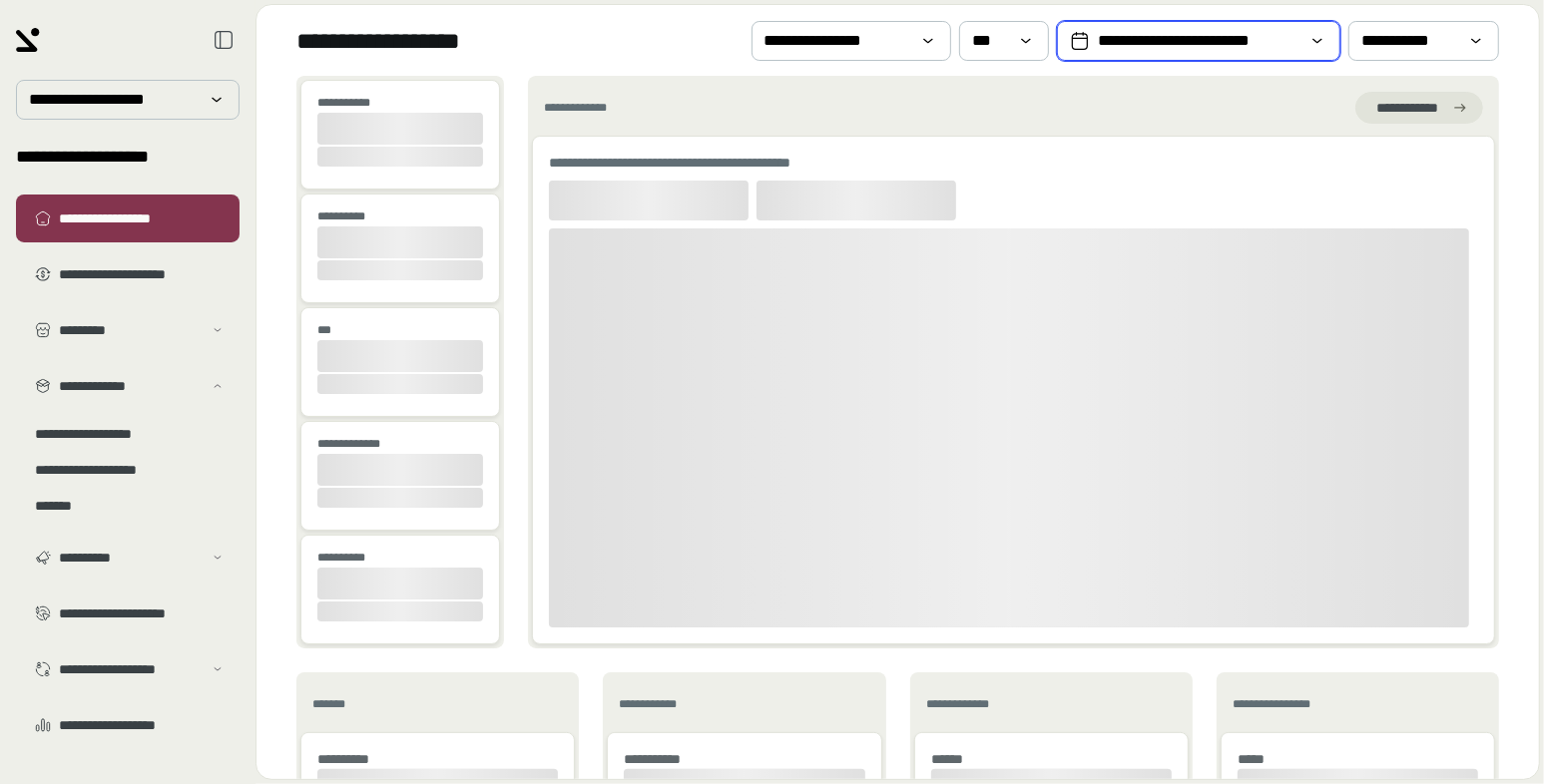 select on "*" 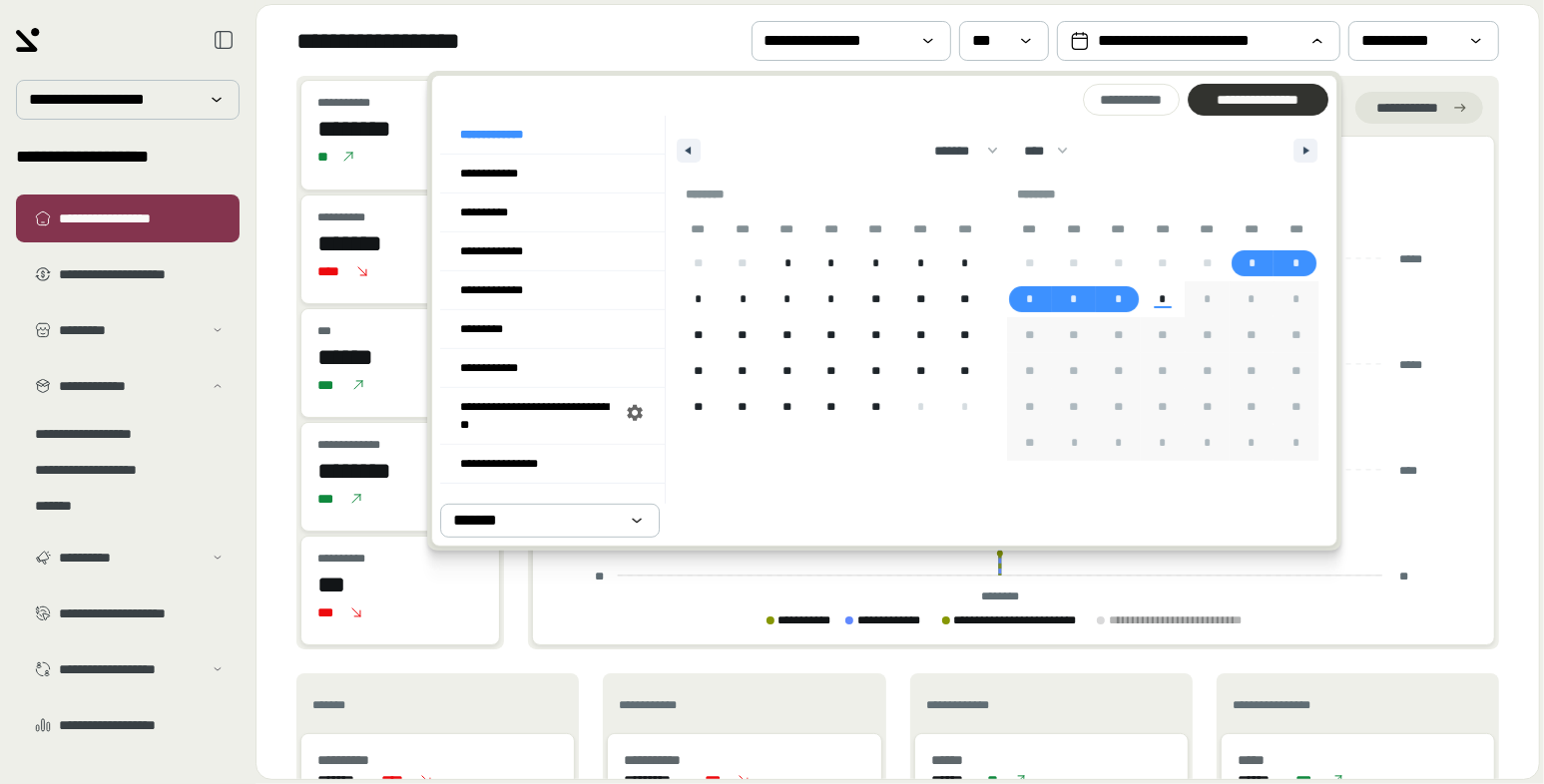 click on "**********" at bounding box center [1258, 100] 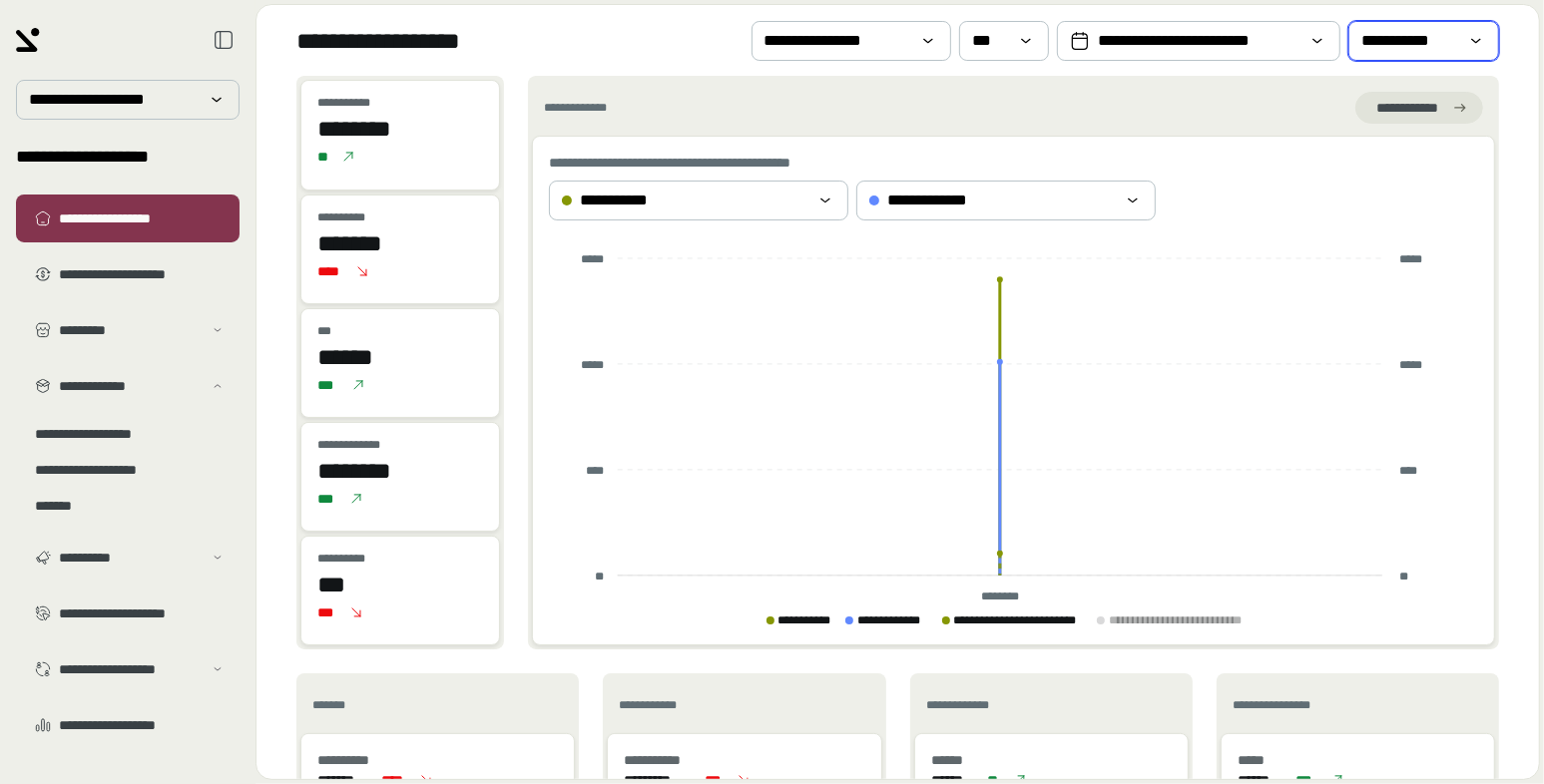 click on "**********" at bounding box center (1423, 41) 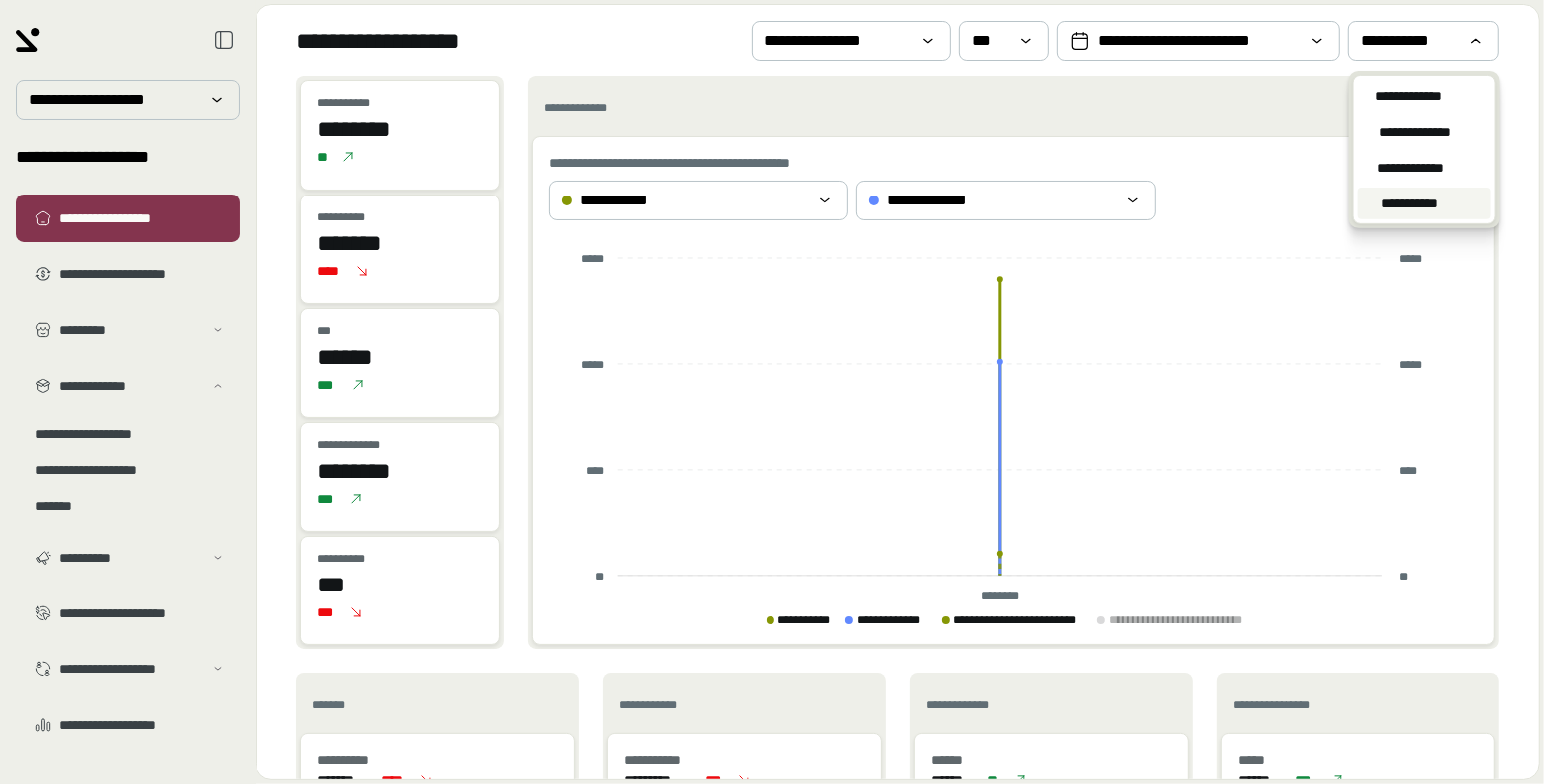 click on "**********" at bounding box center (1410, 203) 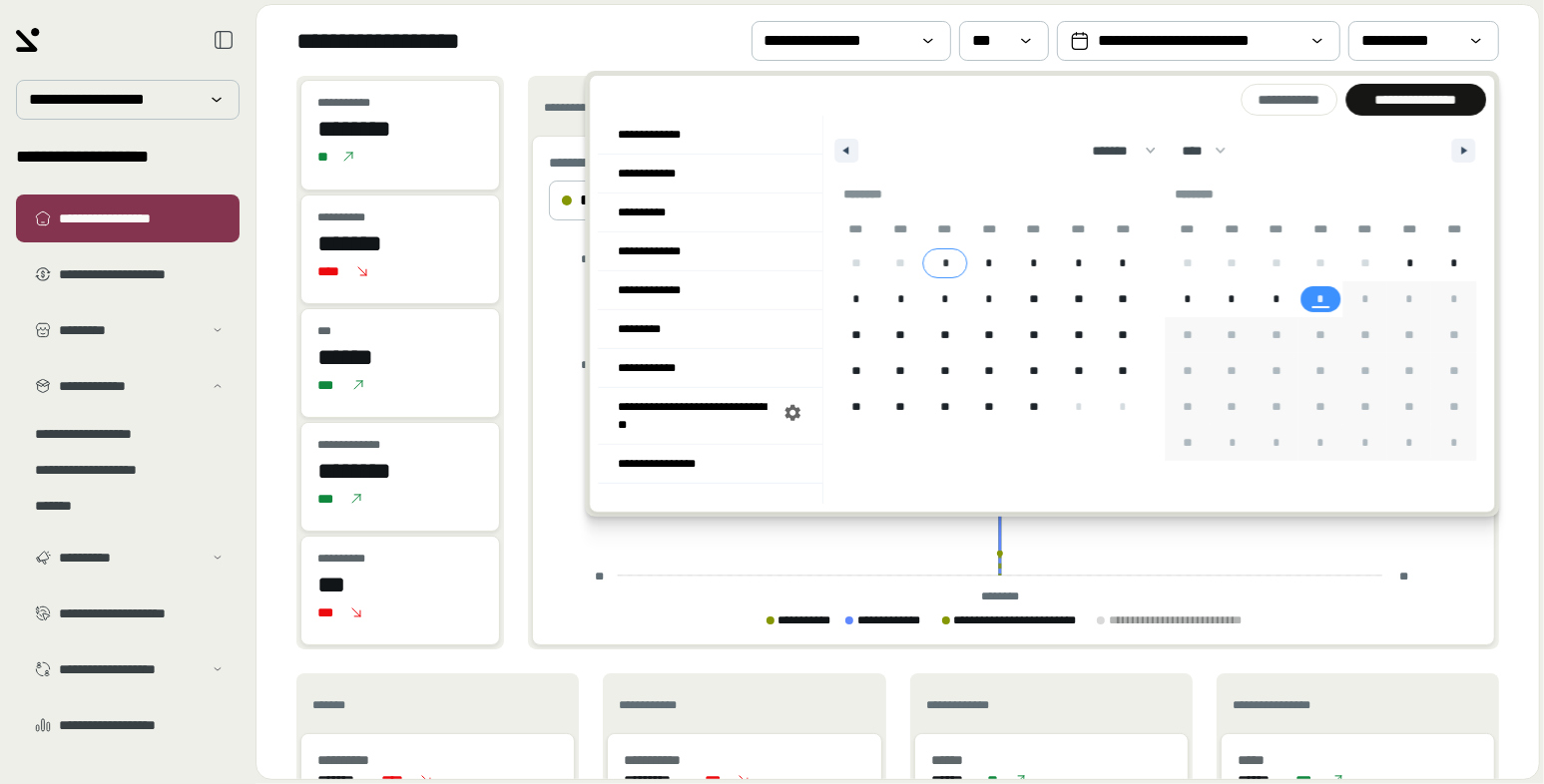 click on "*" at bounding box center (944, 263) 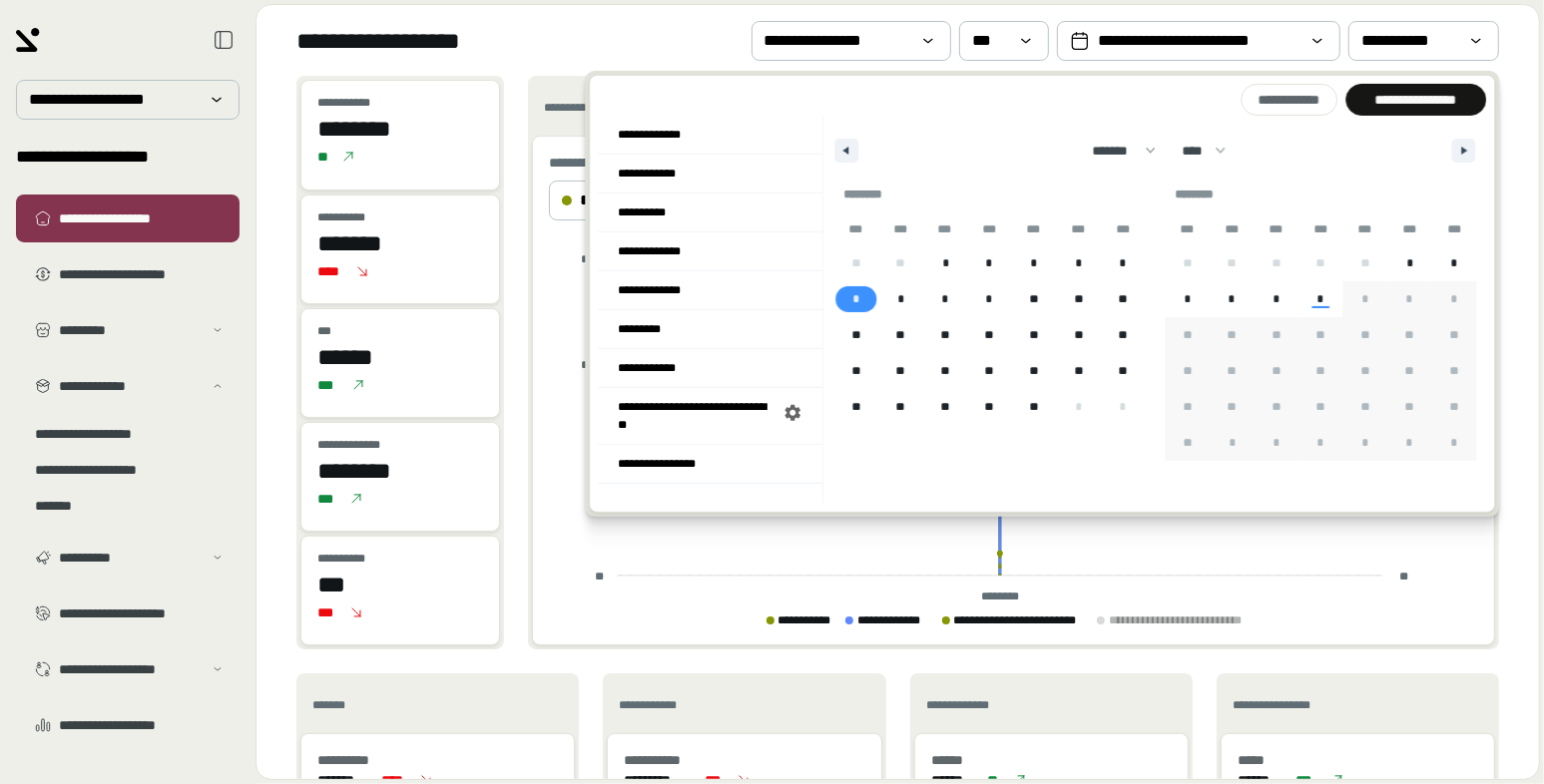 click on "*" at bounding box center [855, 299] 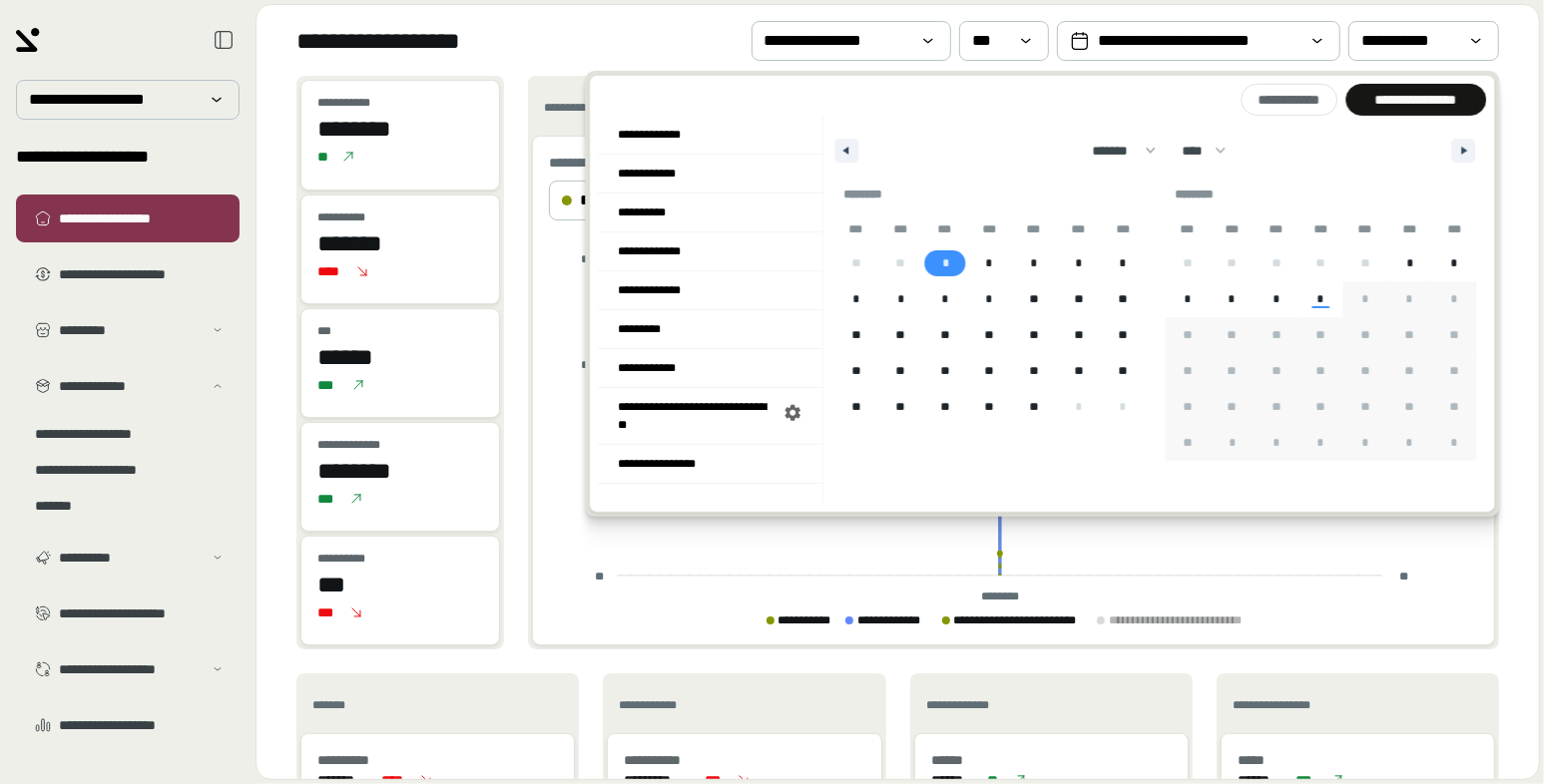 click on "*" at bounding box center (944, 263) 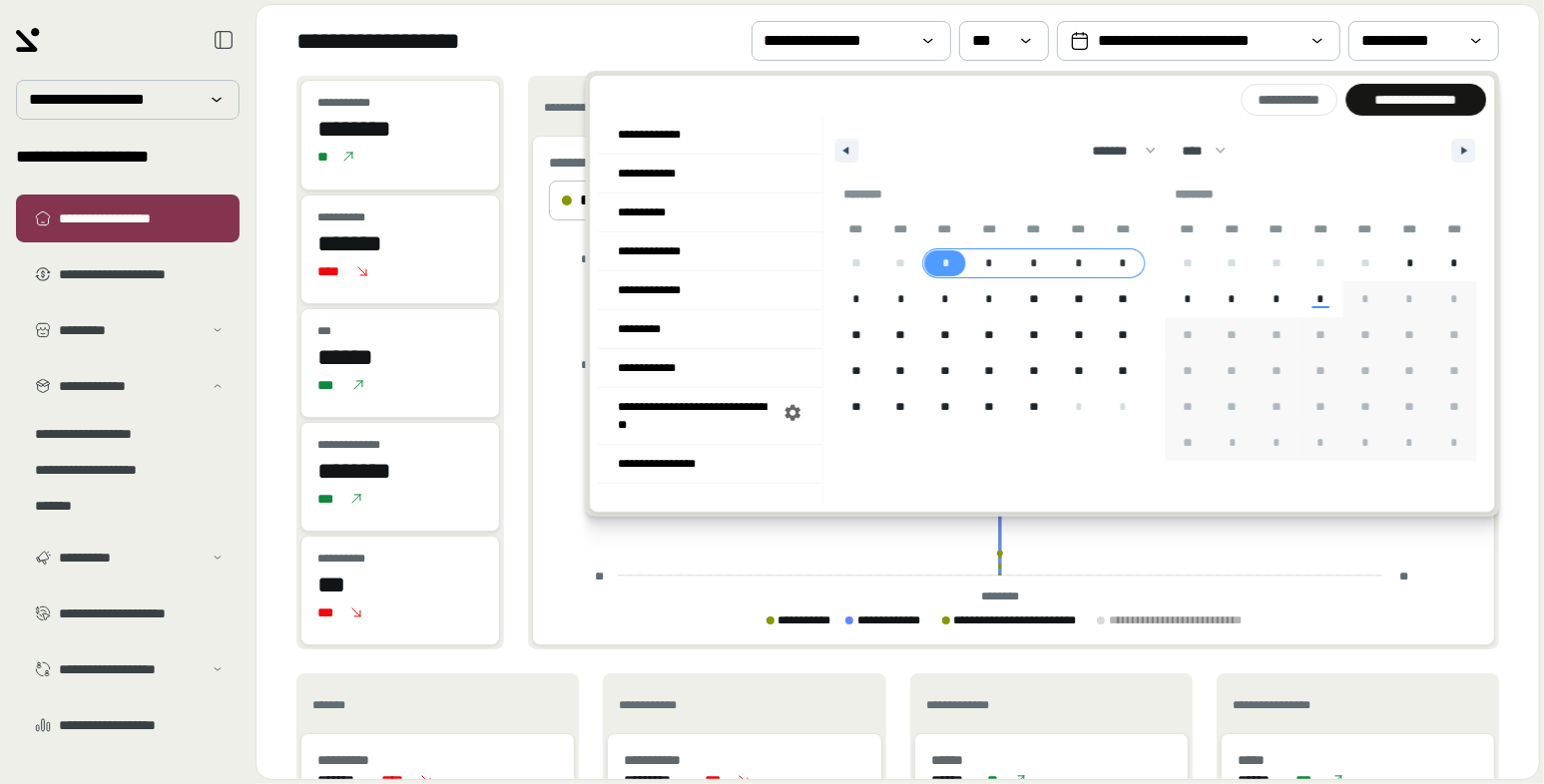 click on "*" at bounding box center [1123, 263] 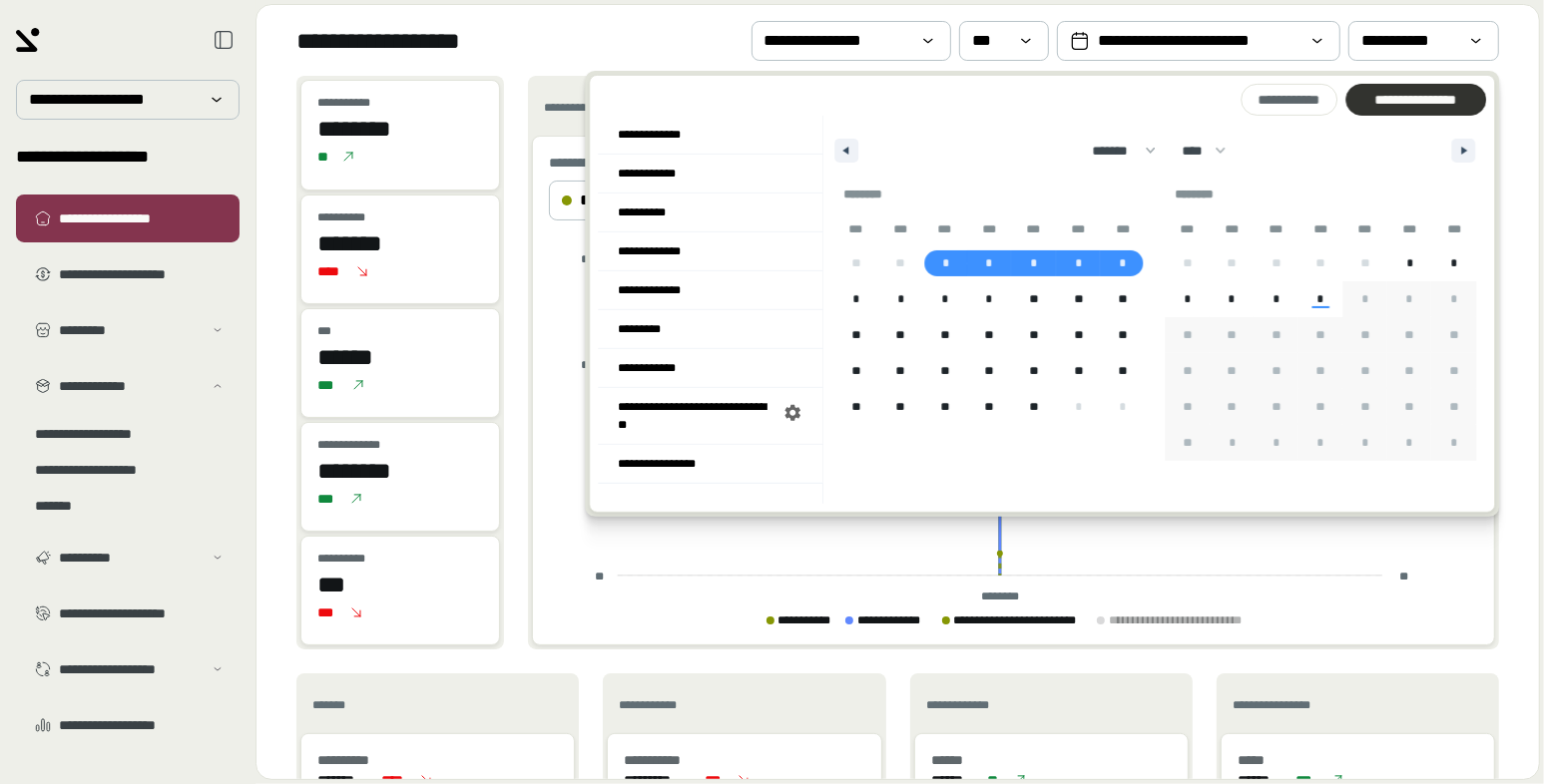 click on "**********" at bounding box center [1415, 100] 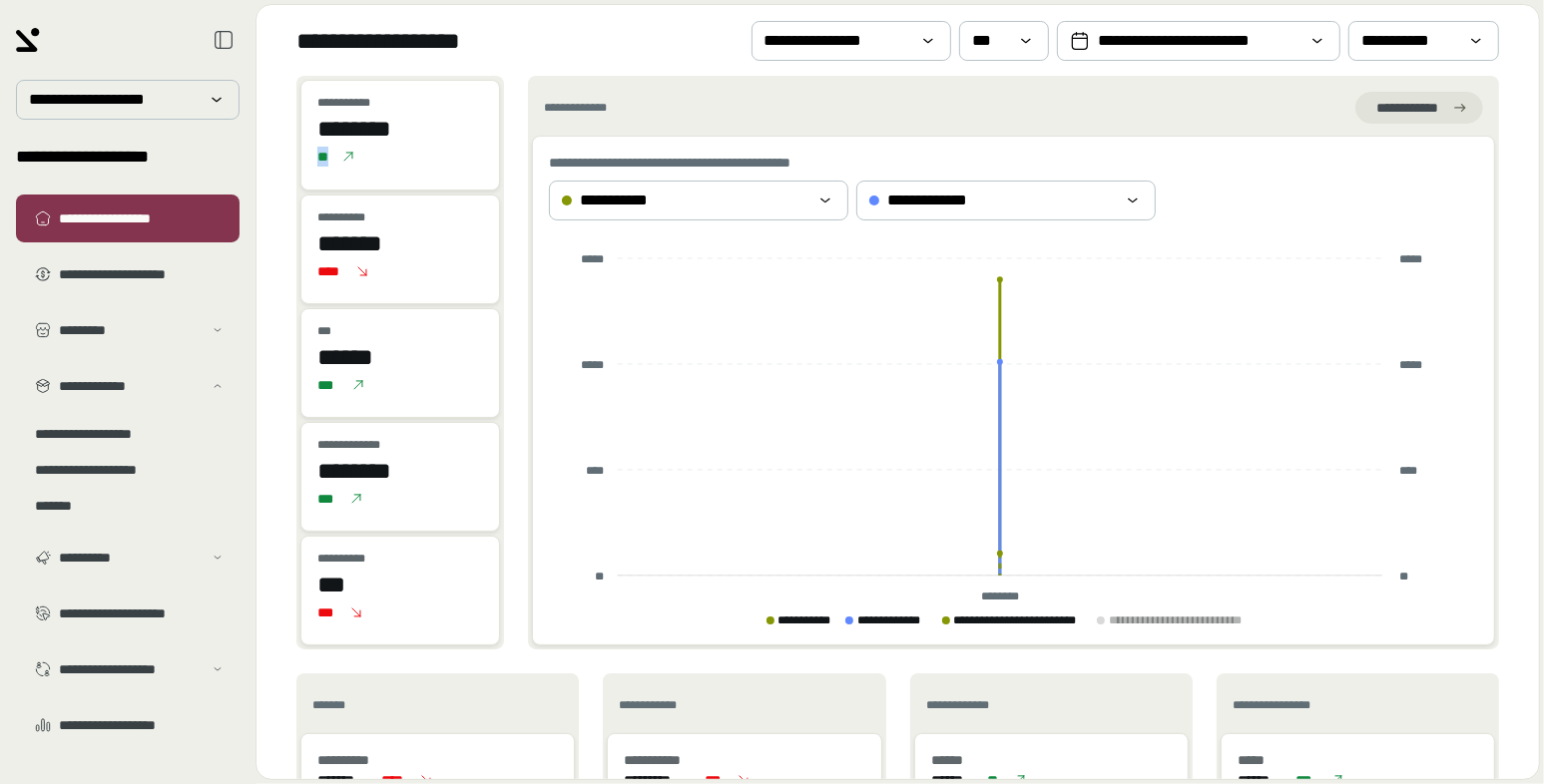 click on "******** ******** **" at bounding box center [400, 140] 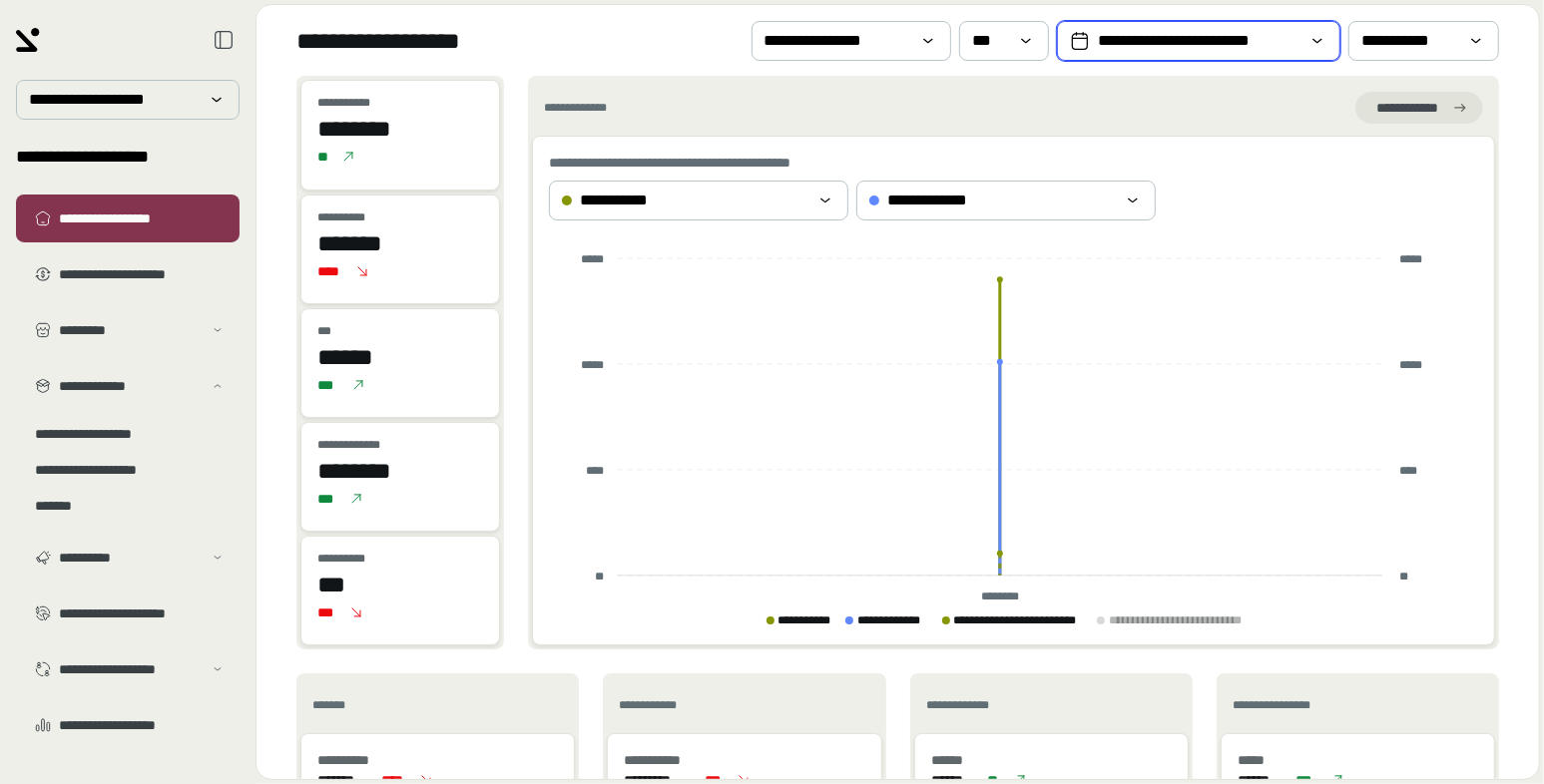click on "**********" at bounding box center [1199, 41] 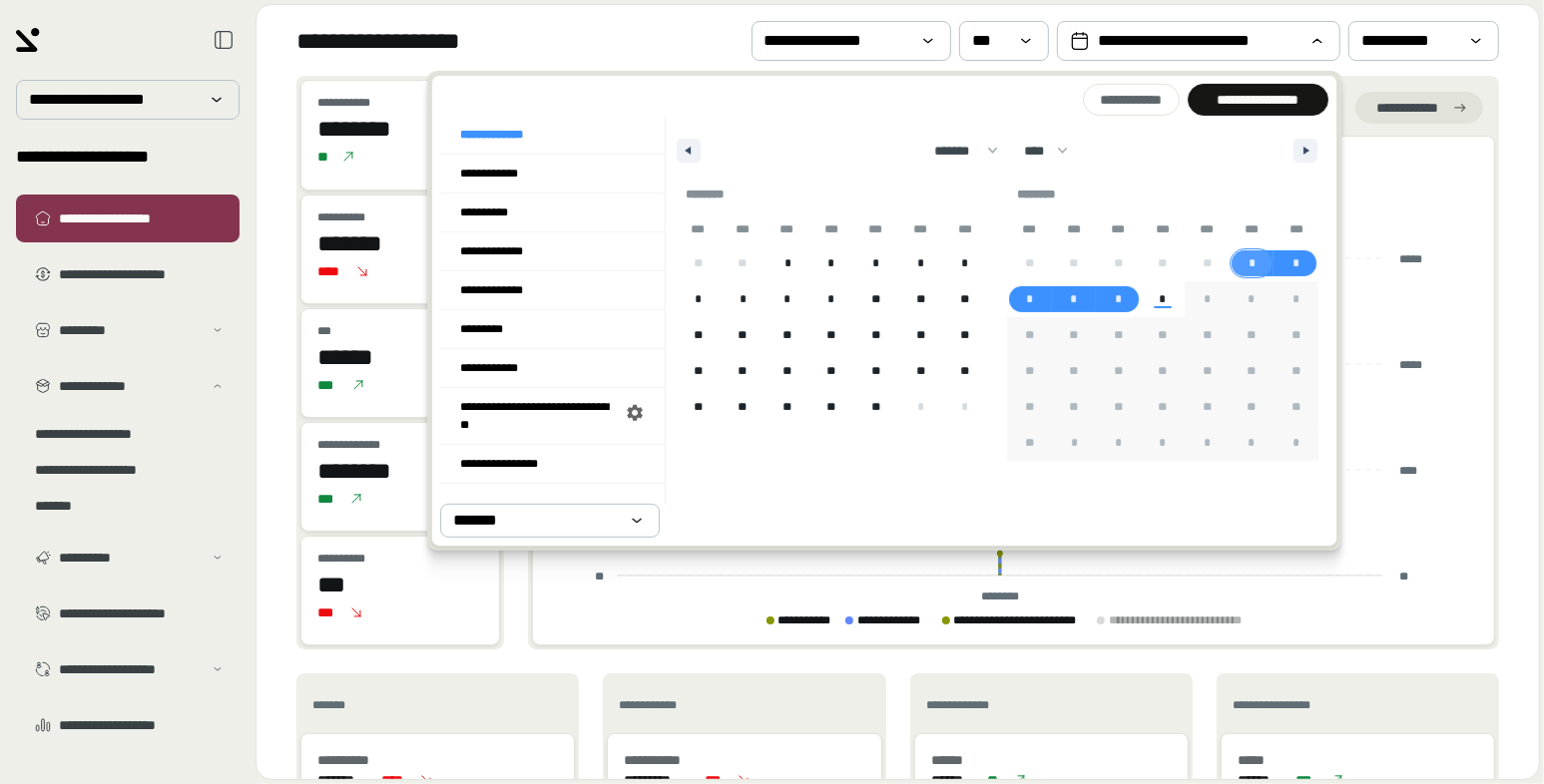 click on "*" at bounding box center (1252, 263) 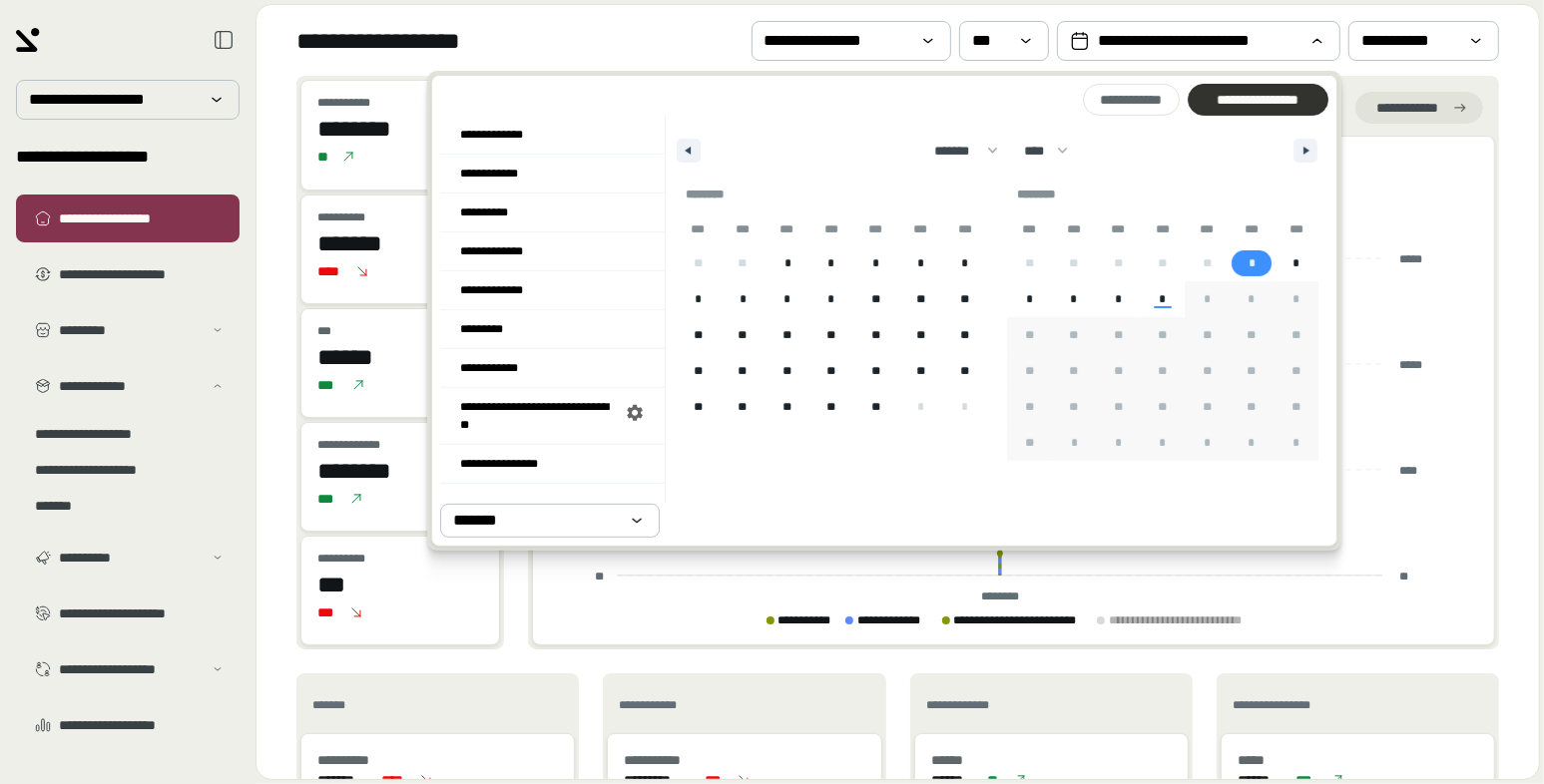 click at bounding box center [1258, 100] 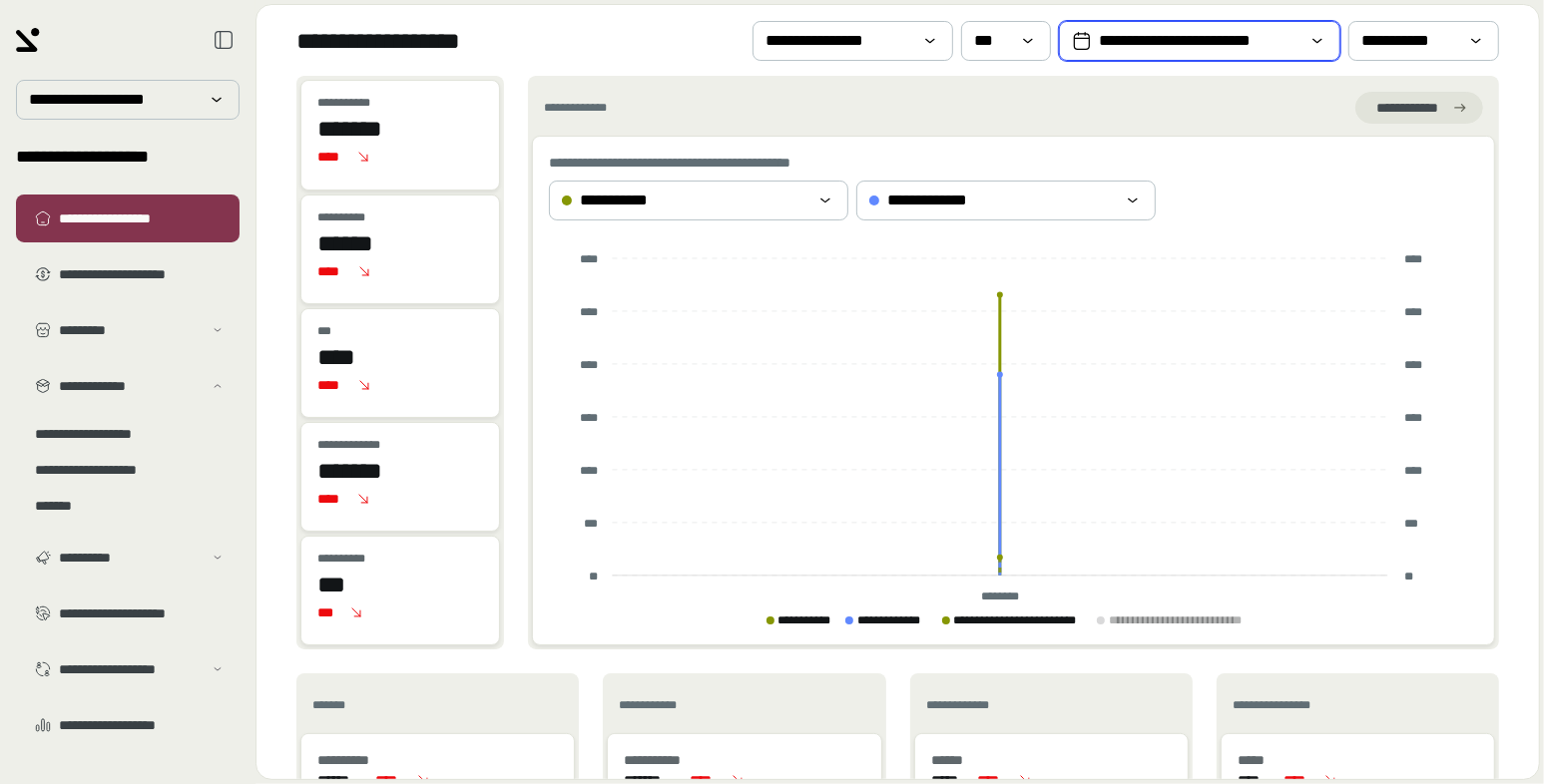 click on "**********" at bounding box center [1200, 41] 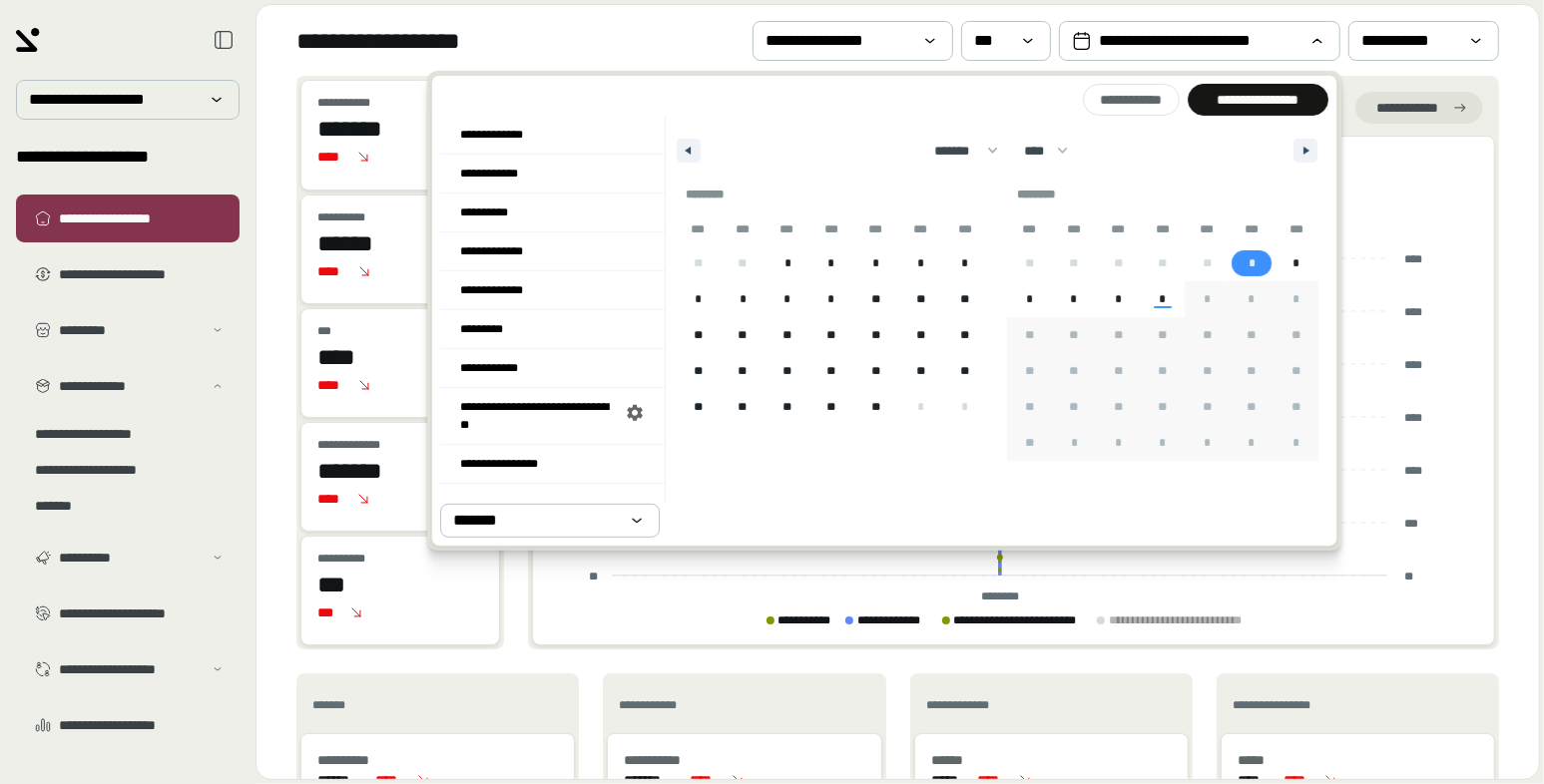 click on "*" at bounding box center [1295, 263] 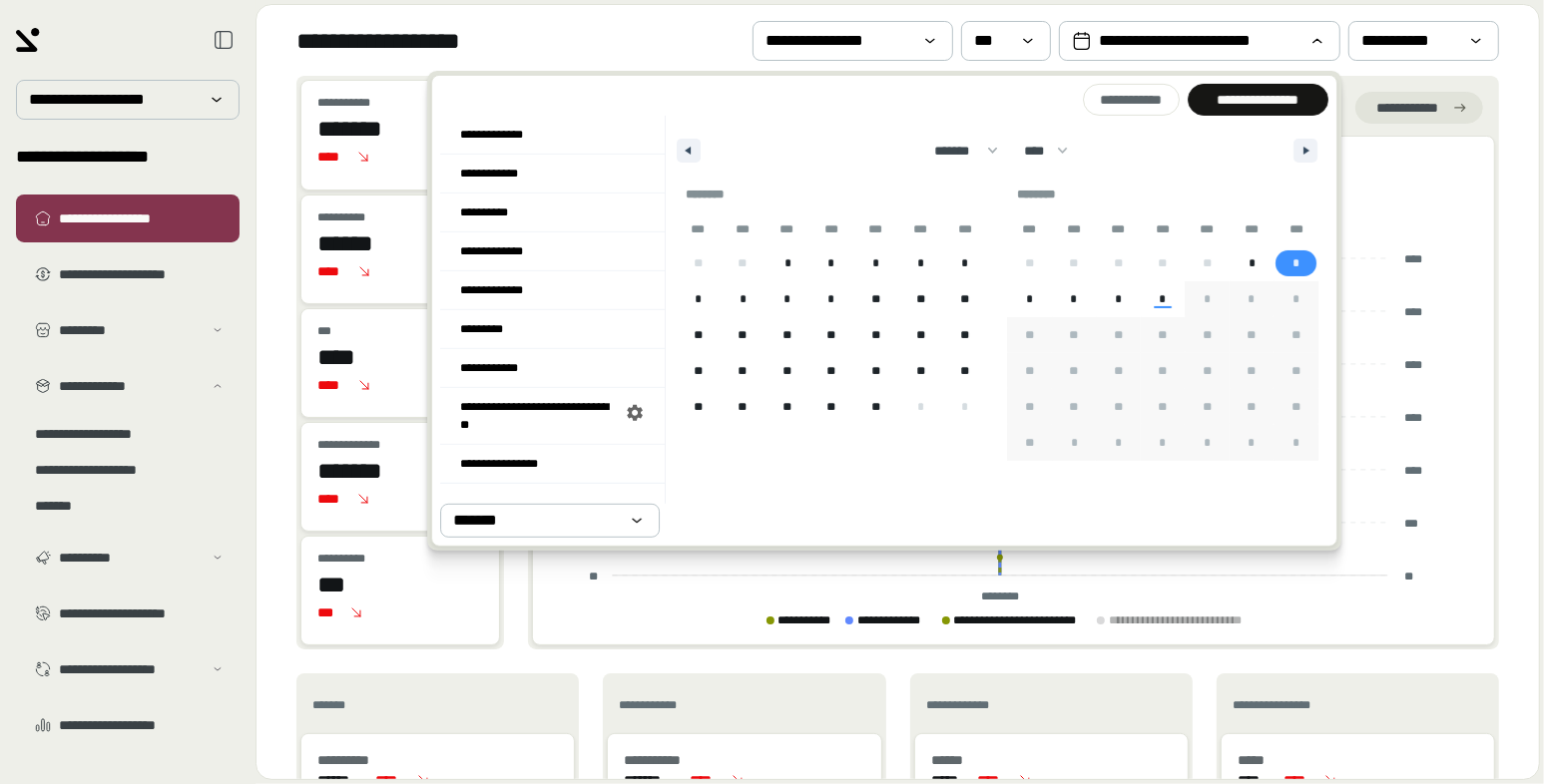 click on "*" at bounding box center [1295, 263] 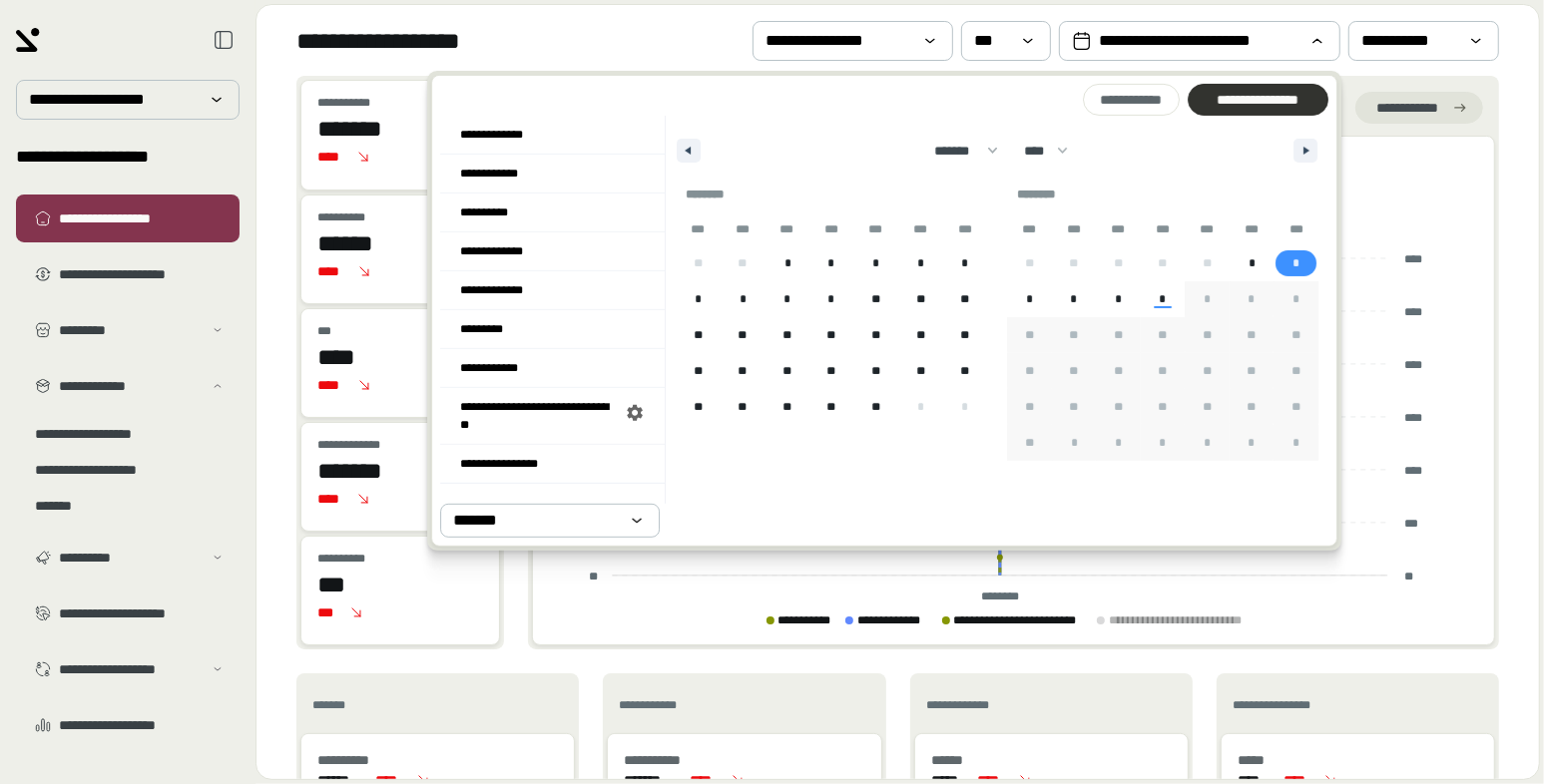 click on "**********" at bounding box center [1258, 100] 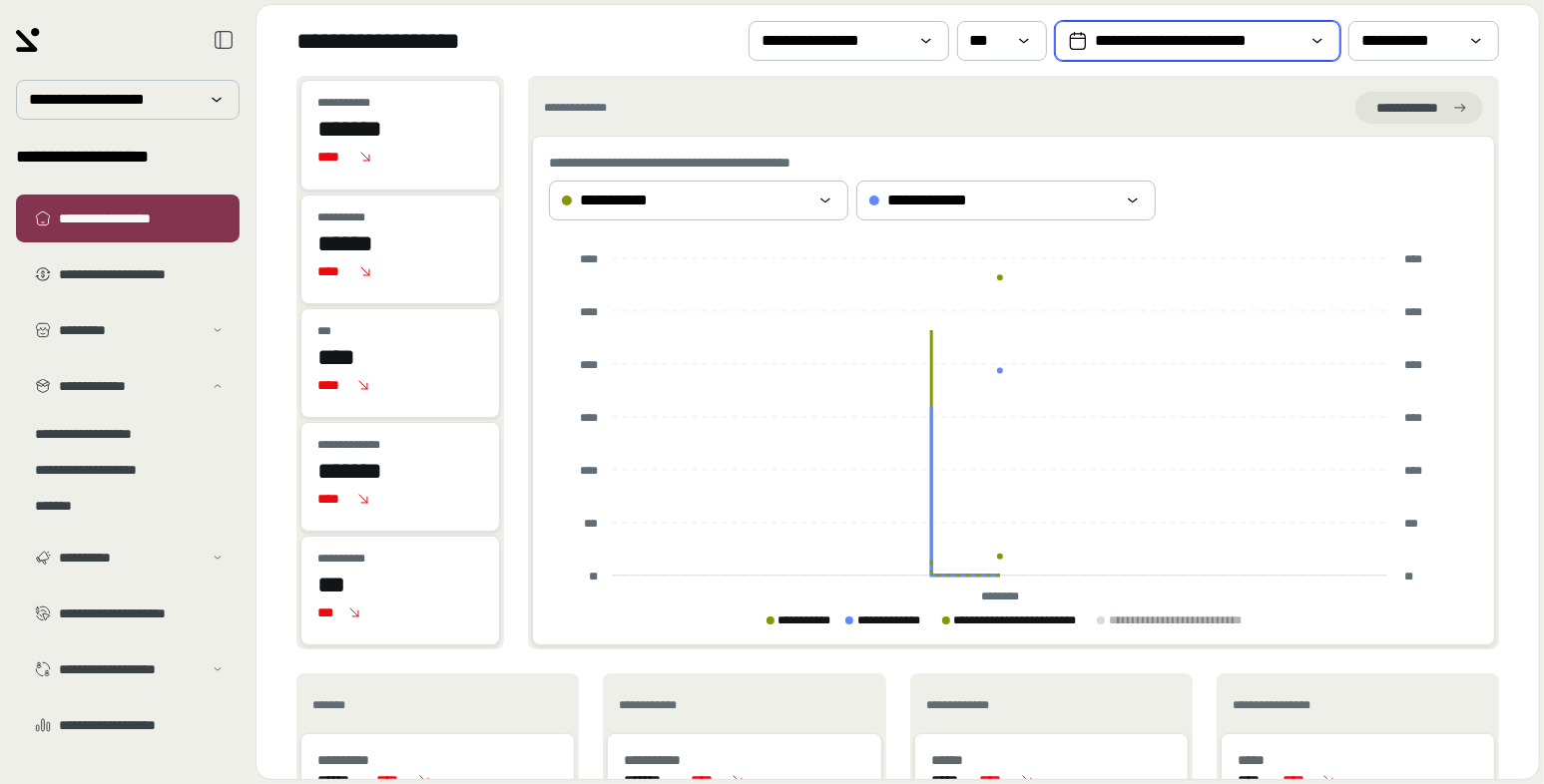 click on "**********" at bounding box center (1198, 41) 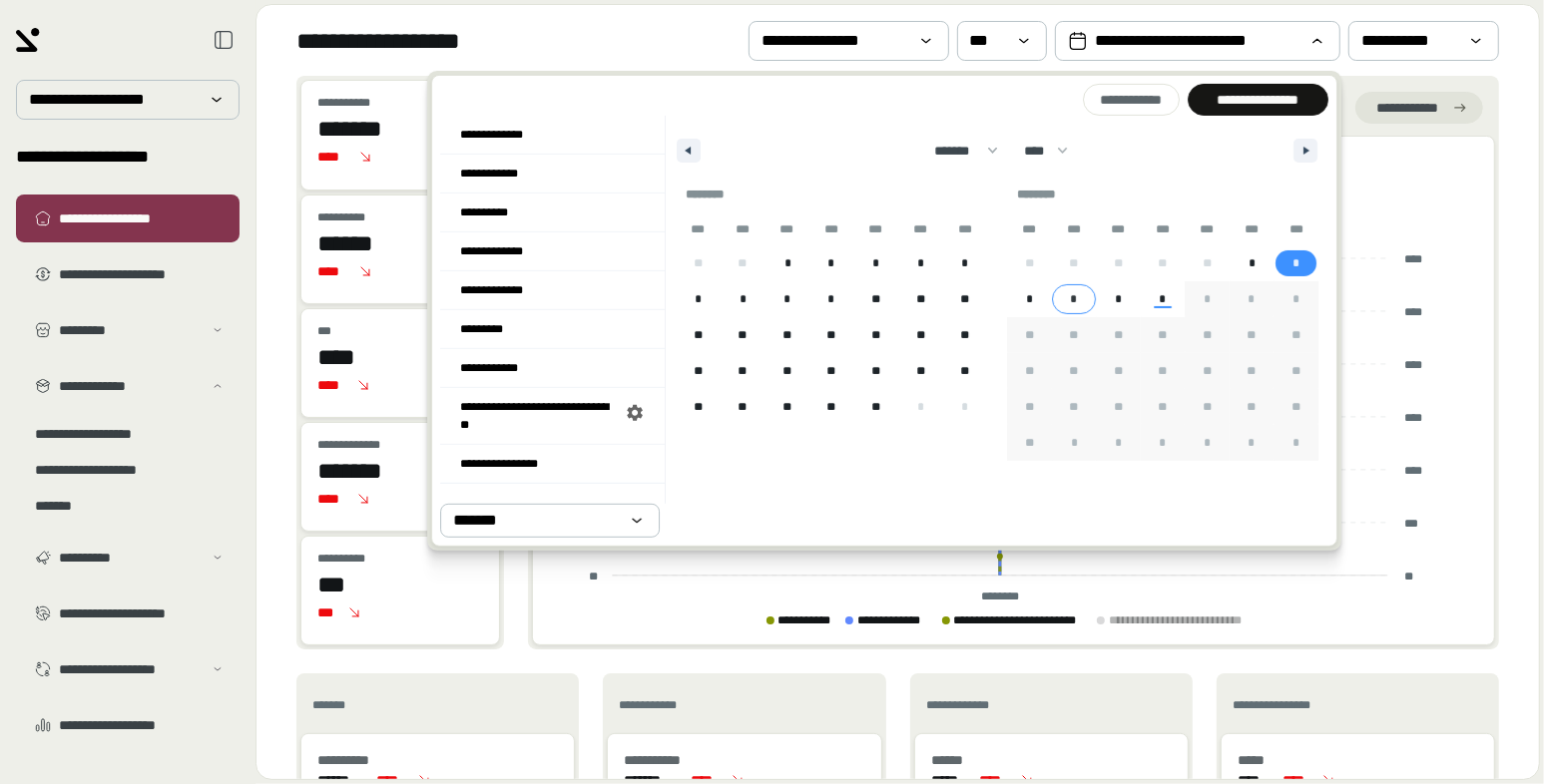 click on "*" at bounding box center (1029, 299) 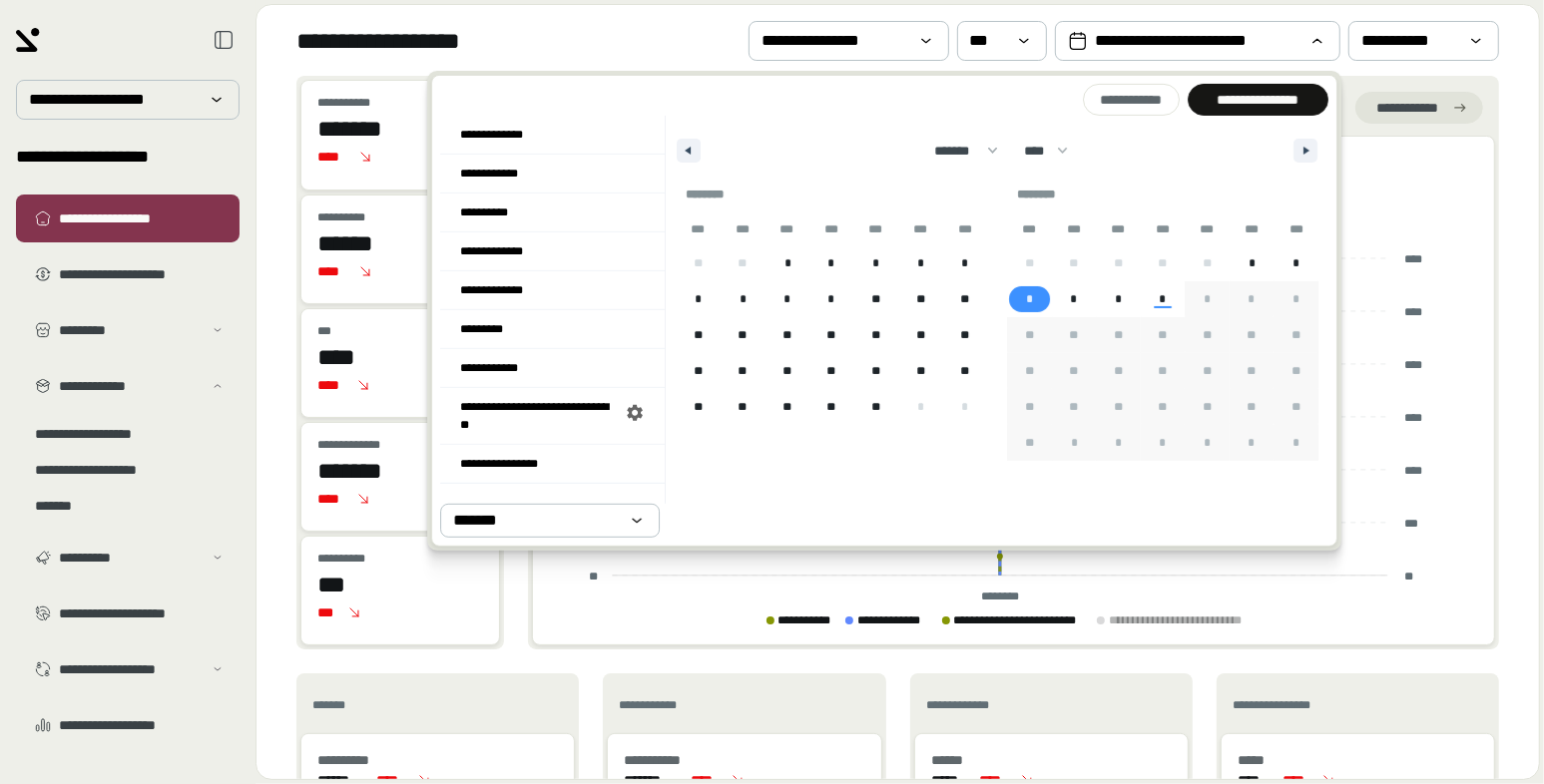 click on "*" at bounding box center (1029, 299) 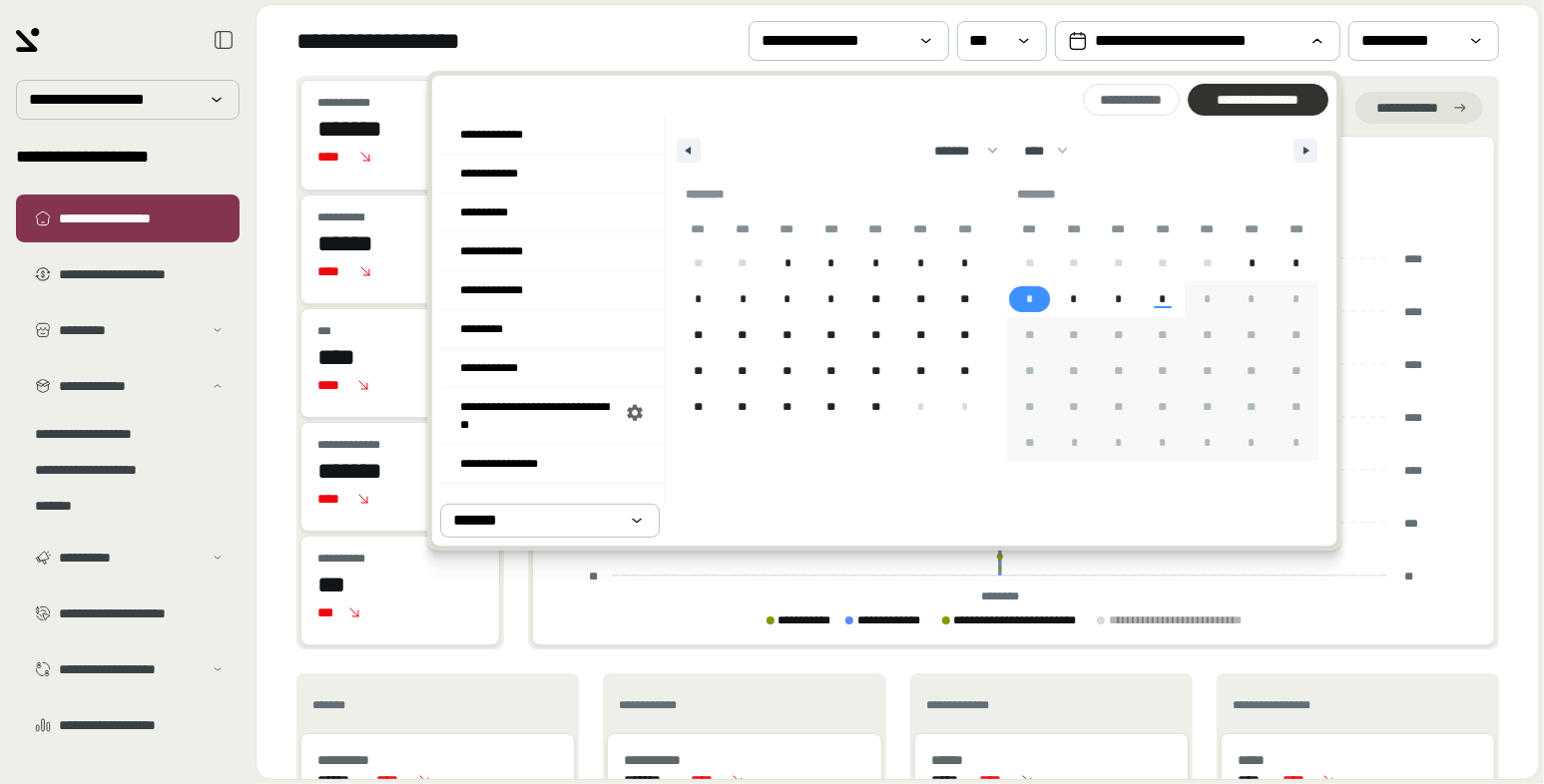 click on "**********" at bounding box center [1258, 100] 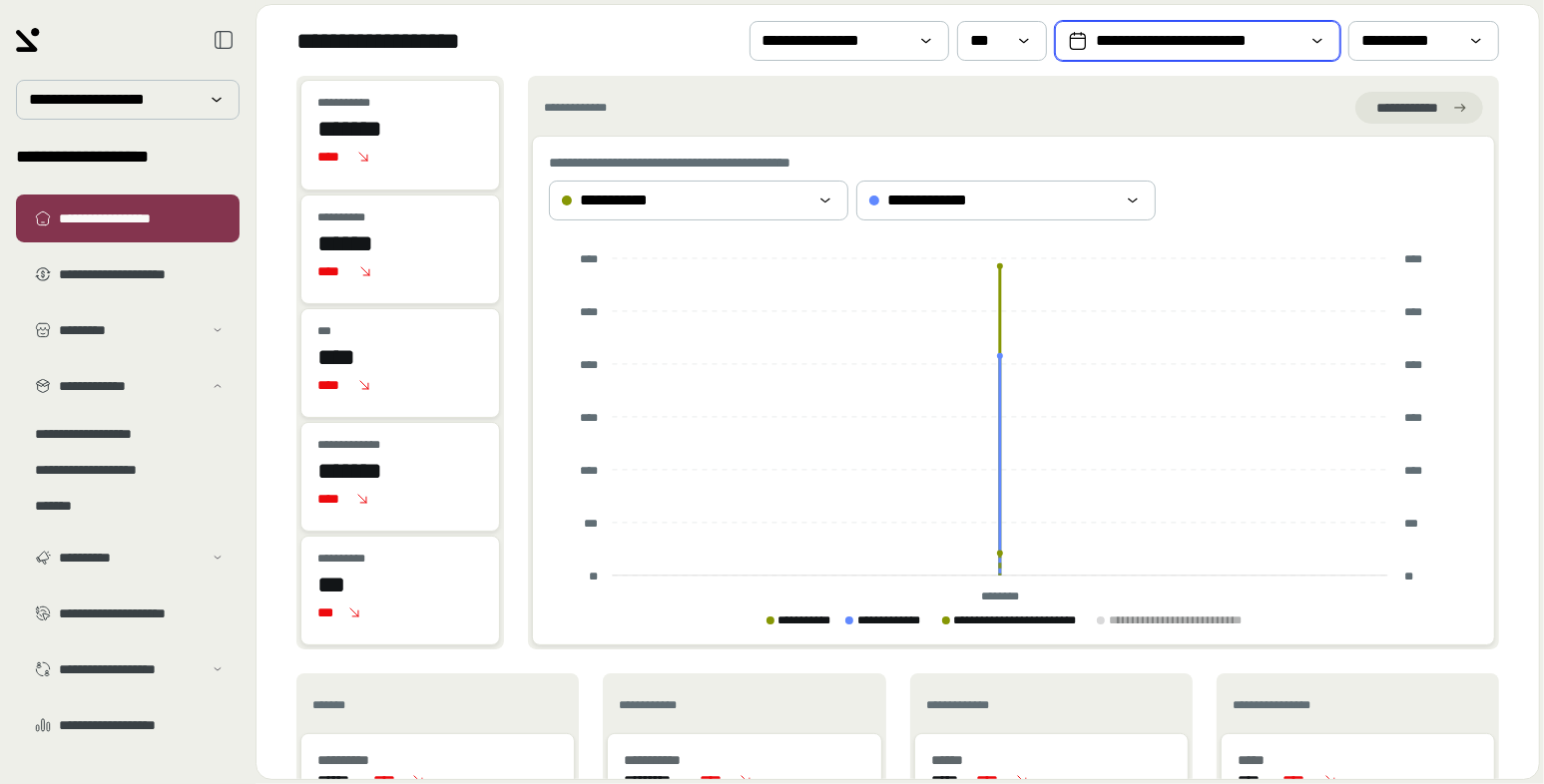 click on "**********" at bounding box center (1198, 41) 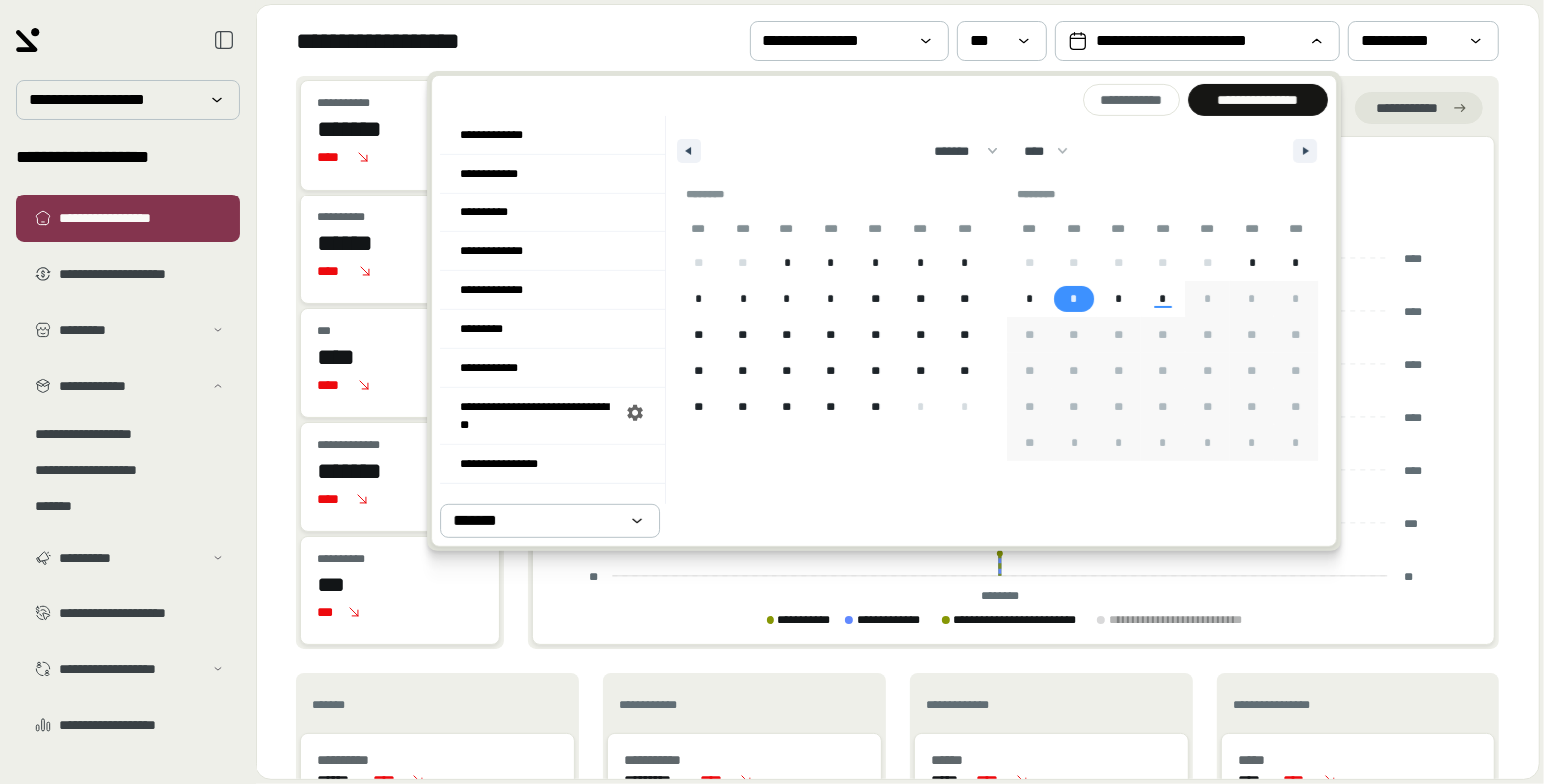click on "*" at bounding box center (1074, 299) 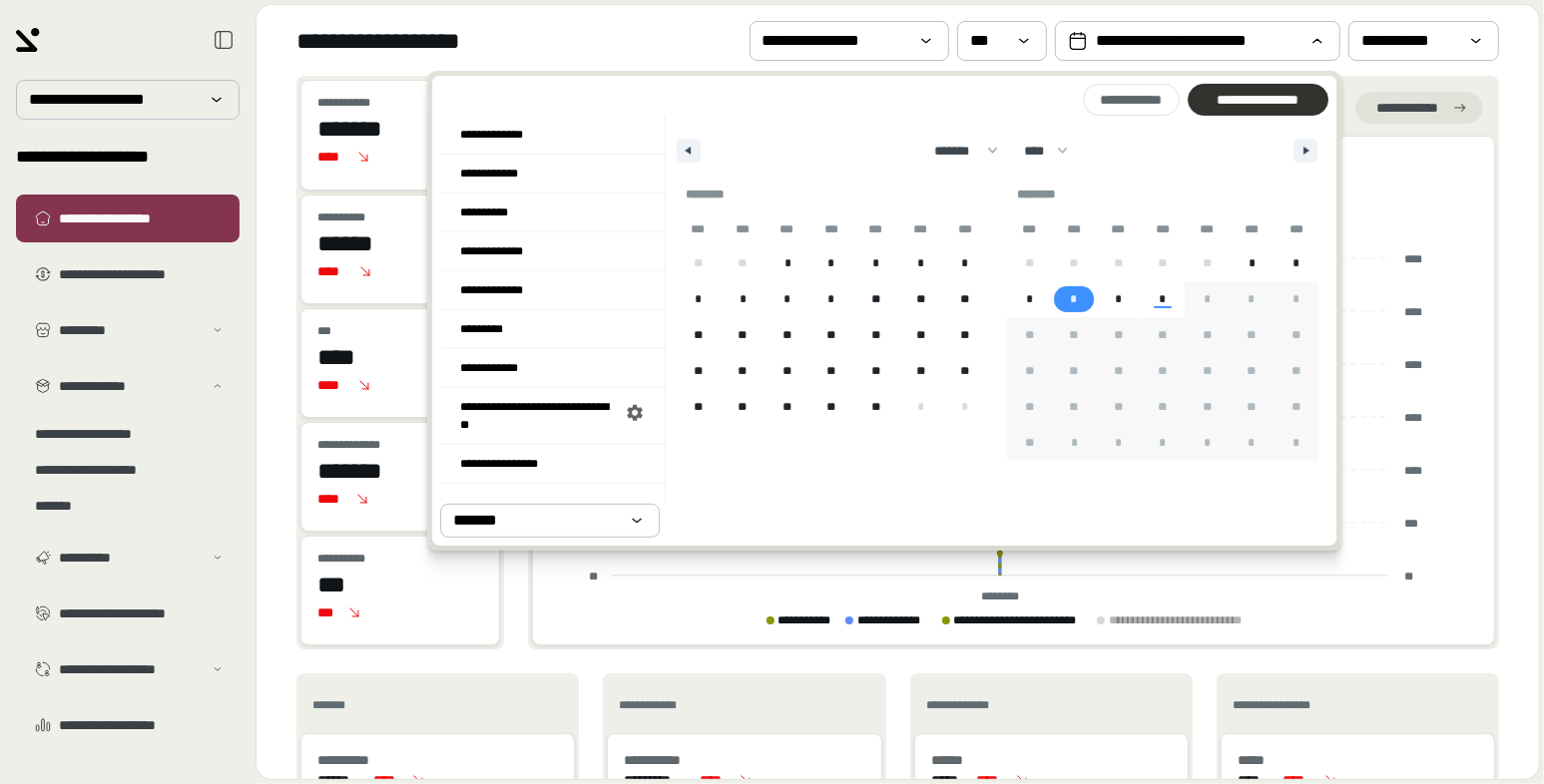 click on "**********" at bounding box center [1258, 100] 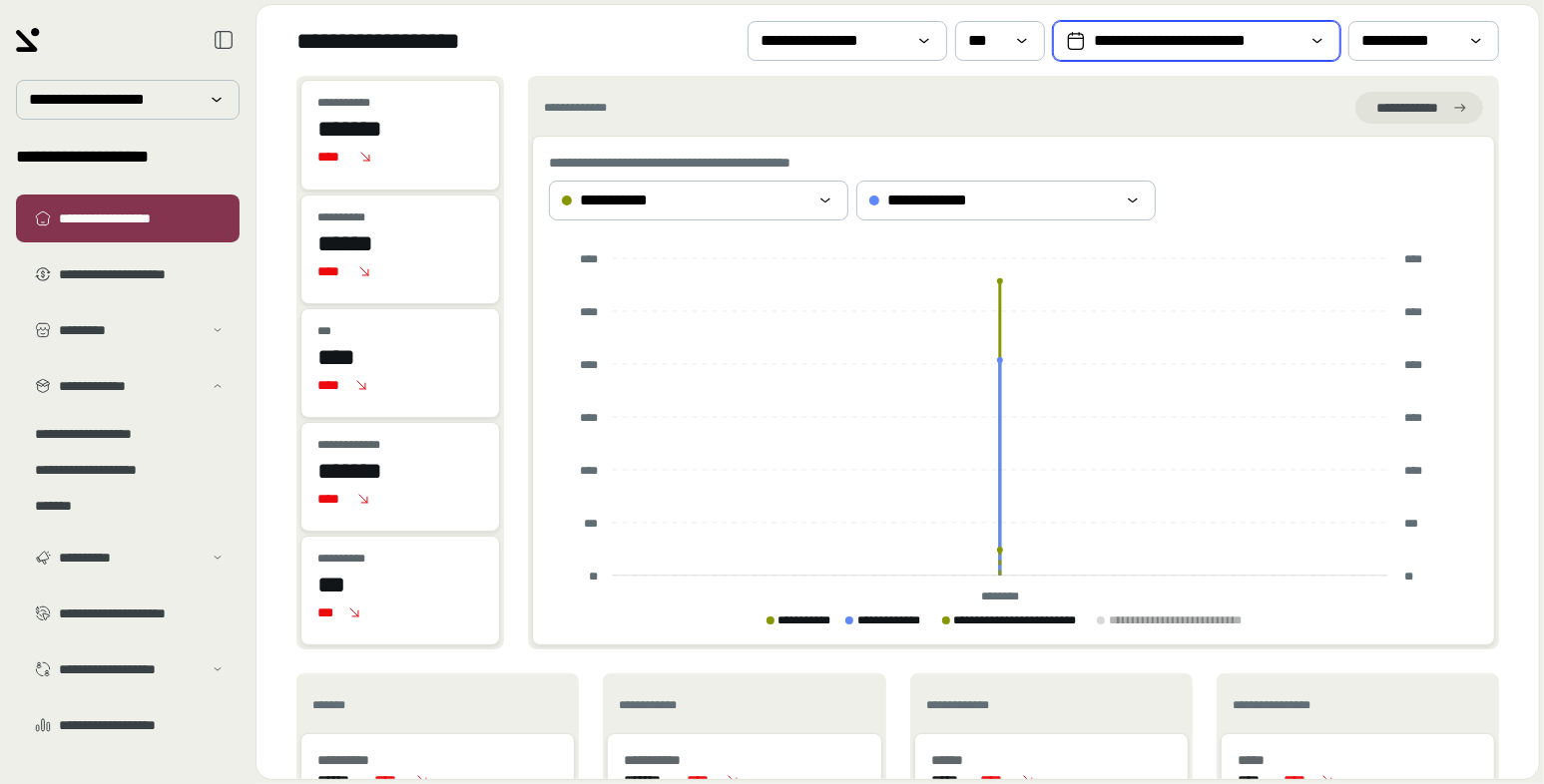 click on "**********" at bounding box center (1197, 41) 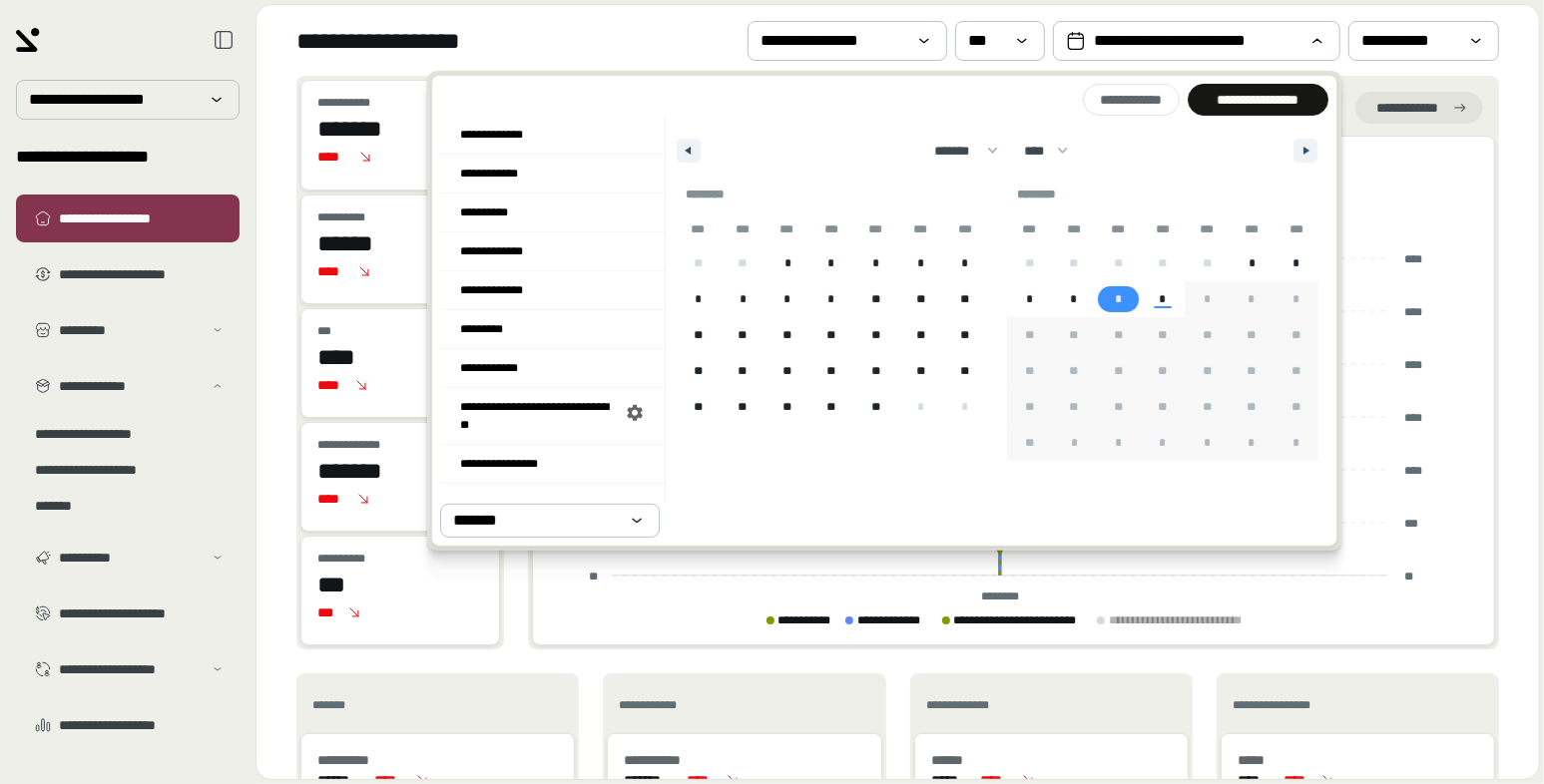 click on "*" at bounding box center [1118, 299] 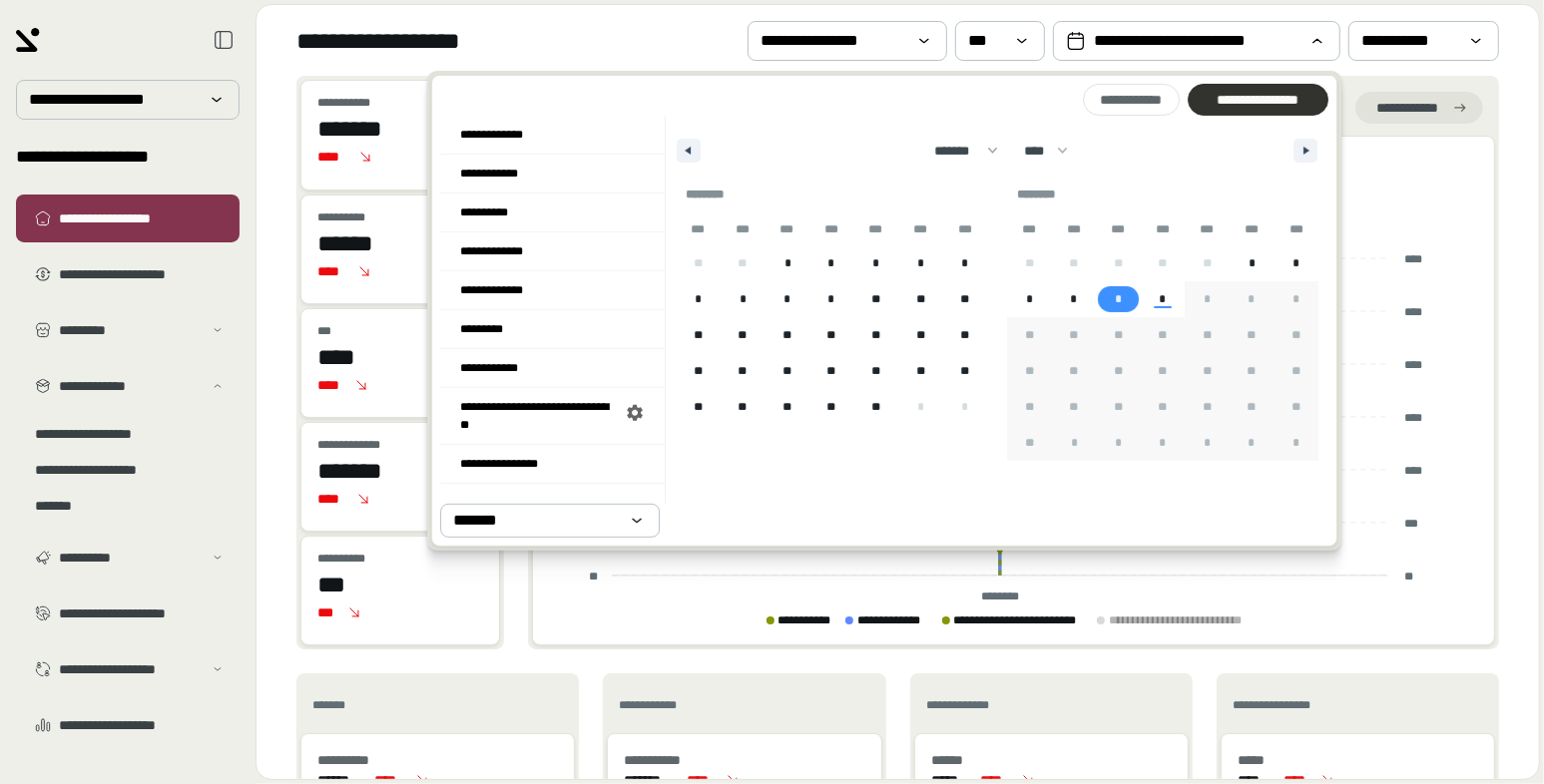 click on "**********" at bounding box center (1258, 100) 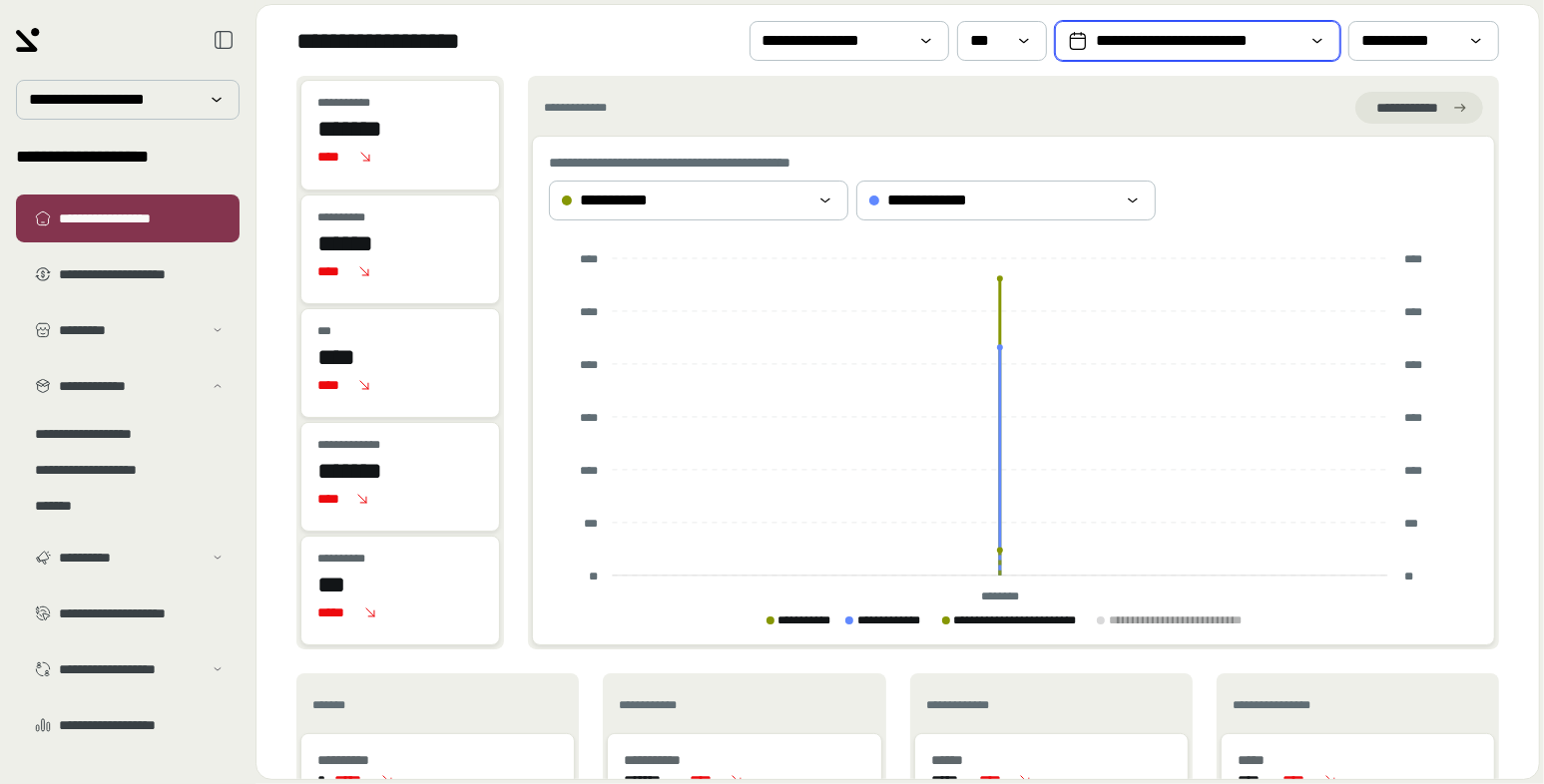 click on "**********" at bounding box center (1198, 41) 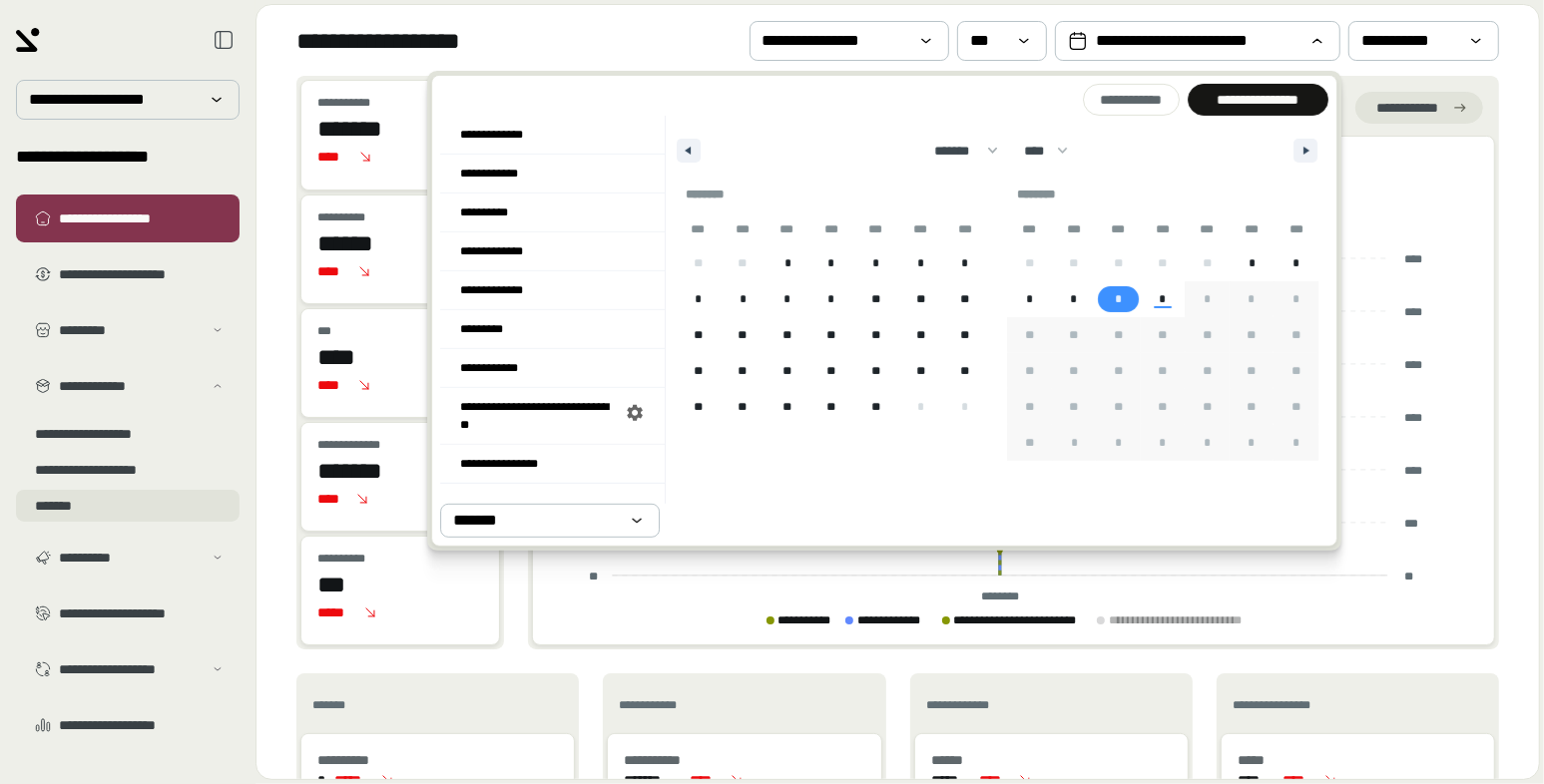 click on "*******" at bounding box center (128, 506) 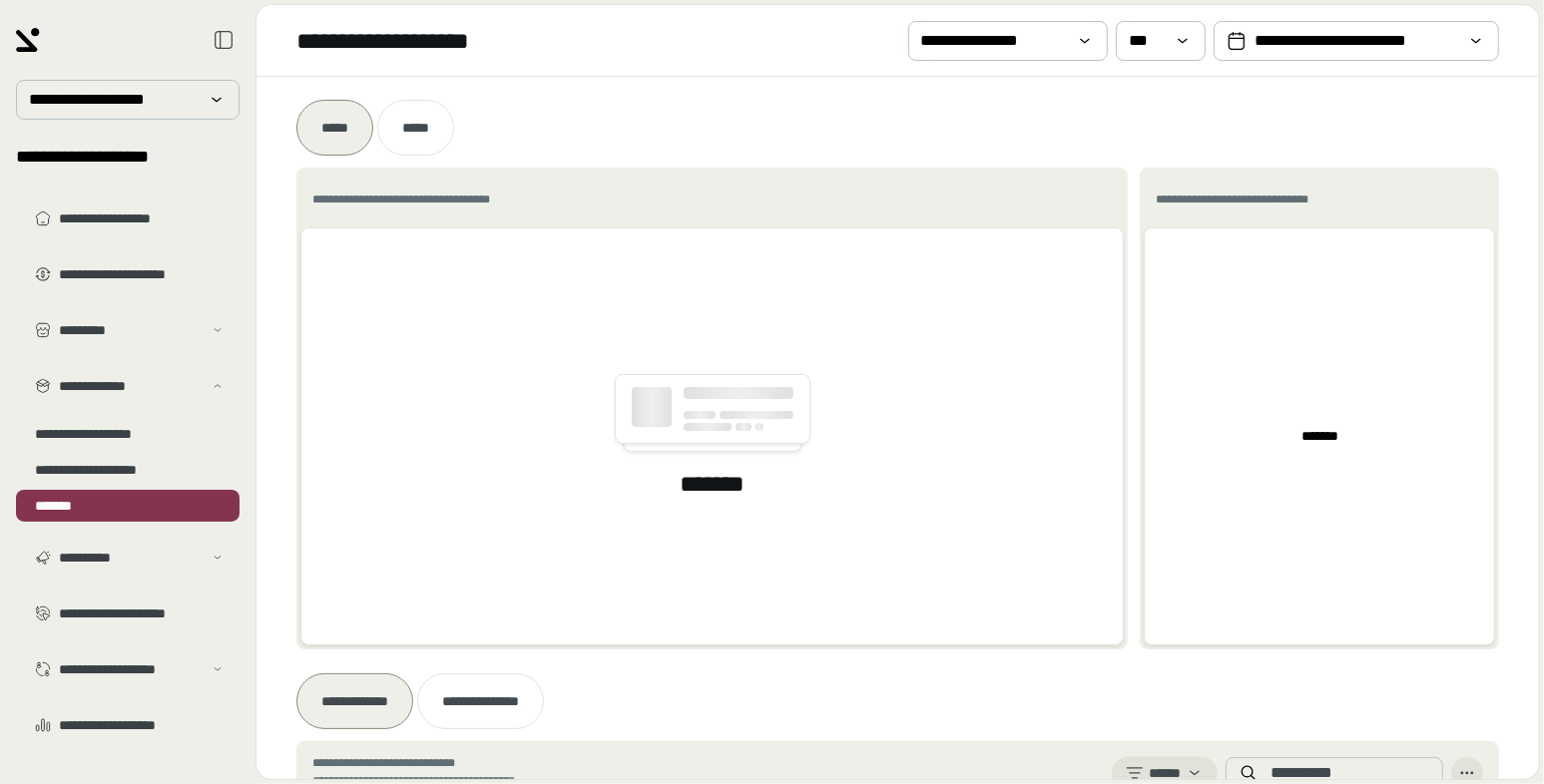 scroll, scrollTop: 289, scrollLeft: 0, axis: vertical 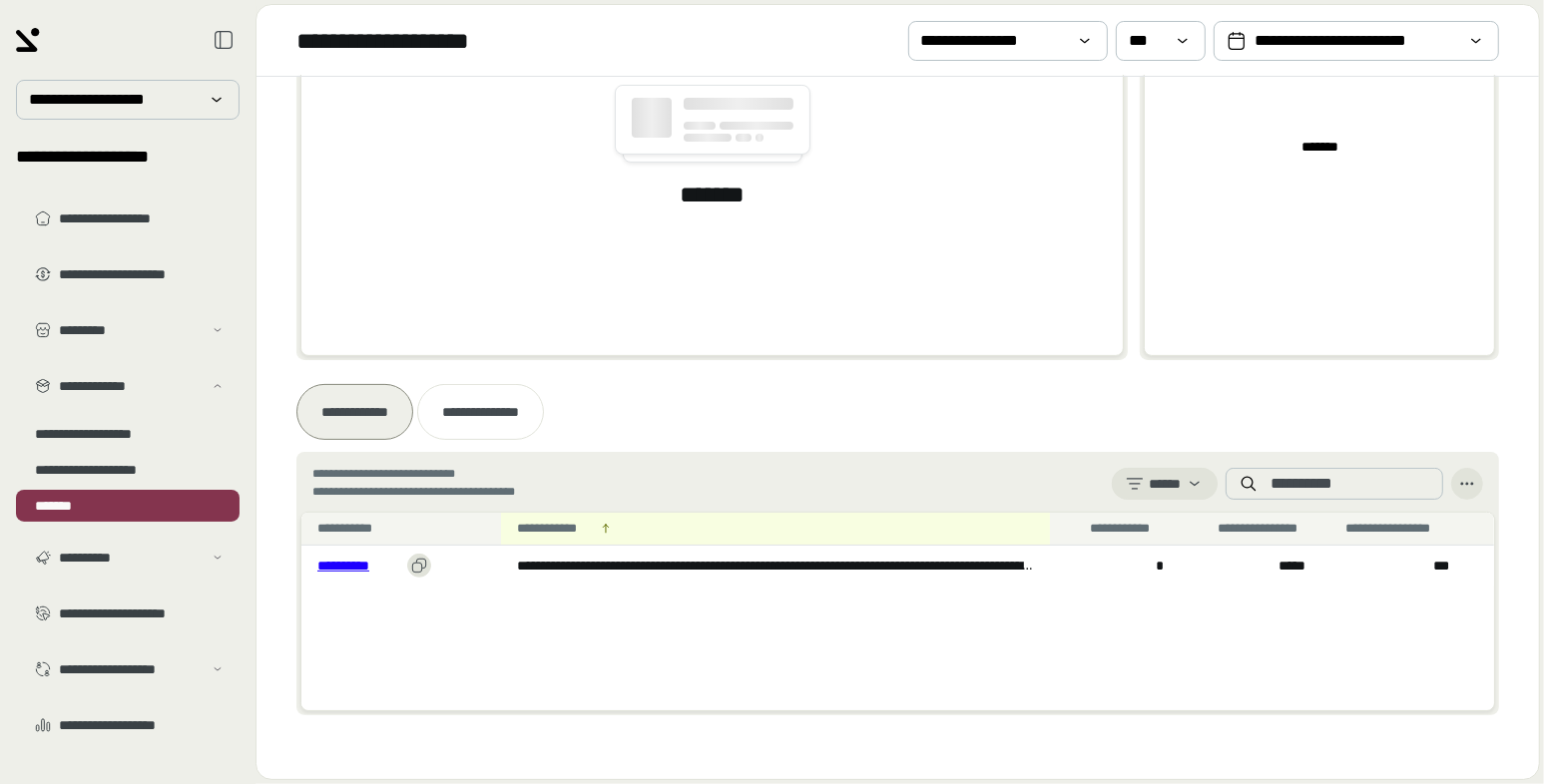 click on "**********" at bounding box center [358, 566] 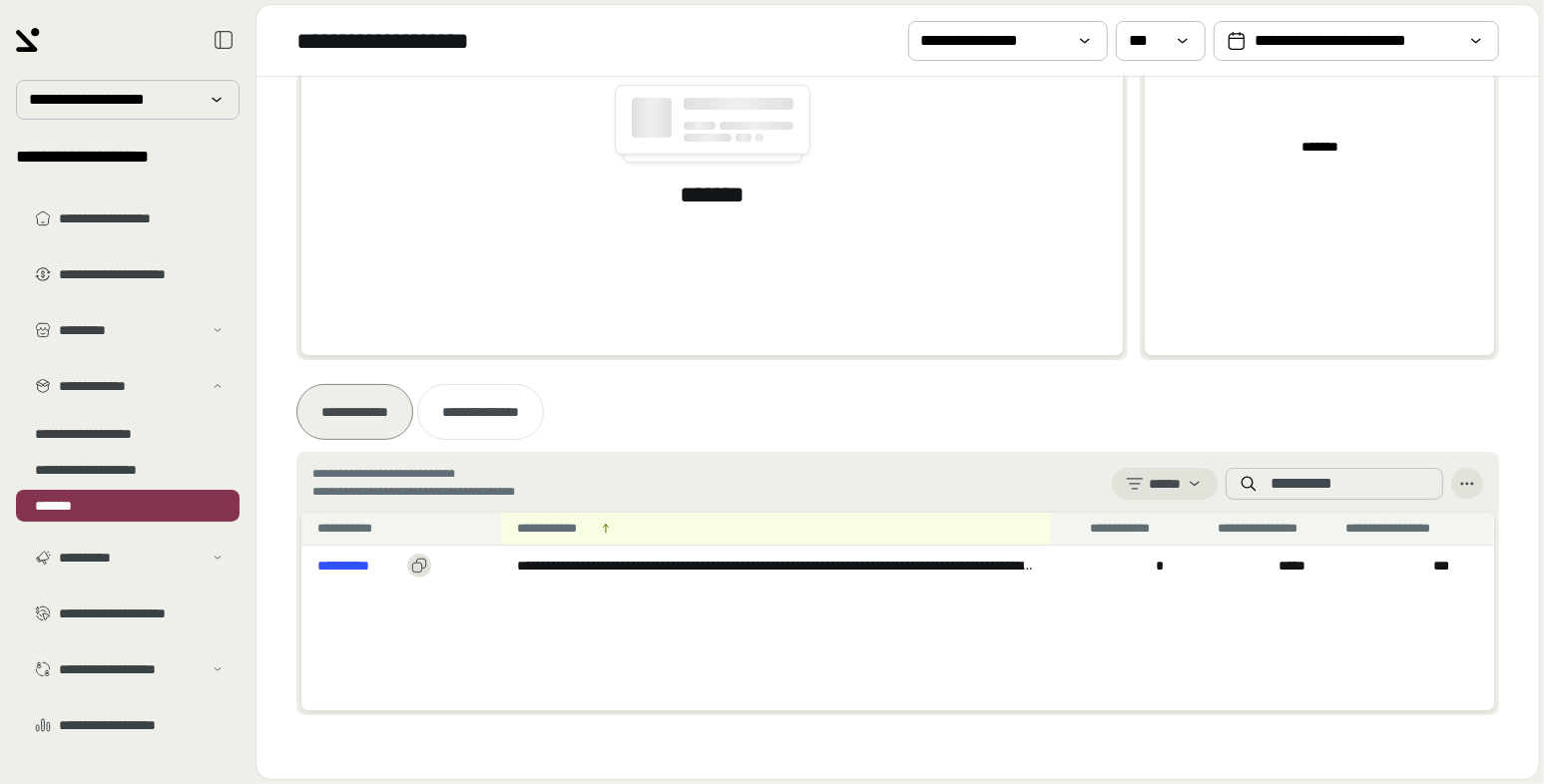 scroll, scrollTop: 289, scrollLeft: 0, axis: vertical 